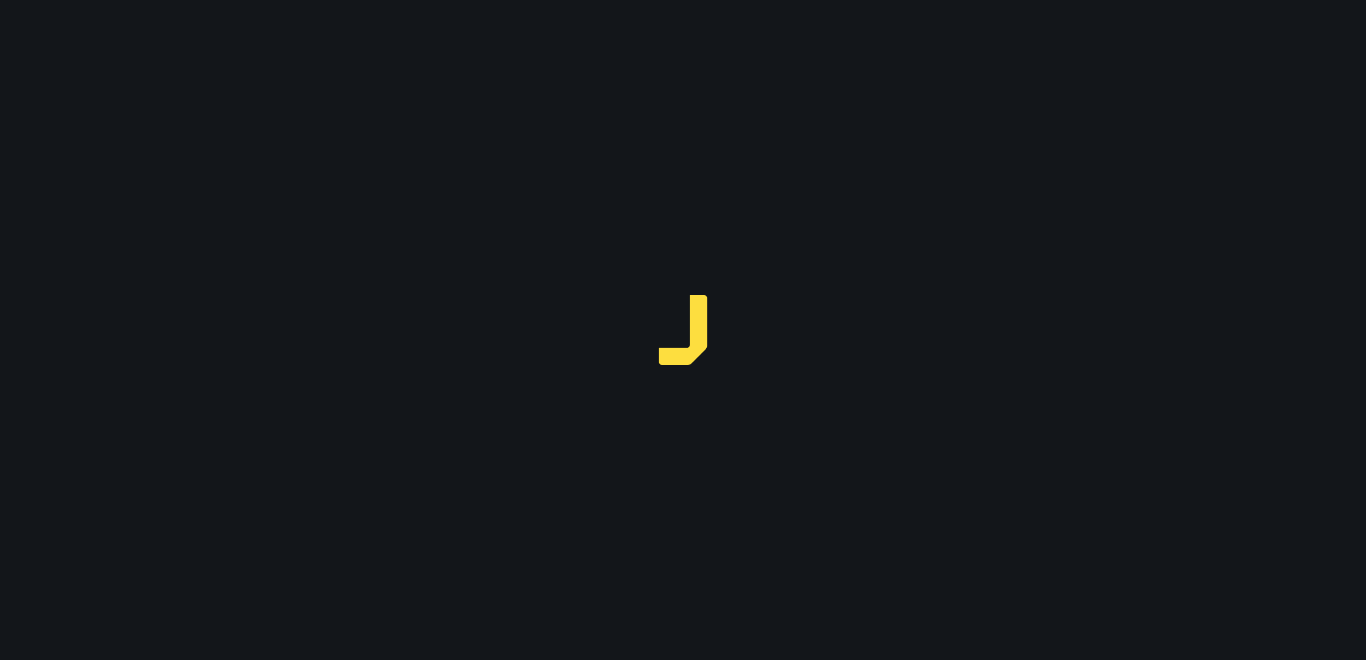 scroll, scrollTop: 0, scrollLeft: 0, axis: both 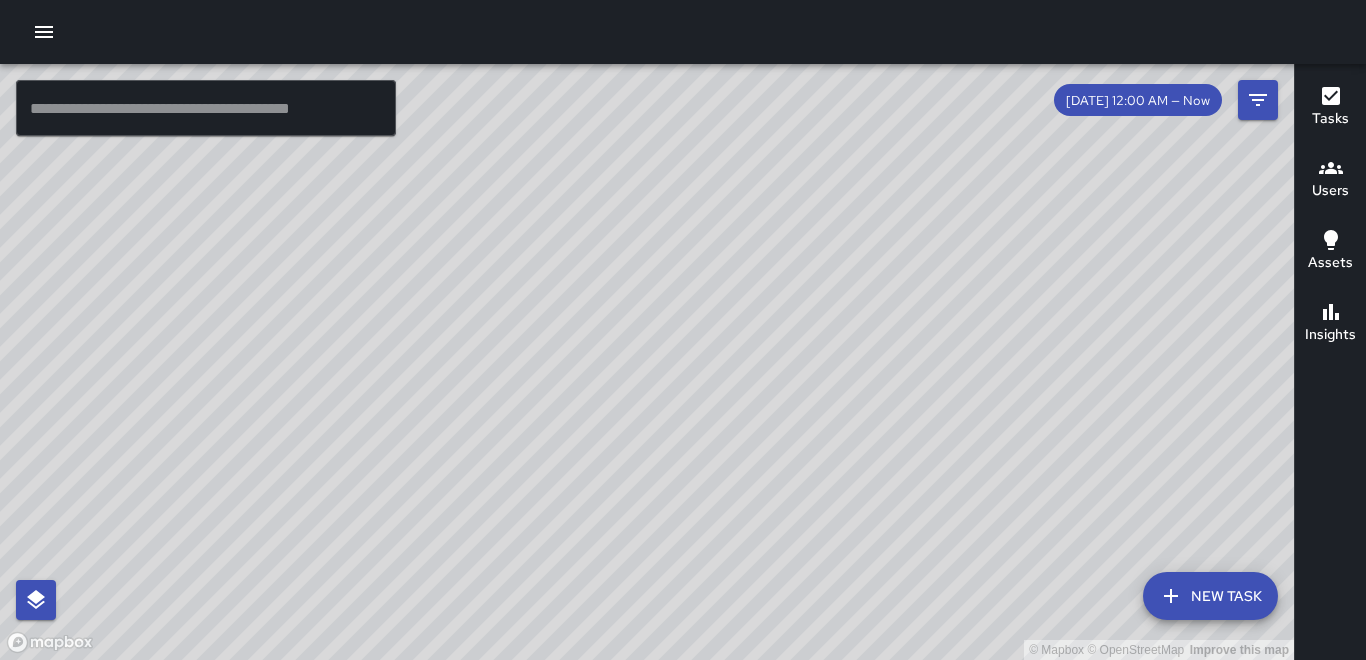 drag, startPoint x: 724, startPoint y: 235, endPoint x: 908, endPoint y: 274, distance: 188.08774 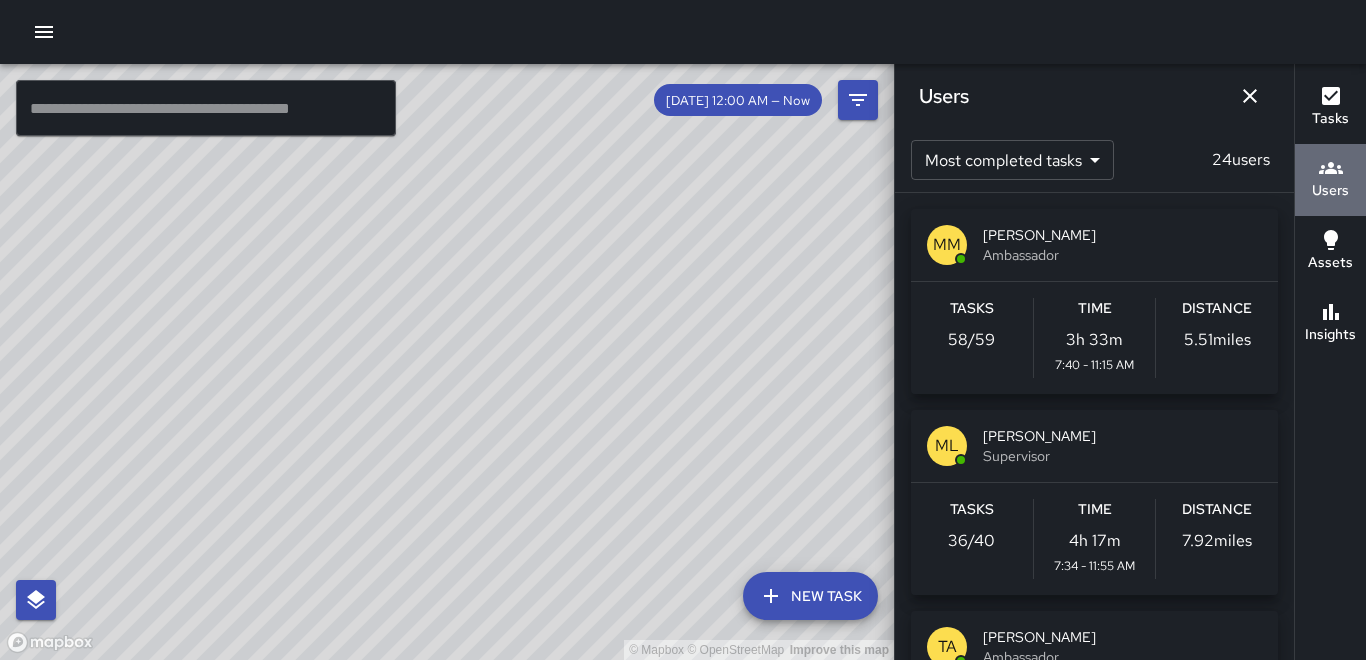 click on "Users" at bounding box center (1330, 191) 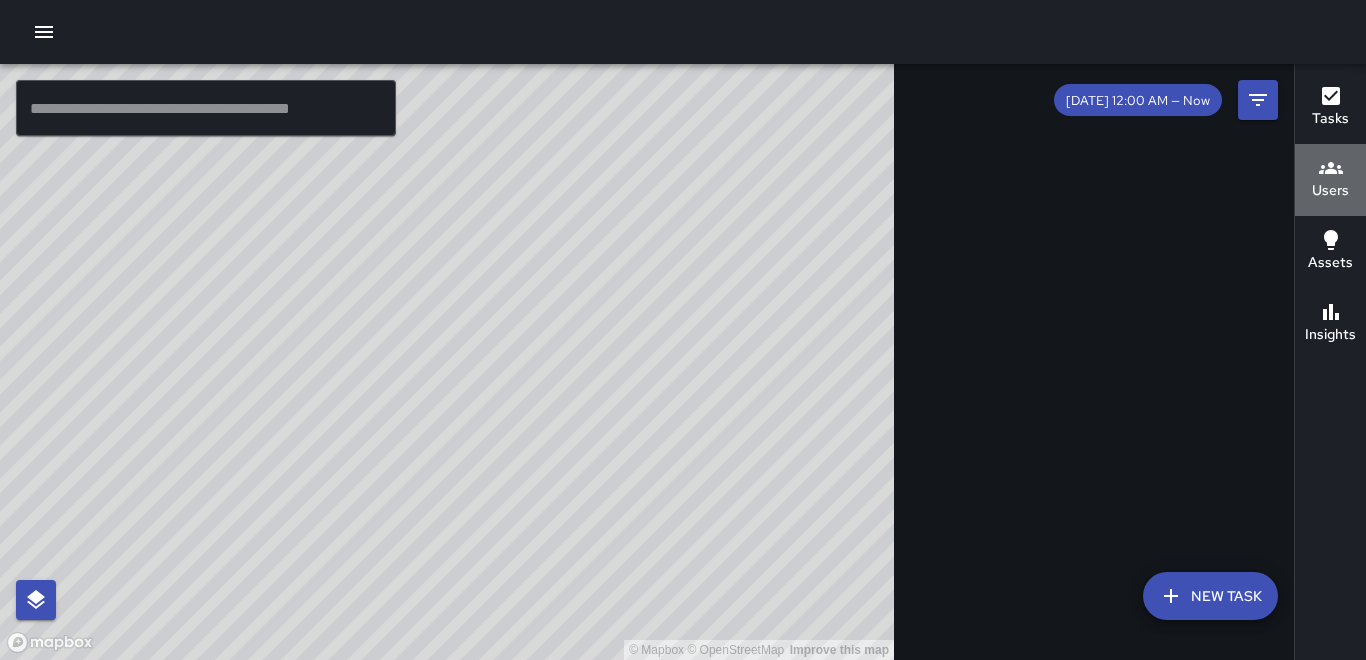 click on "Users" at bounding box center [1330, 191] 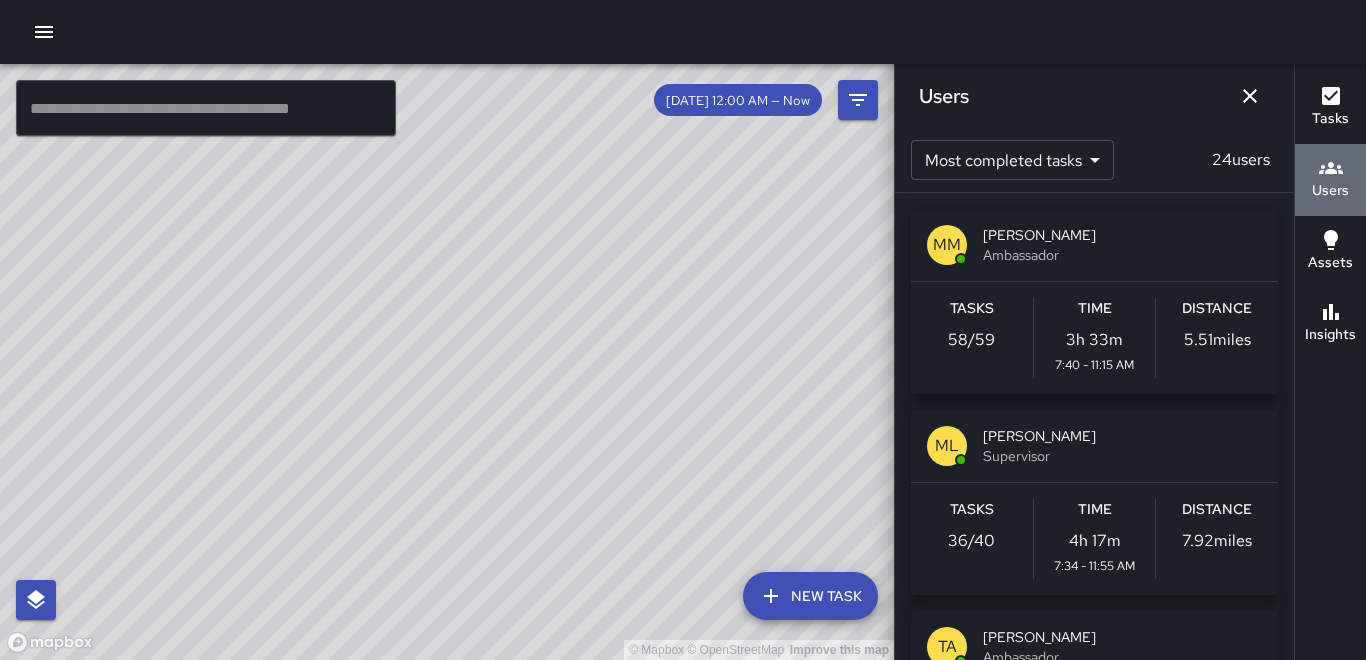 click on "Users" at bounding box center [1330, 191] 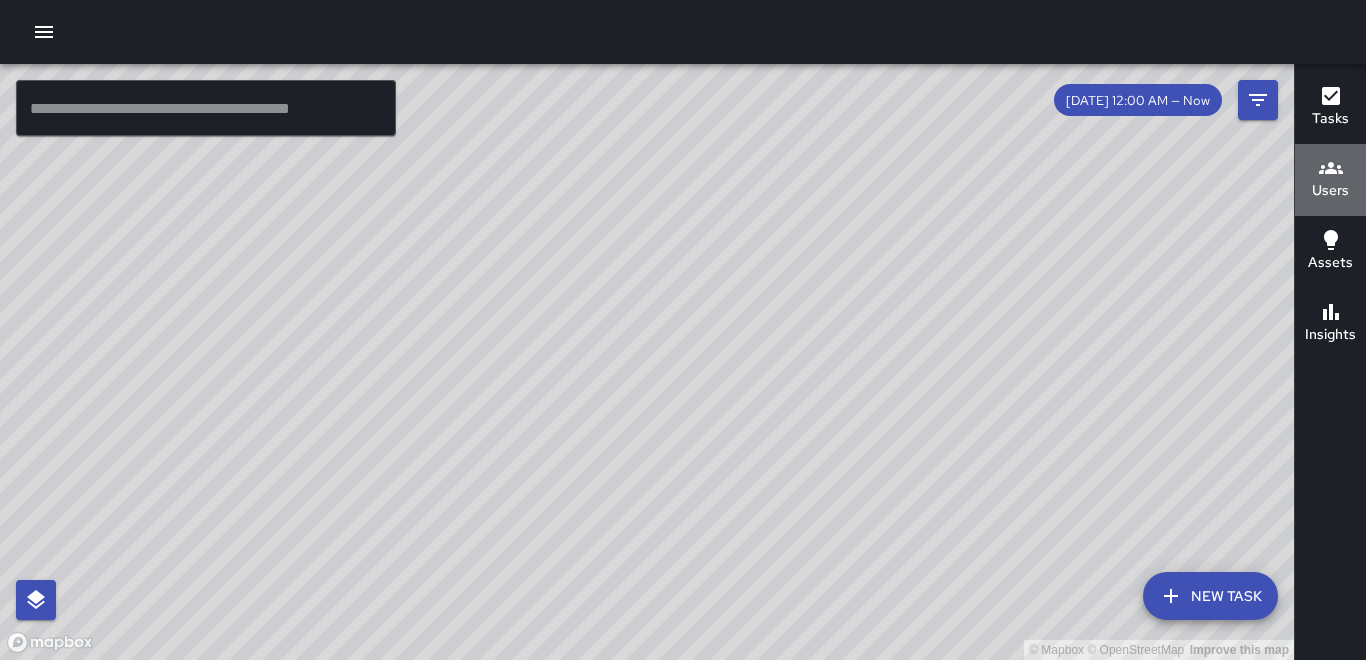 click on "Users" at bounding box center [1330, 191] 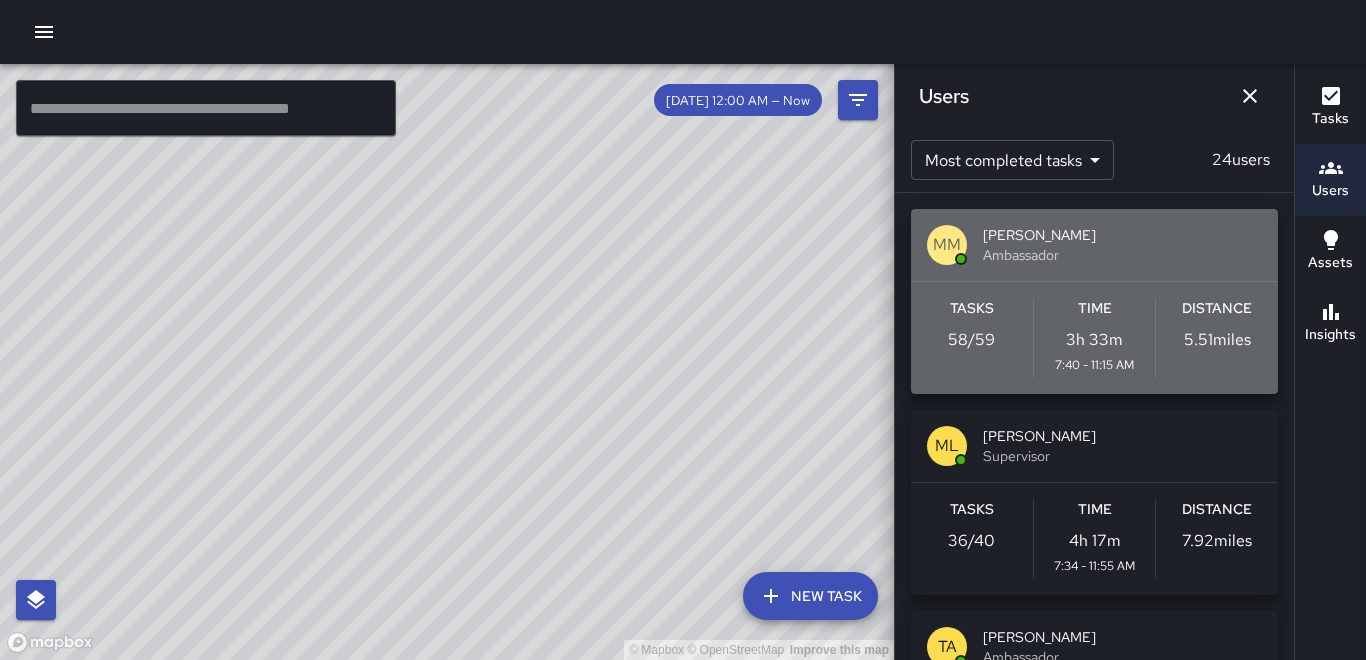 click on "5.51  miles" at bounding box center [1217, 340] 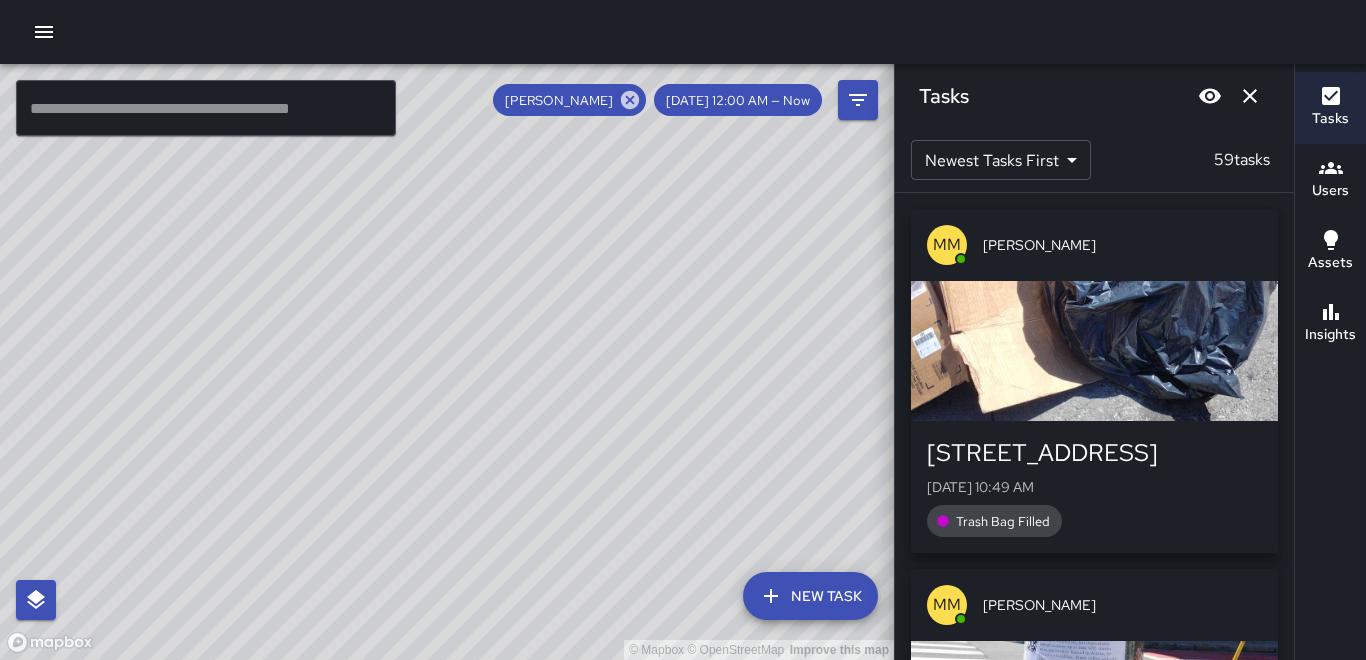 drag, startPoint x: 1186, startPoint y: 323, endPoint x: 1166, endPoint y: 332, distance: 21.931713 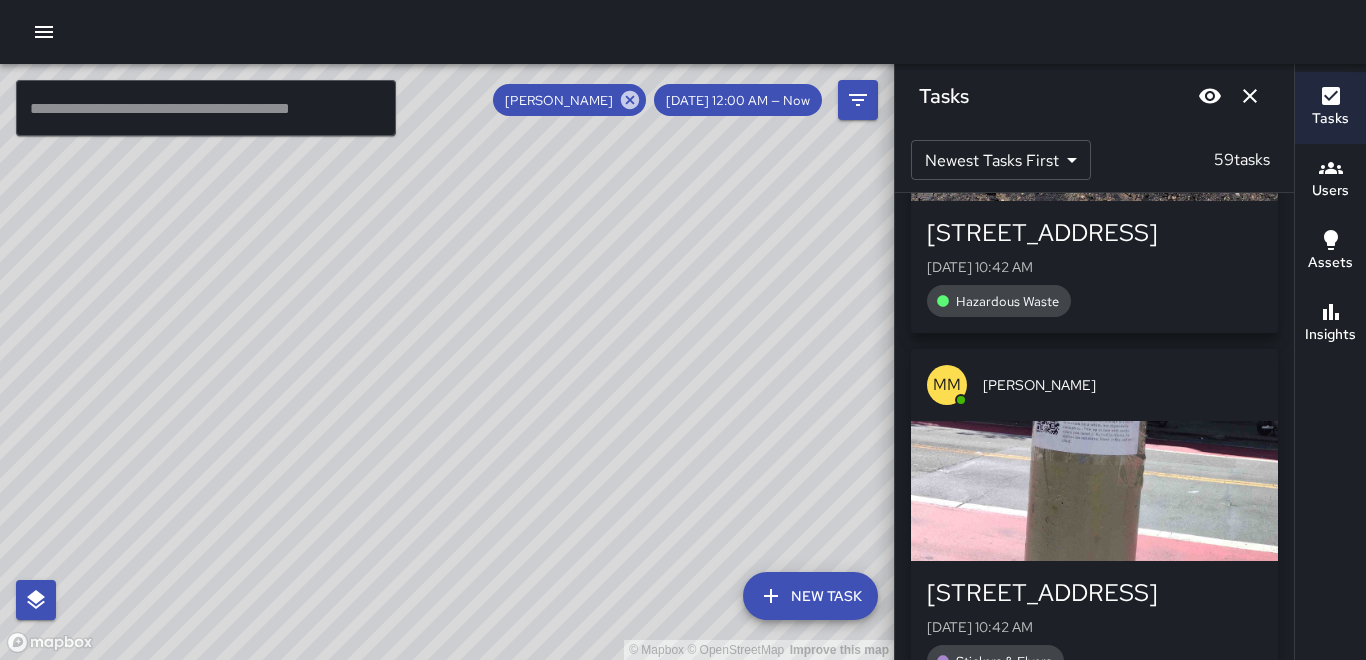 scroll, scrollTop: 1326, scrollLeft: 0, axis: vertical 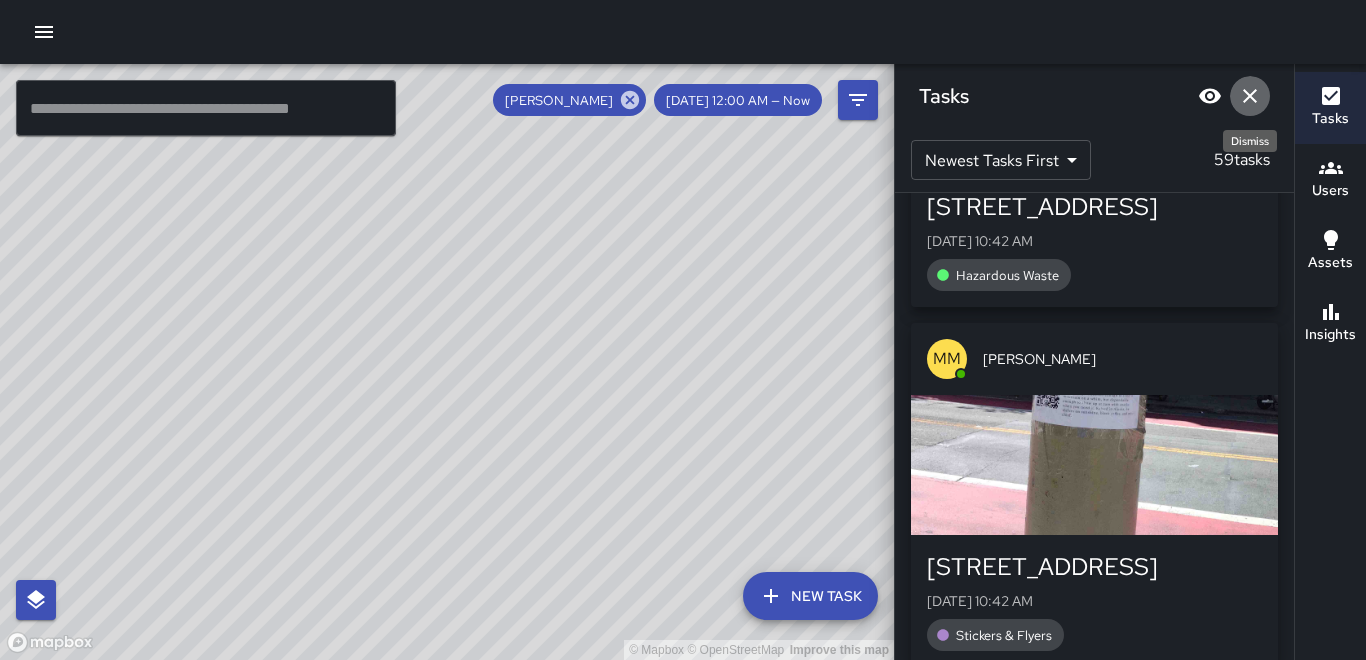 click 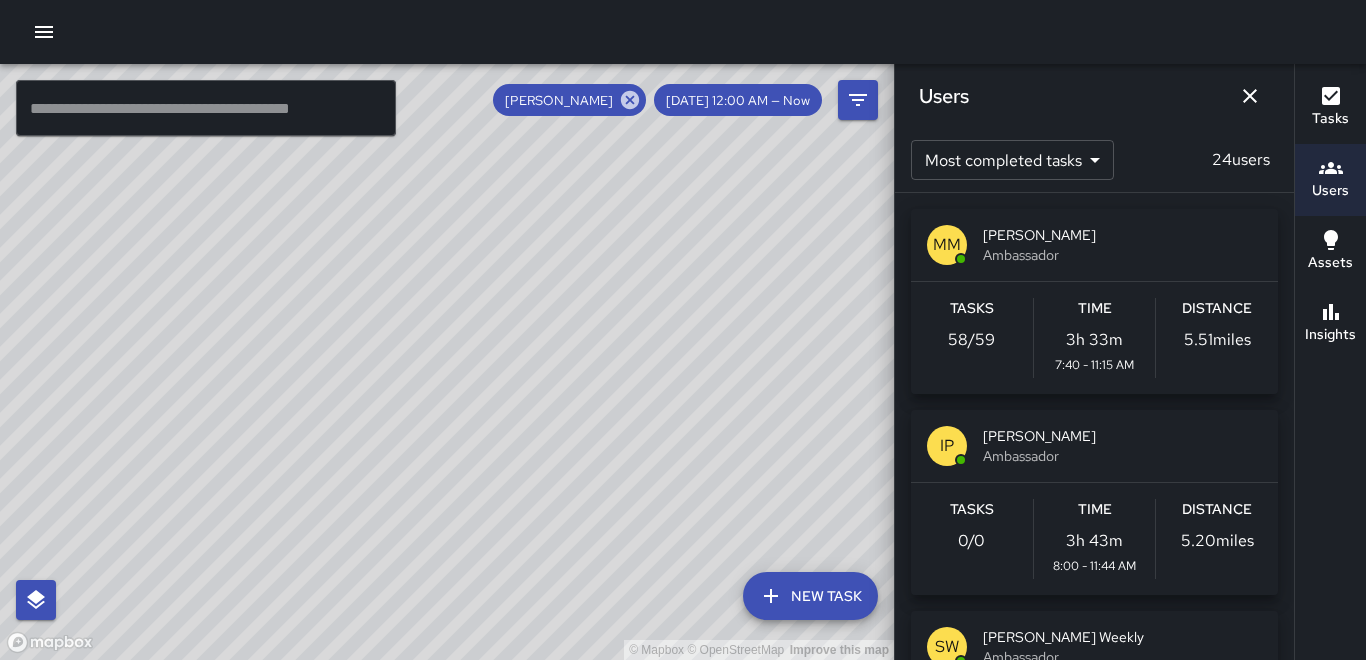 click on "Users Most completed tasks * ​ 24  users MM Maria Martinez Ambassador Tasks 58  /  59 Time 3h 33m 7:40 - 11:15 AM Distance 5.51  miles IP Ignacio Pelayo Ambassador Tasks 0  /  0 Time 3h 43m 8:00 - 11:44 AM Distance 5.20  miles SW Steadmon Weekly Ambassador Tasks 0  /  0 Time 4h 35m 7:08 - 11:47 AM Distance 5.34  miles EU Esmeraldo Urquia Ambassador Tasks 0  /  0 Time 0h 0m Distance 0  miles MS Matthew Sherpee Ambassador Tasks 0  /  0 Time 0h 0m Distance 0  miles TM Tree Maintenance Ambassador Tasks 0  /  0 Time 0h 0m Distance 0  miles MA Manuel Arce Ambassador Tasks 0  /  0 Time 1h 32m 9:54 - 11:53 AM Distance 0.88  miles BO Bradley Overall Ambassador Tasks 0  /  0 Time 1h 51m 10:03 - 11:55 AM Distance 2.84  miles TA Tomas Ajqui Ambassador Tasks 0  /  0 Time 4h 24m 7:20 - 11:44 AM Distance 8.33  miles VL Valerie Lippincott Ambassador Tasks 0  /  0 Time 0h 0m Distance 0  miles OG Omar Gonzalez Ambassador Tasks 0  /  0 Time 9h 34m 12:14 - 9:49 AM Distance 0.25  miles JC Julio Castillo Ambassador Tasks 0  /  0" at bounding box center [1094, 362] 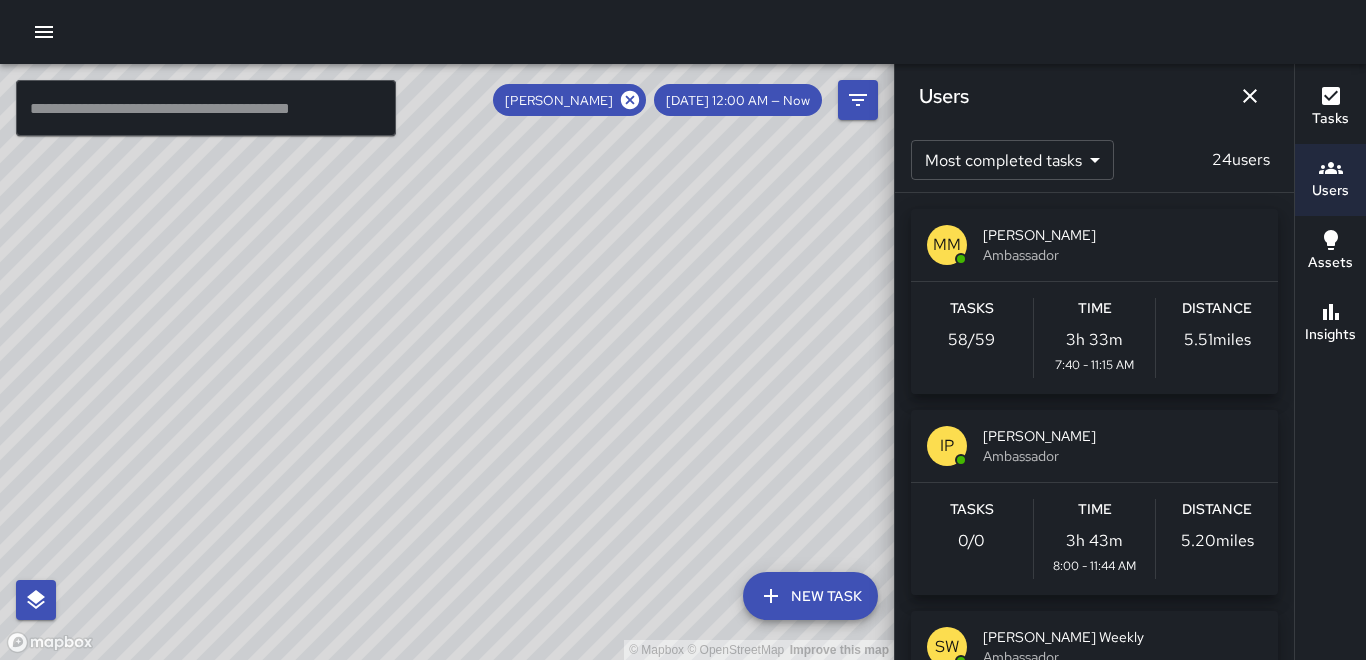 click 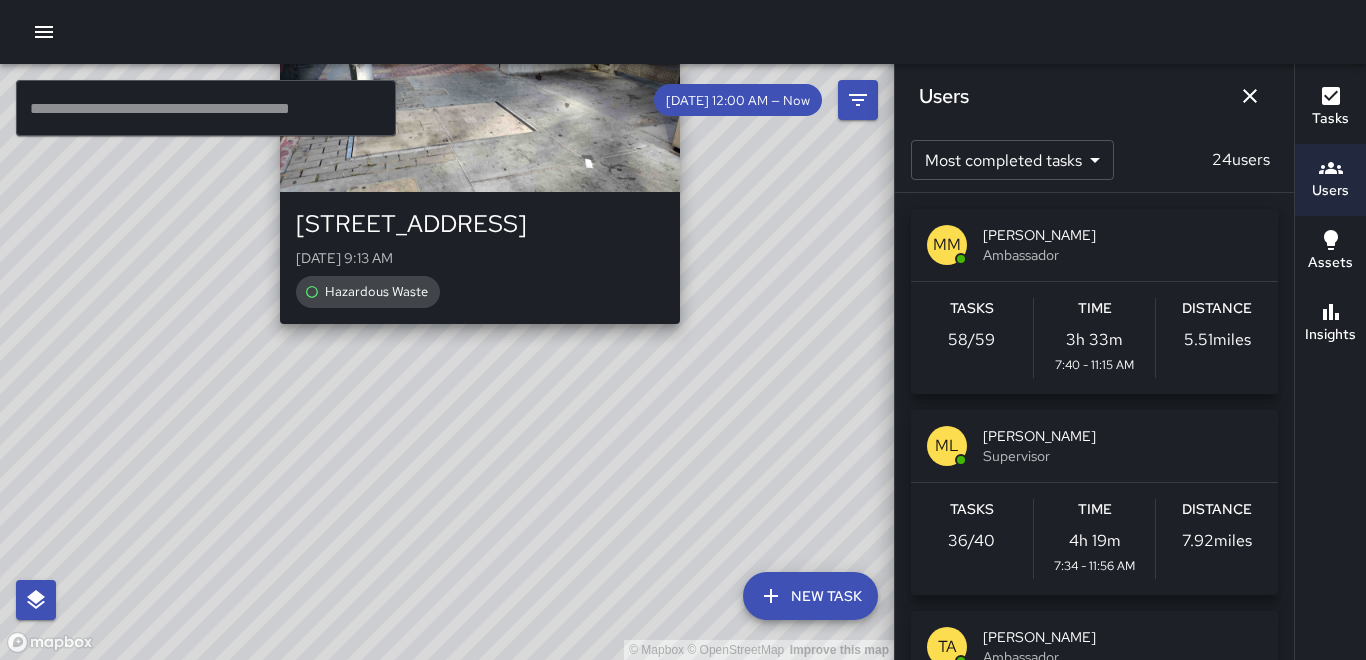 click on "© Mapbox   © OpenStreetMap   Improve this map MA Manuel Arce 50 9th Street Tue, Jul 8, 9:13 AM Hazardous Waste" at bounding box center [447, 362] 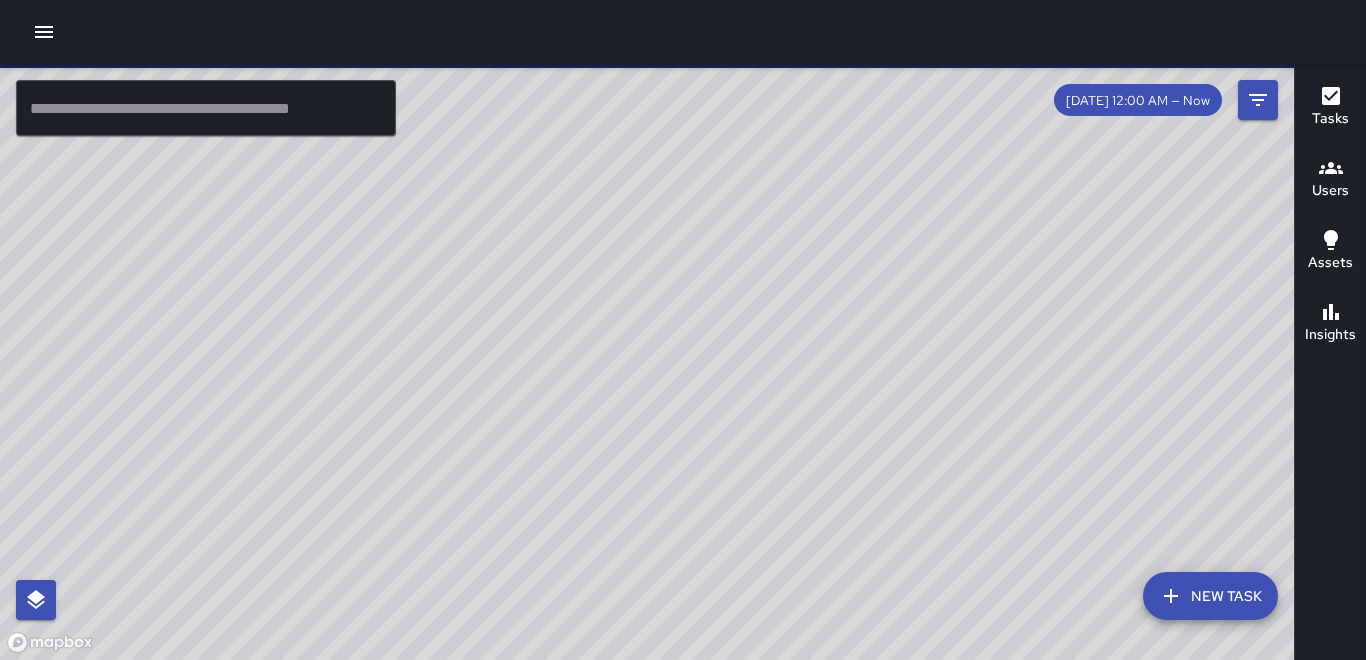 scroll, scrollTop: 0, scrollLeft: 0, axis: both 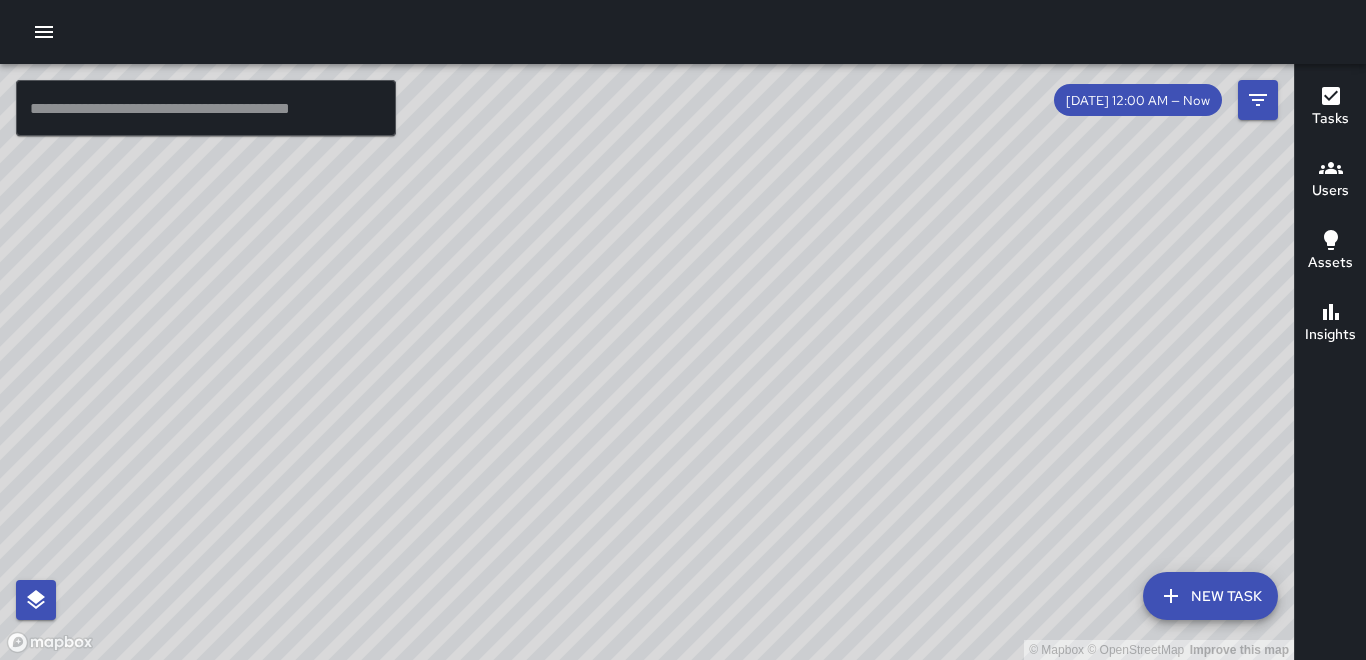 drag, startPoint x: 784, startPoint y: 203, endPoint x: 750, endPoint y: 322, distance: 123.76187 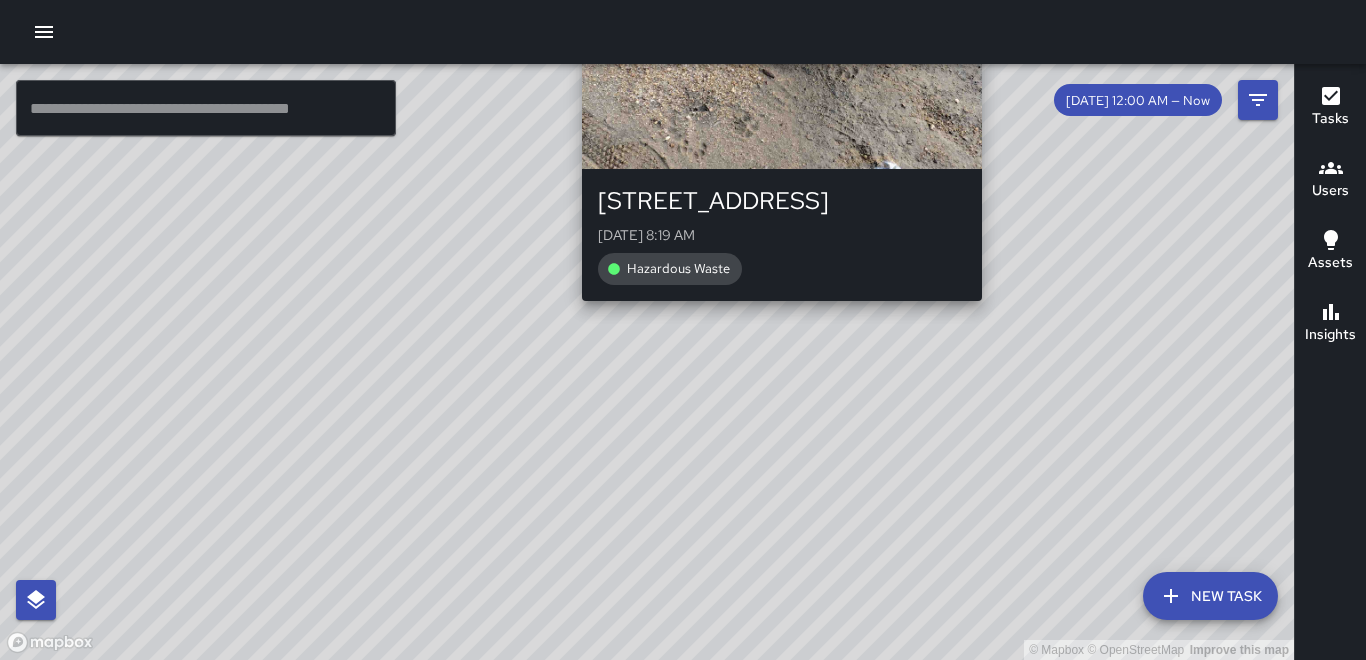 drag, startPoint x: 762, startPoint y: 314, endPoint x: 886, endPoint y: 231, distance: 149.21461 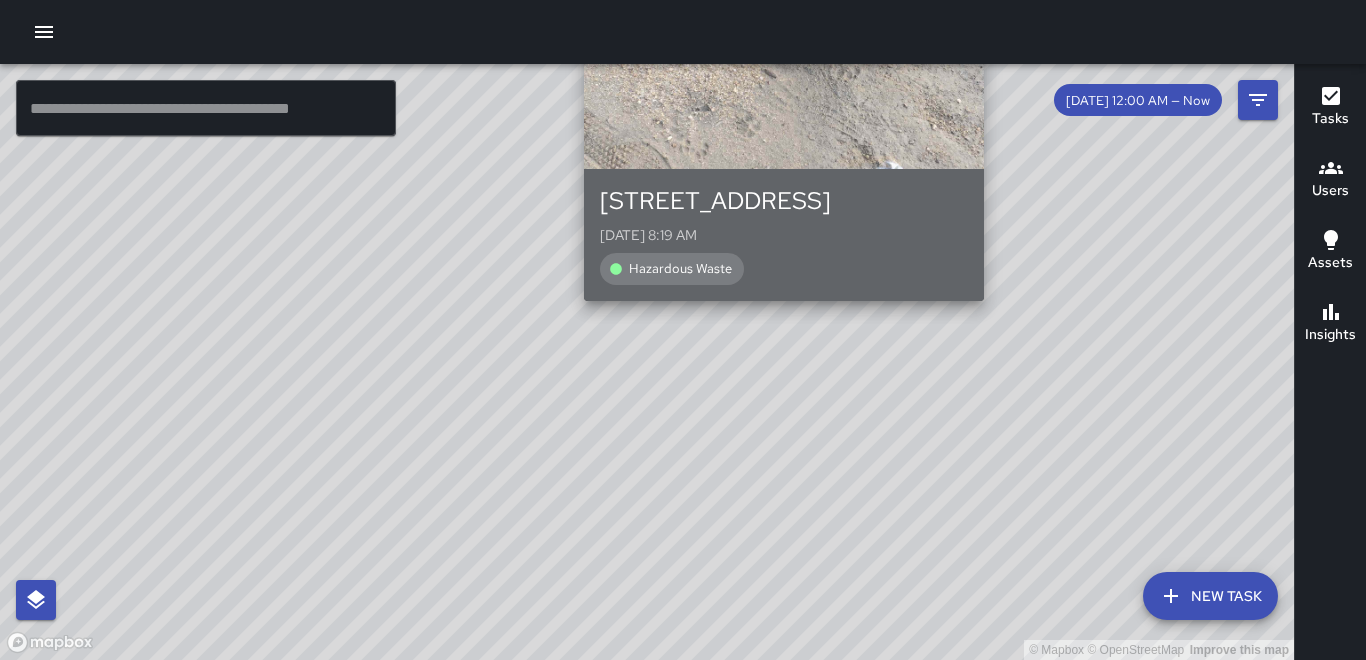 click on "1038 Mission Street Tue, Jul 8, 8:19 AM Hazardous Waste" at bounding box center (784, 235) 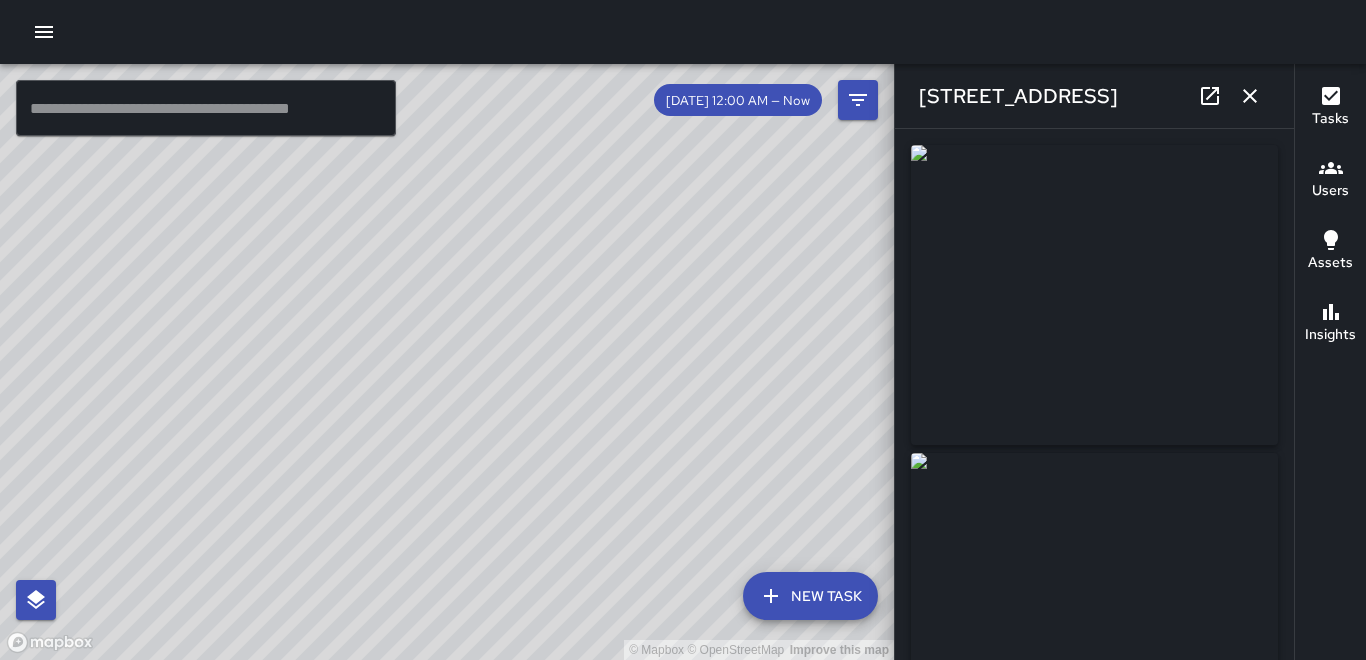 click on "Tasks Users Assets Insights" at bounding box center [1330, 362] 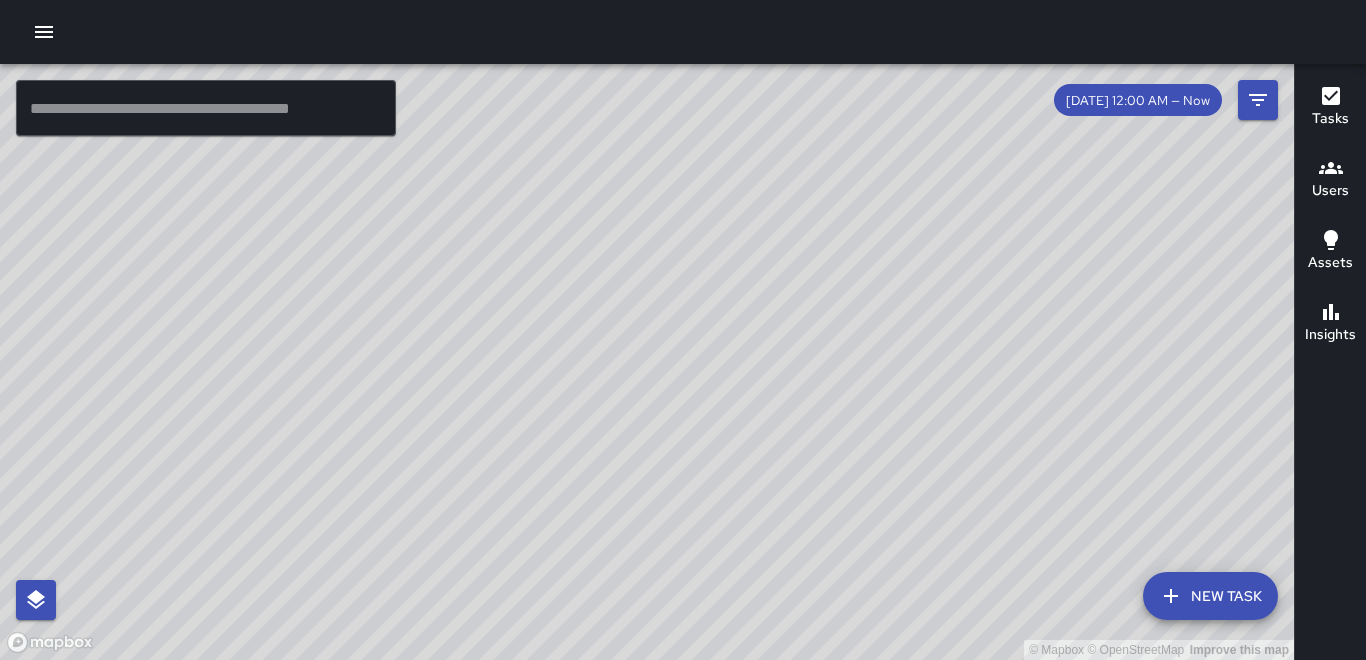 drag, startPoint x: 843, startPoint y: 478, endPoint x: 857, endPoint y: 428, distance: 51.92302 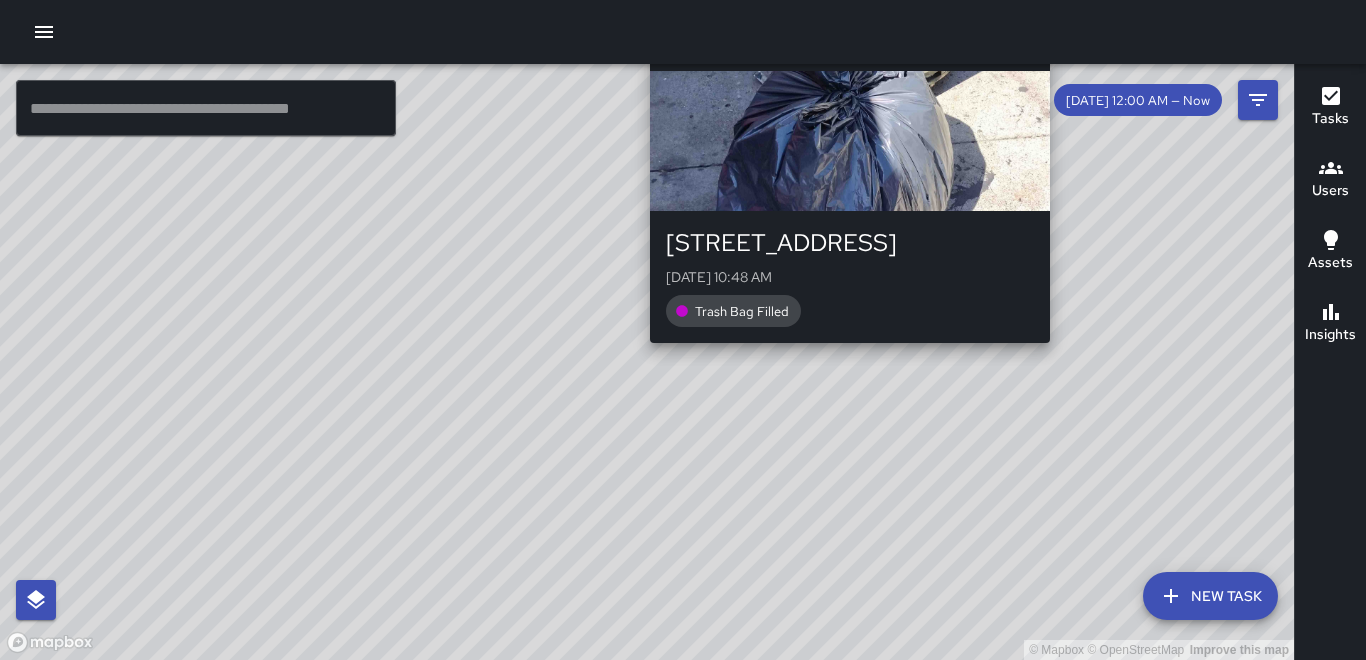 drag, startPoint x: 848, startPoint y: 425, endPoint x: 840, endPoint y: 338, distance: 87.36704 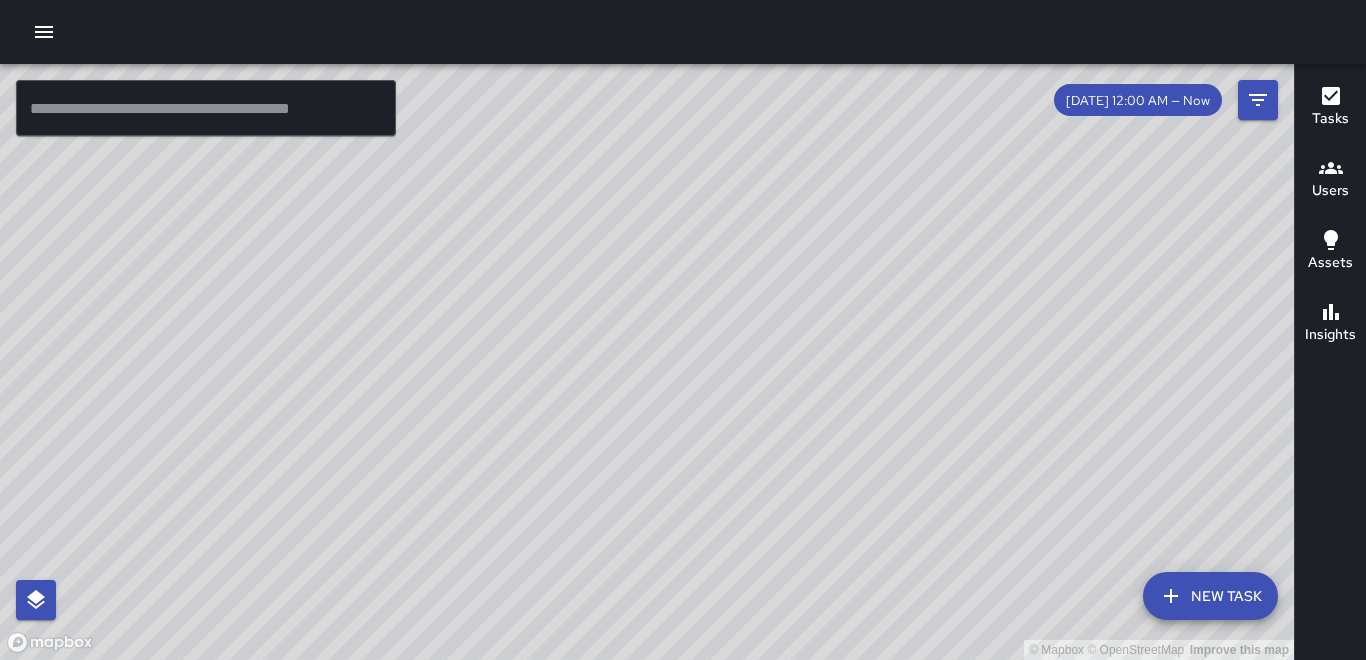 click on "Tasks Users Assets Insights" at bounding box center [1330, 362] 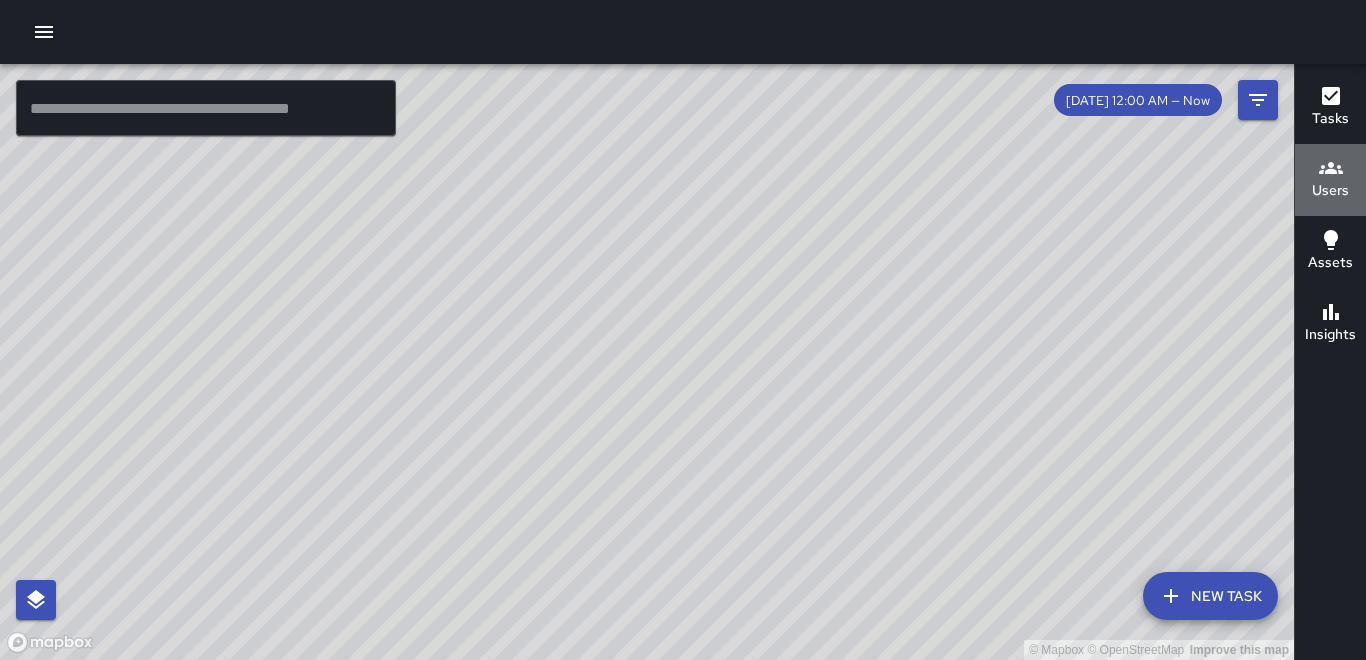 click on "Users" at bounding box center (1330, 191) 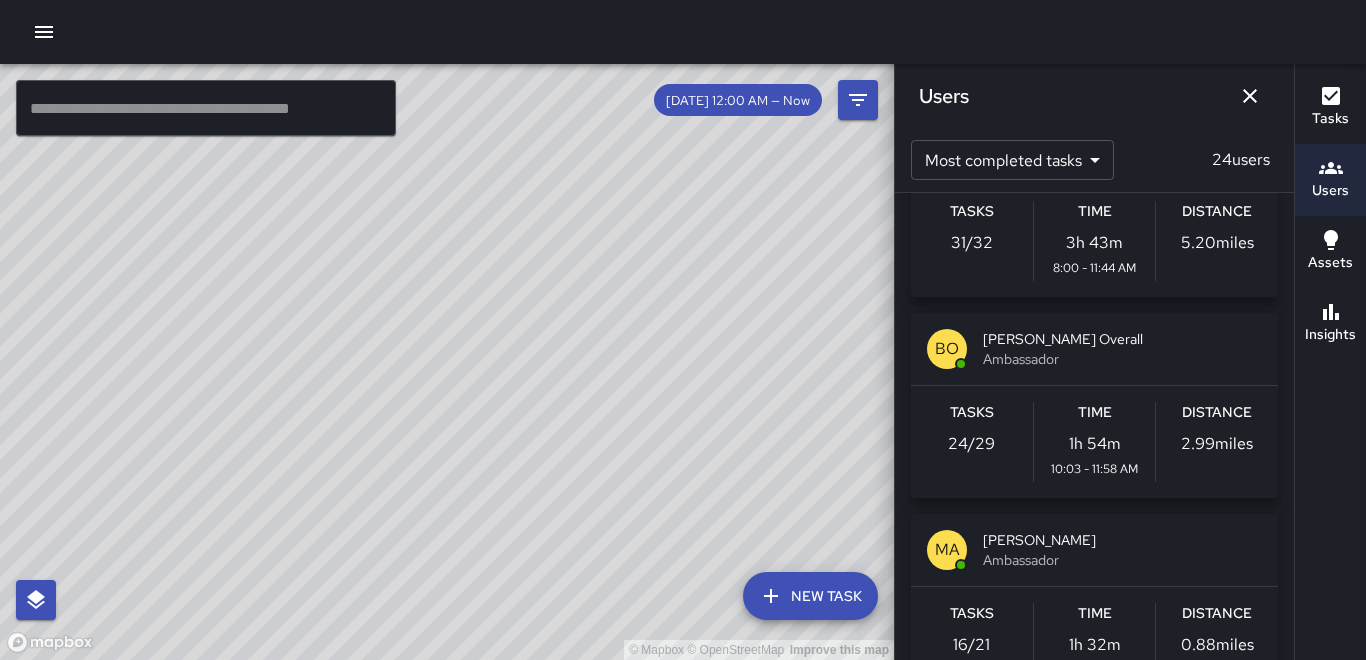 scroll, scrollTop: 800, scrollLeft: 0, axis: vertical 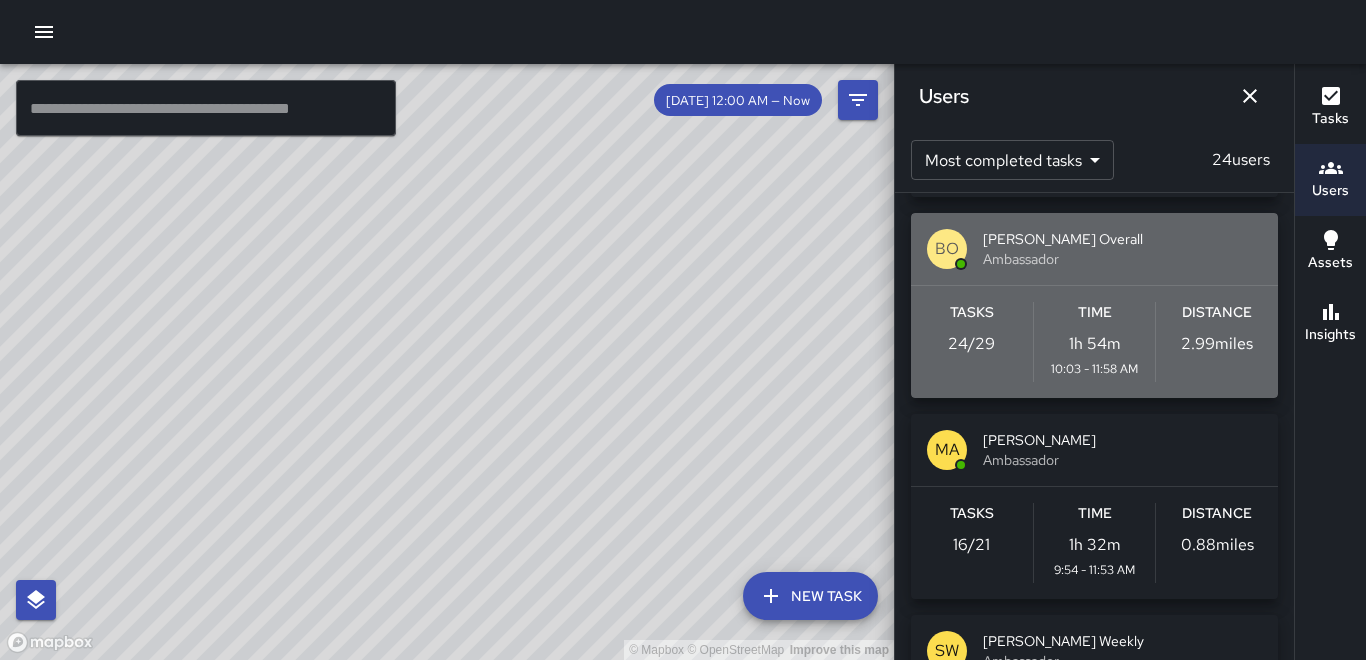 click on "Distance" at bounding box center (1217, 313) 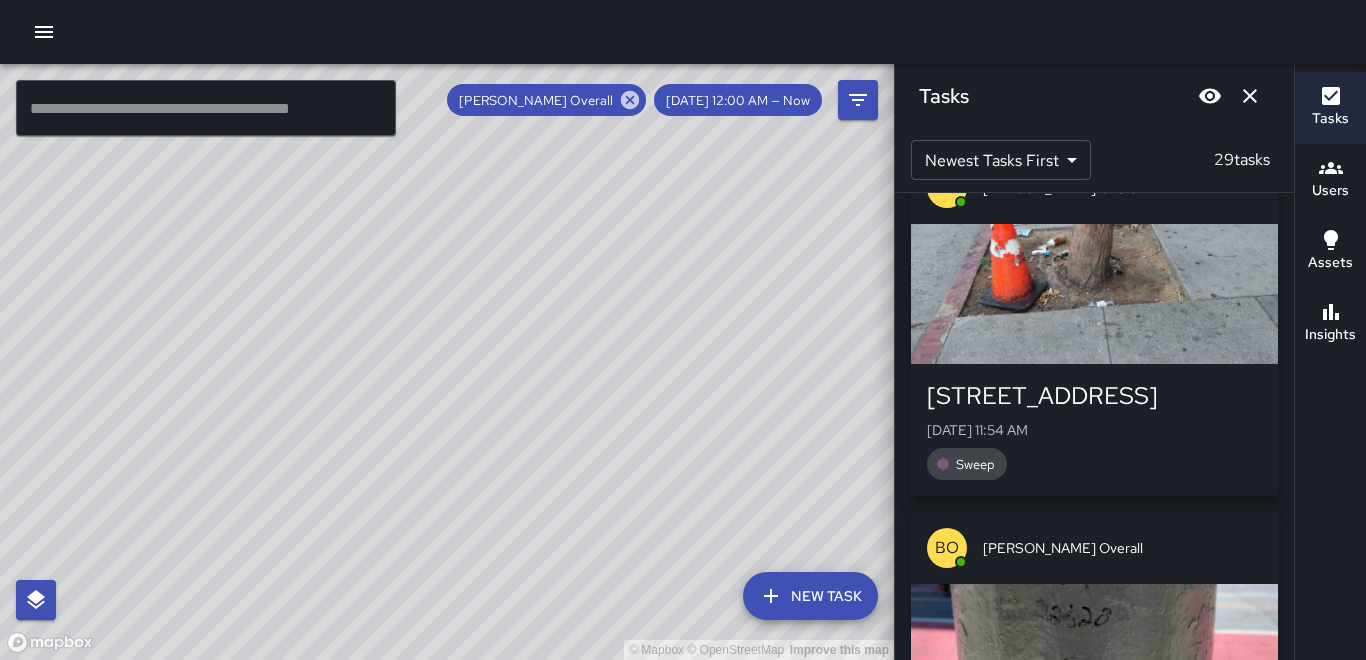 scroll, scrollTop: 400, scrollLeft: 0, axis: vertical 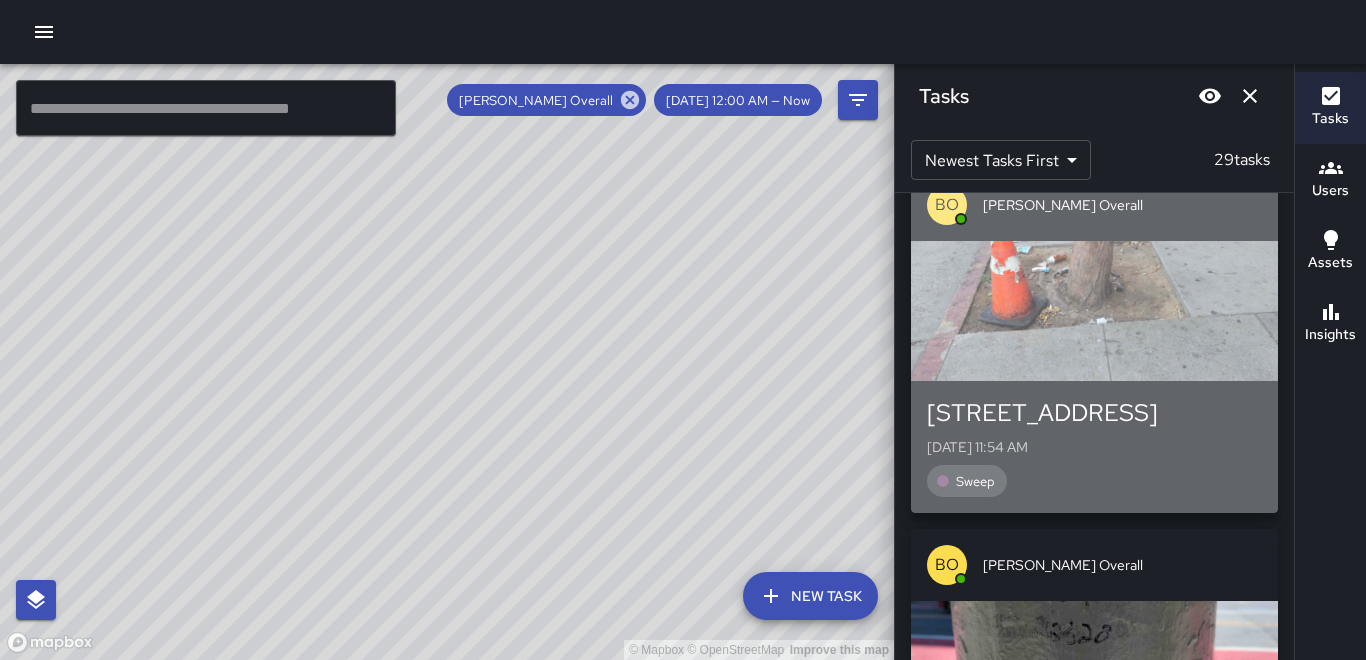 click at bounding box center (1094, 311) 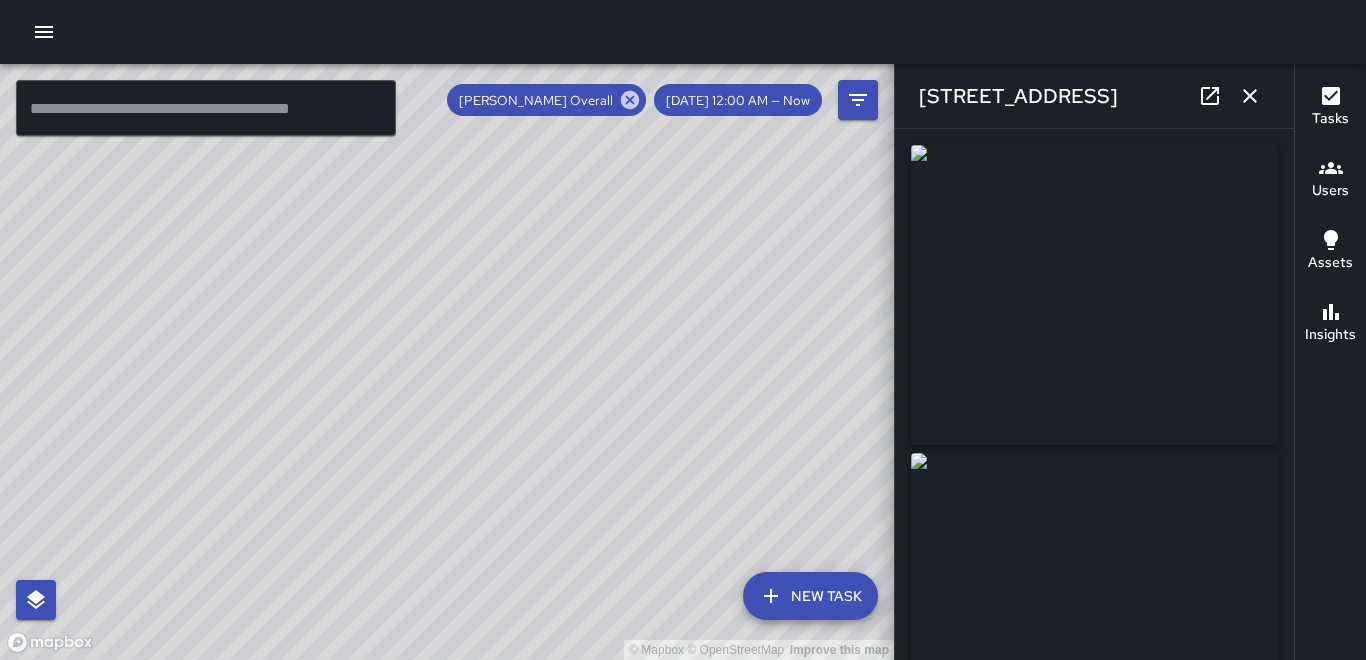 type on "**********" 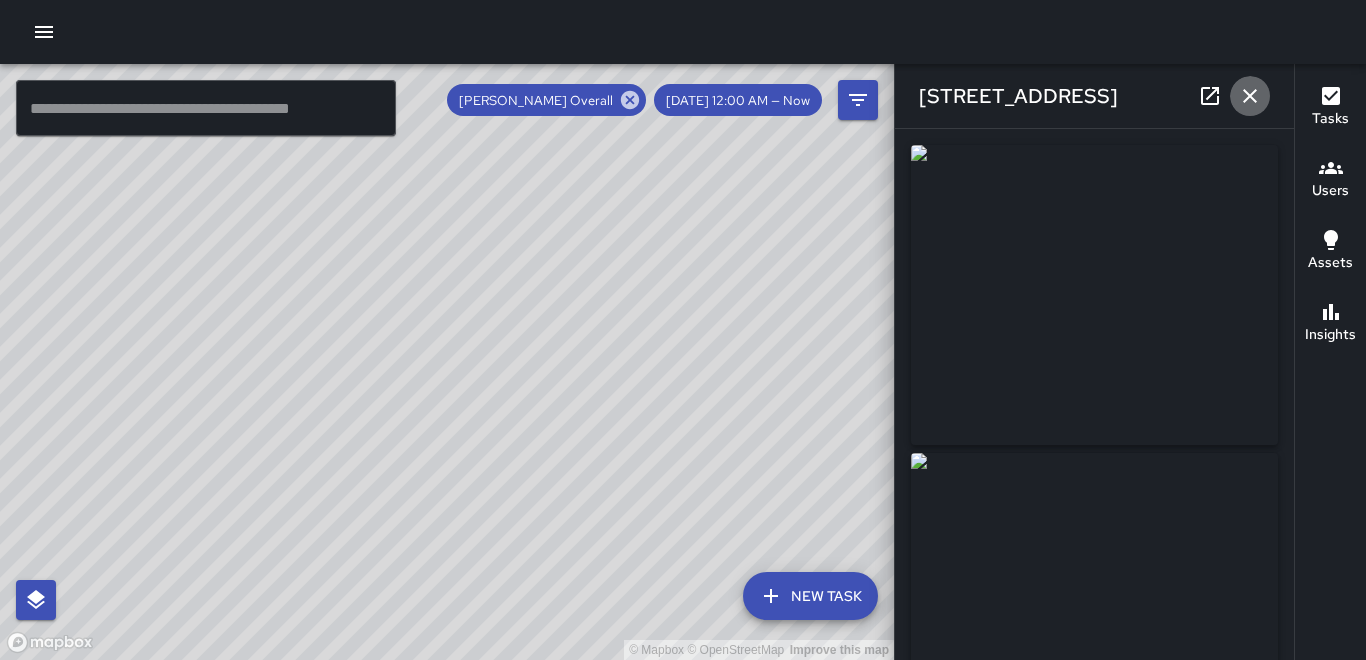 click at bounding box center [1250, 96] 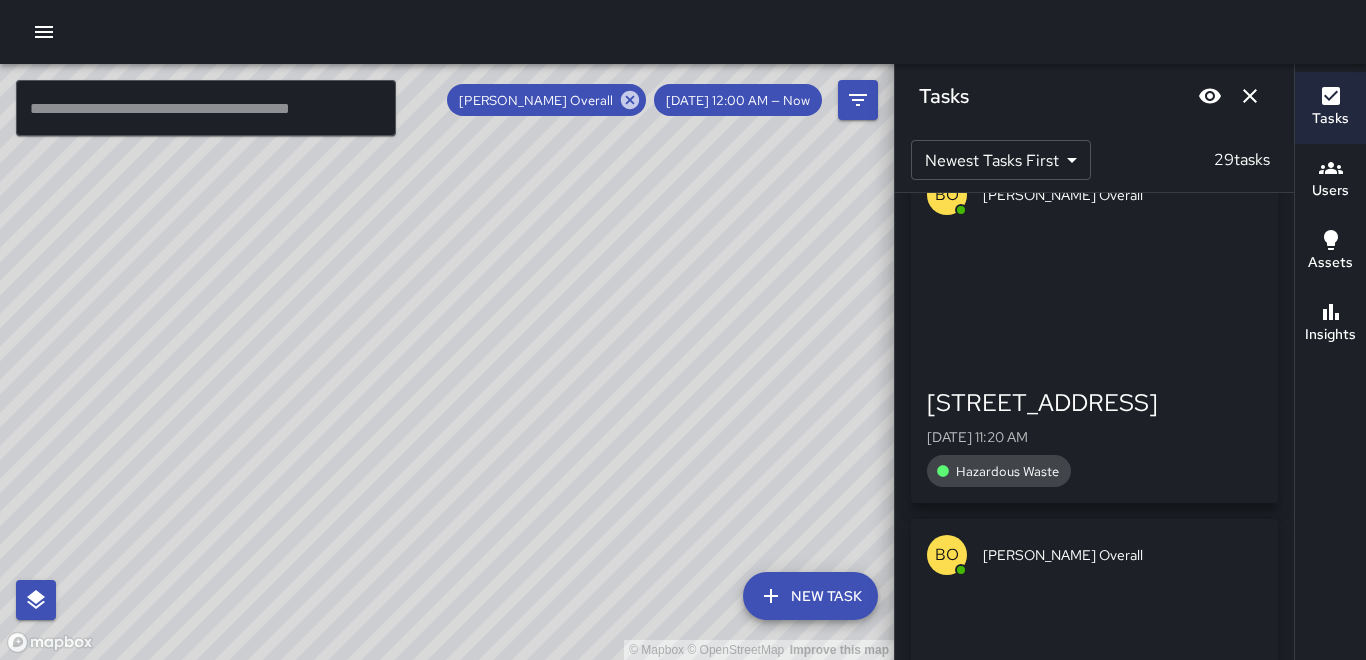 scroll, scrollTop: 3549, scrollLeft: 0, axis: vertical 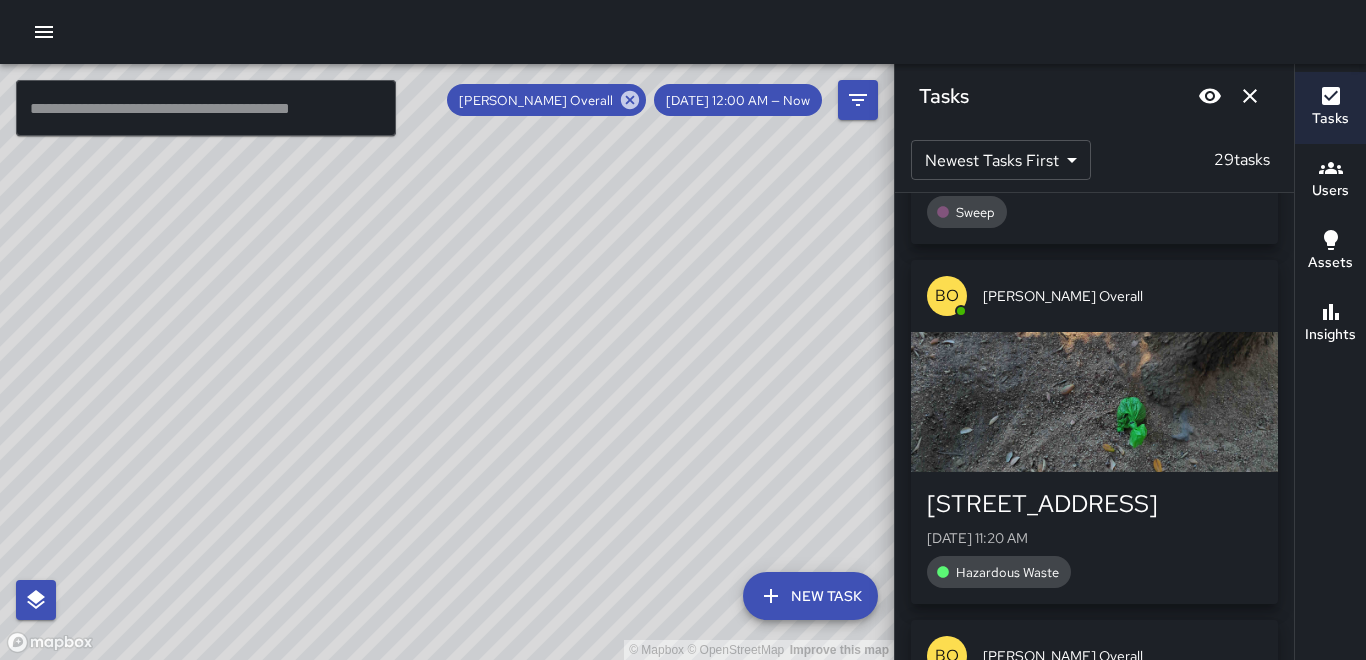 click at bounding box center [1094, 402] 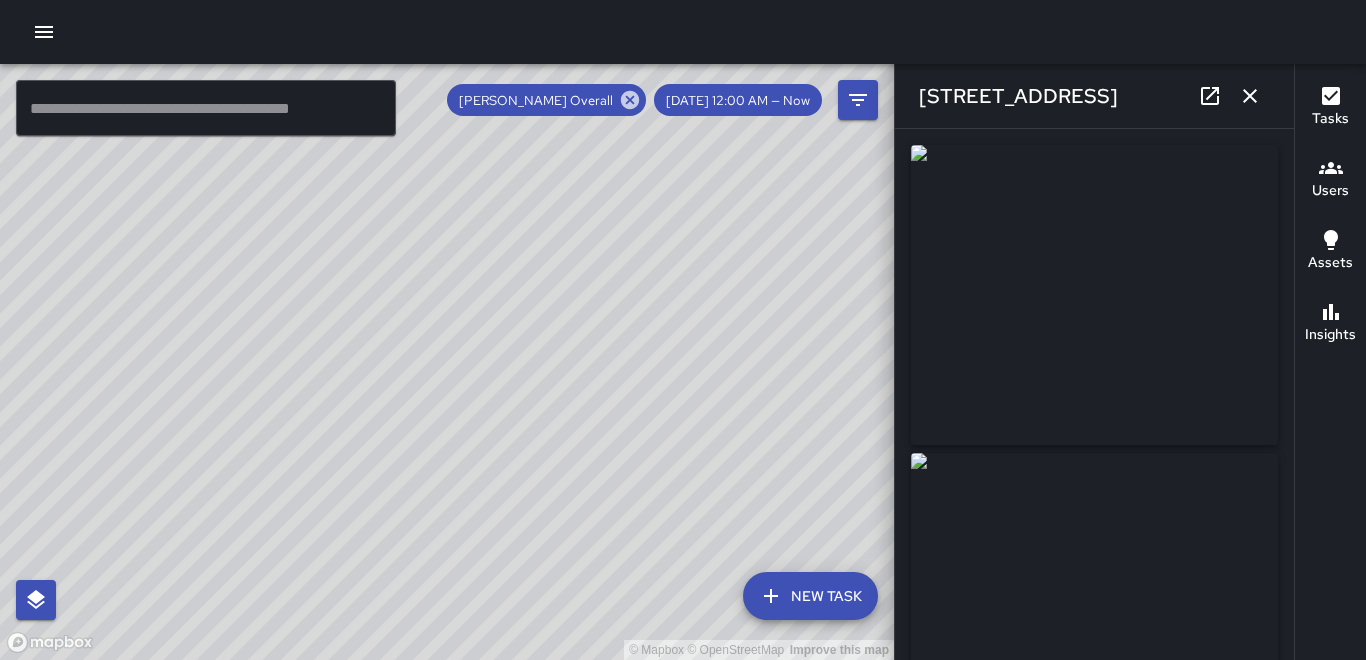 type on "**********" 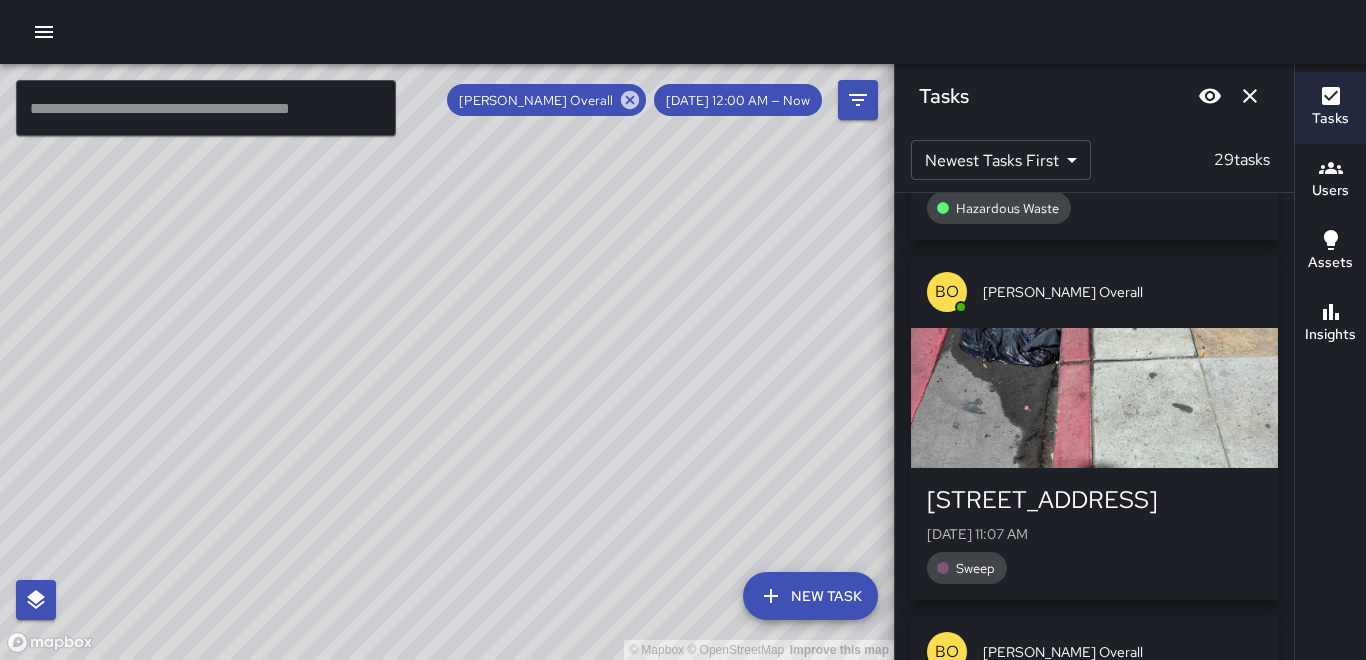 scroll, scrollTop: 5049, scrollLeft: 0, axis: vertical 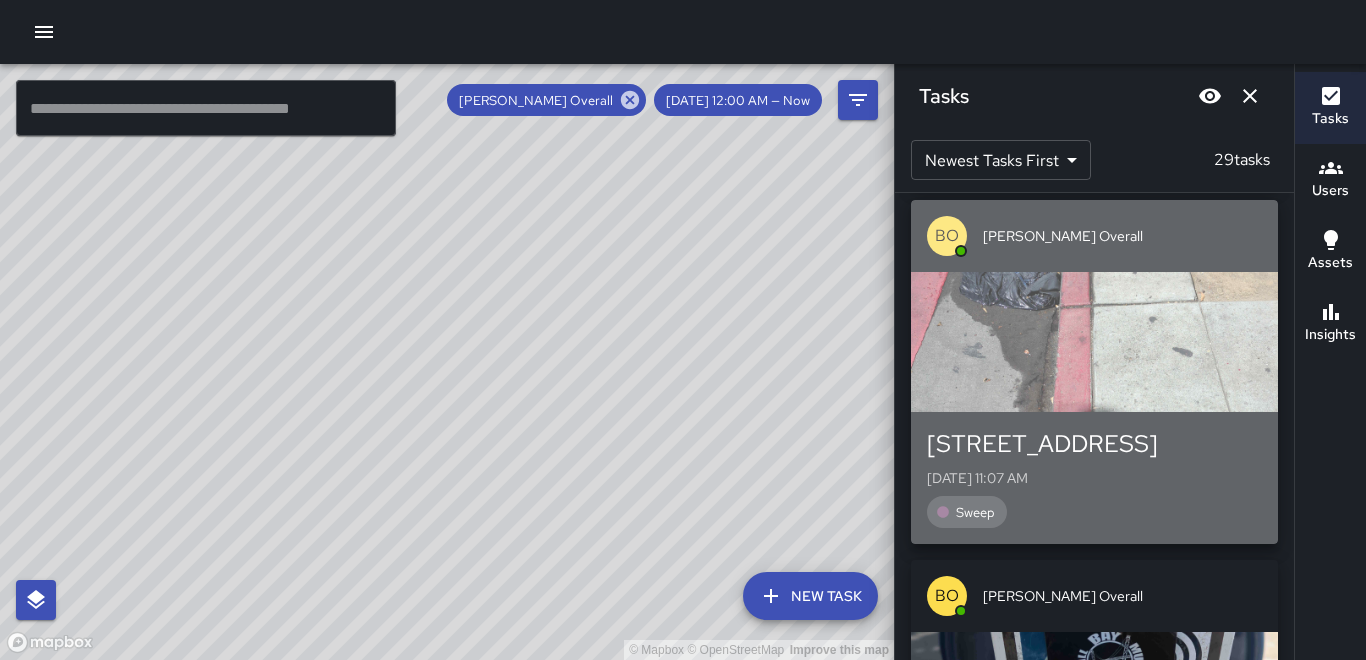 click at bounding box center (1094, 342) 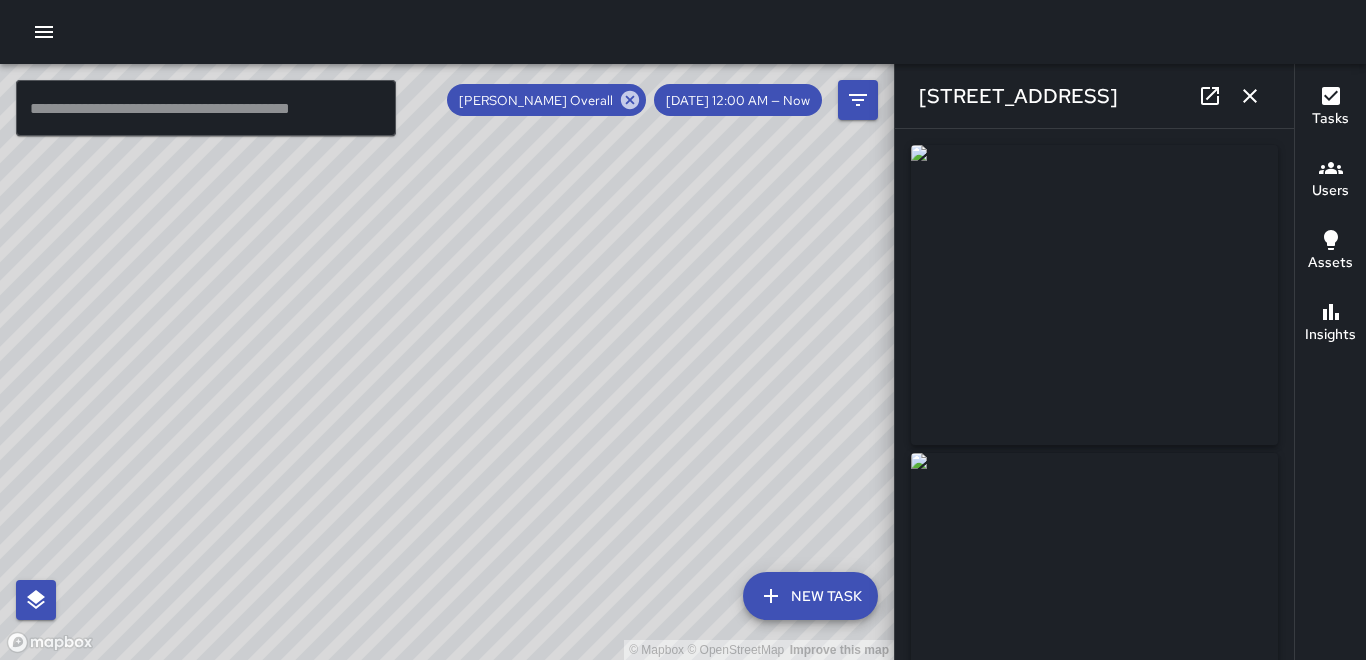 type on "**********" 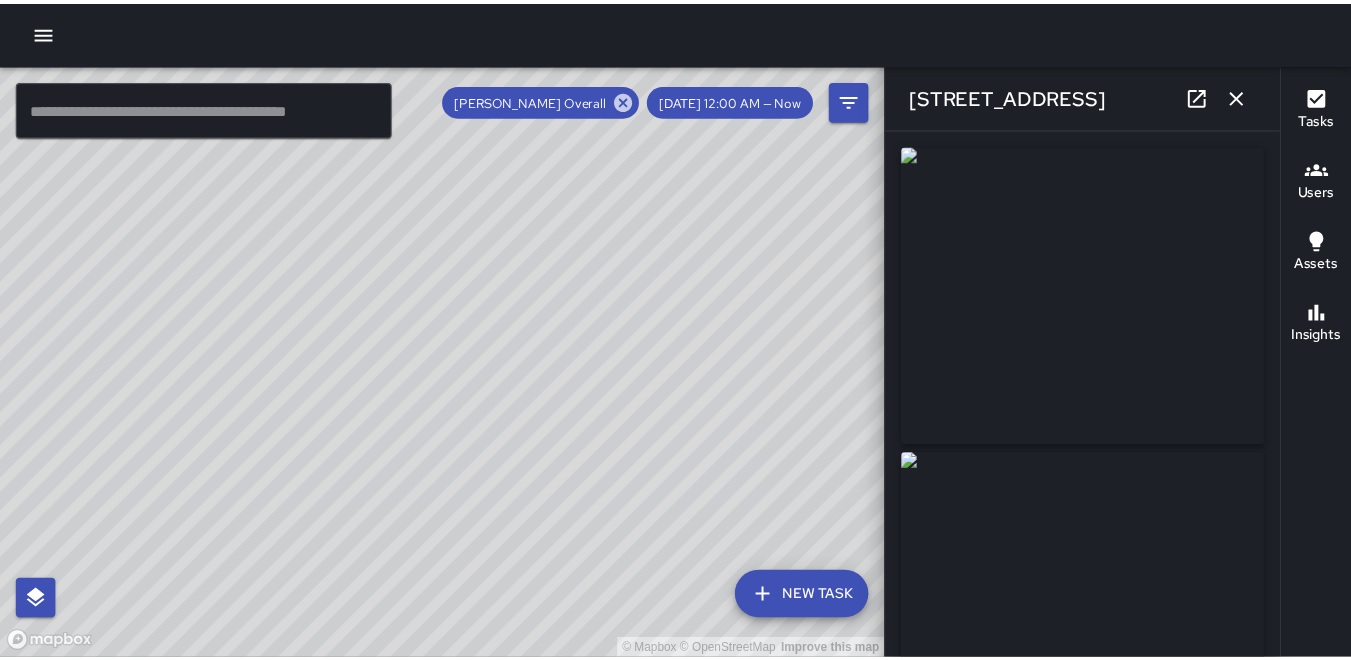 scroll, scrollTop: 5409, scrollLeft: 0, axis: vertical 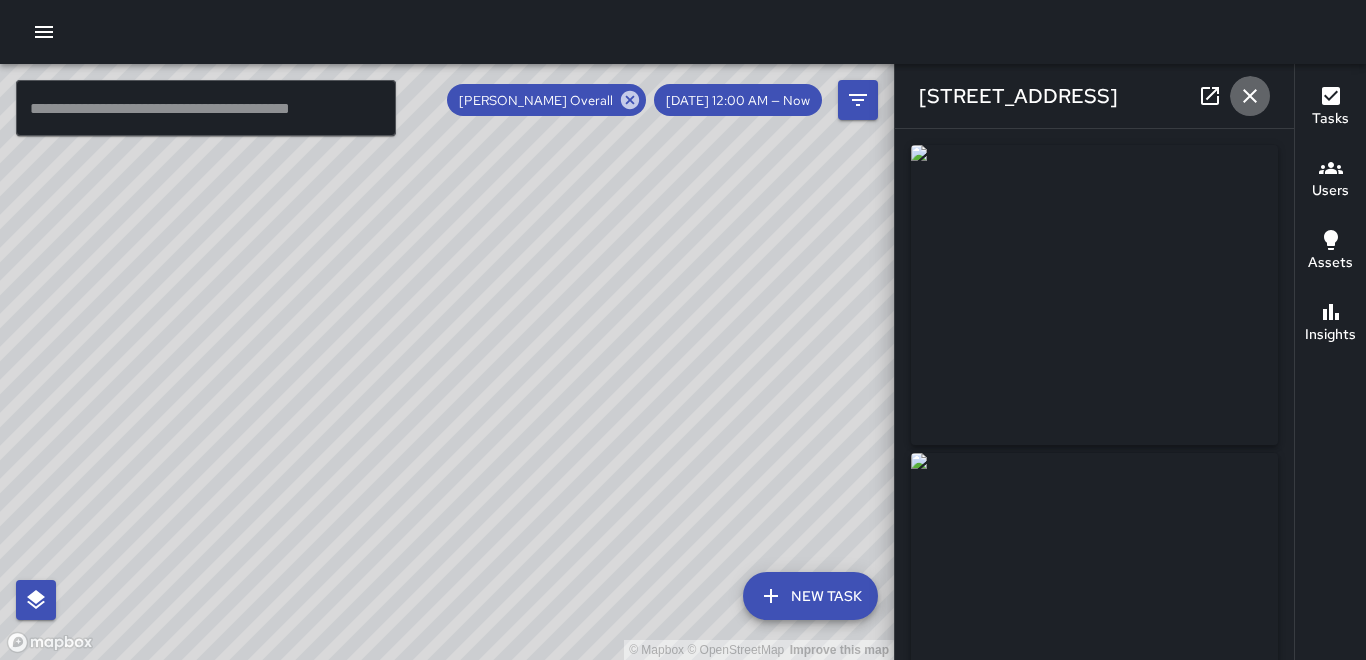 click 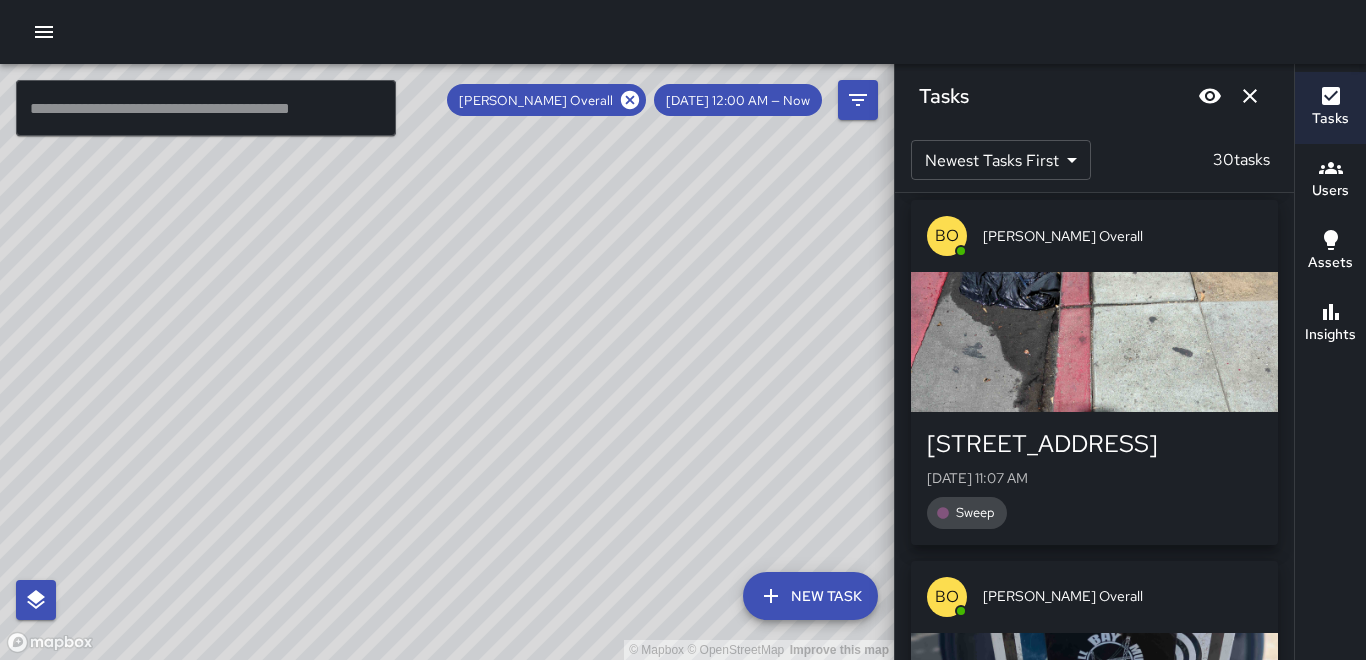 click 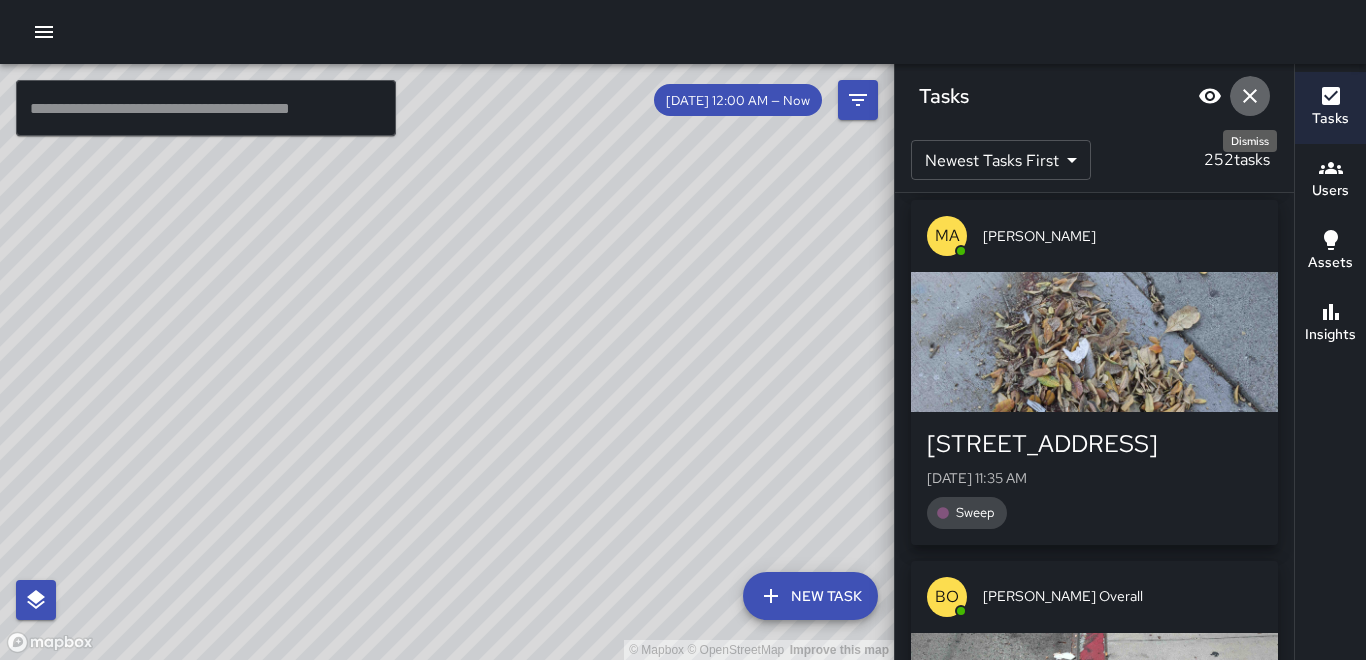 click 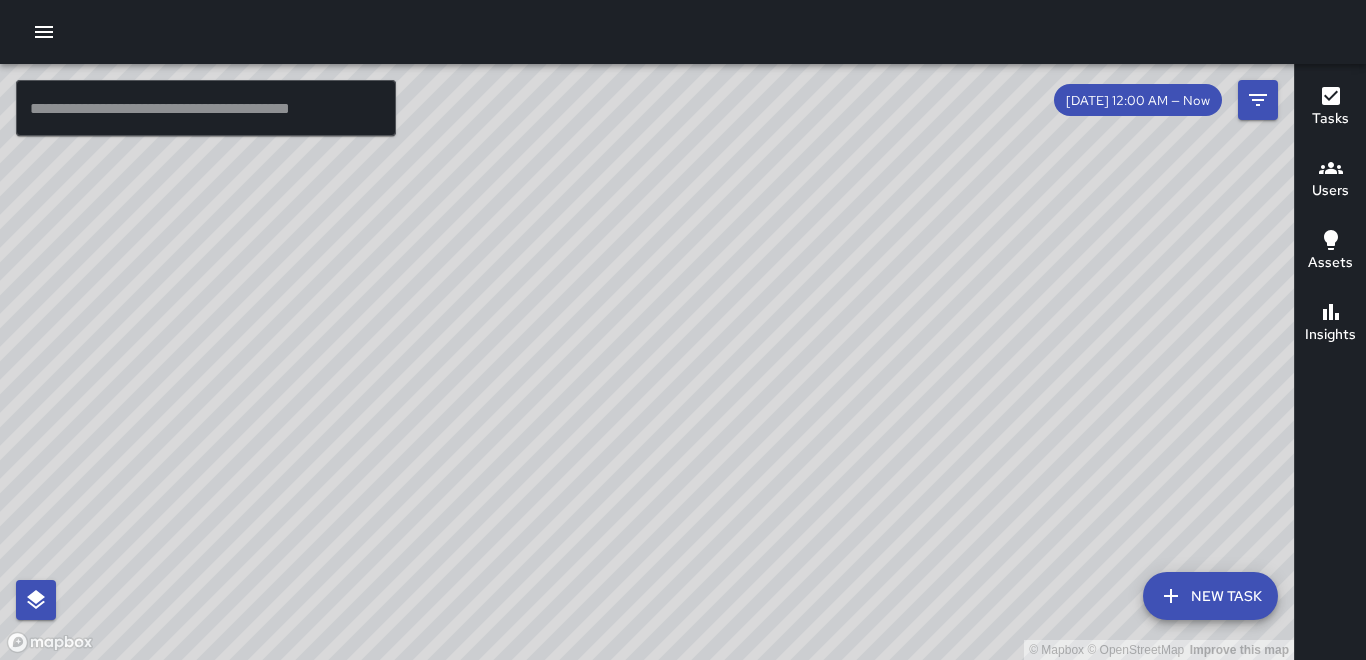 click 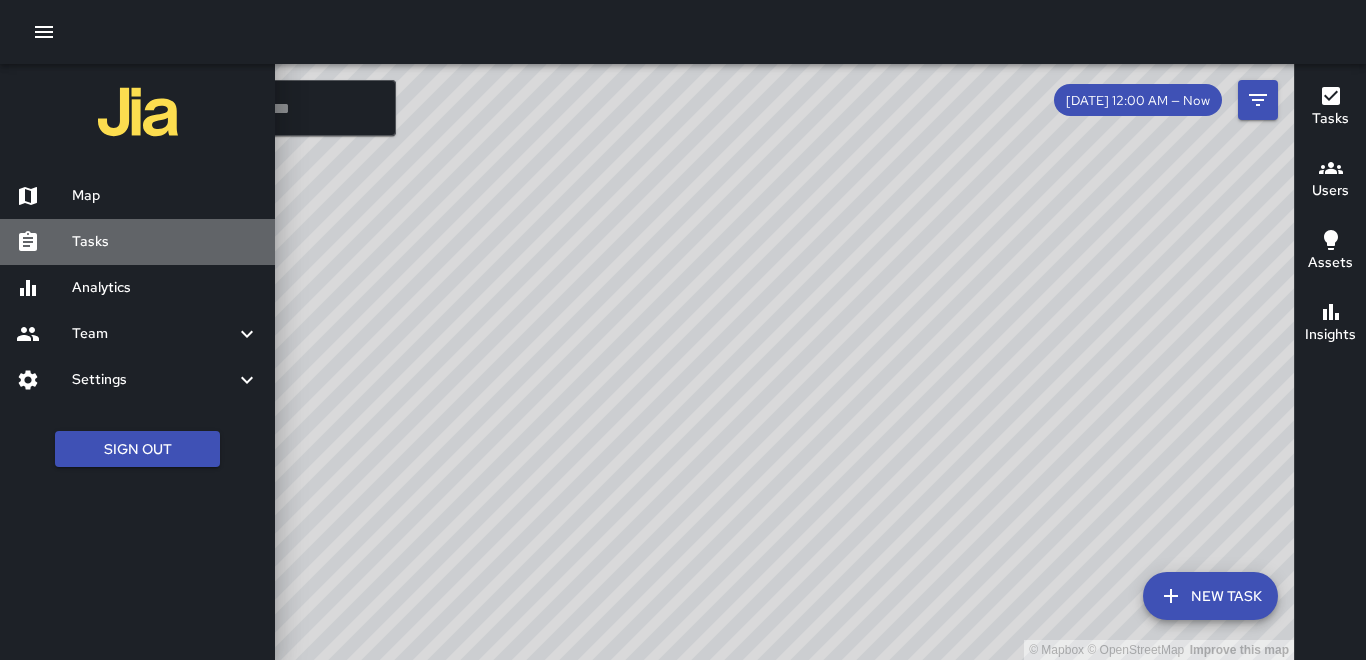 click on "Tasks" at bounding box center (165, 242) 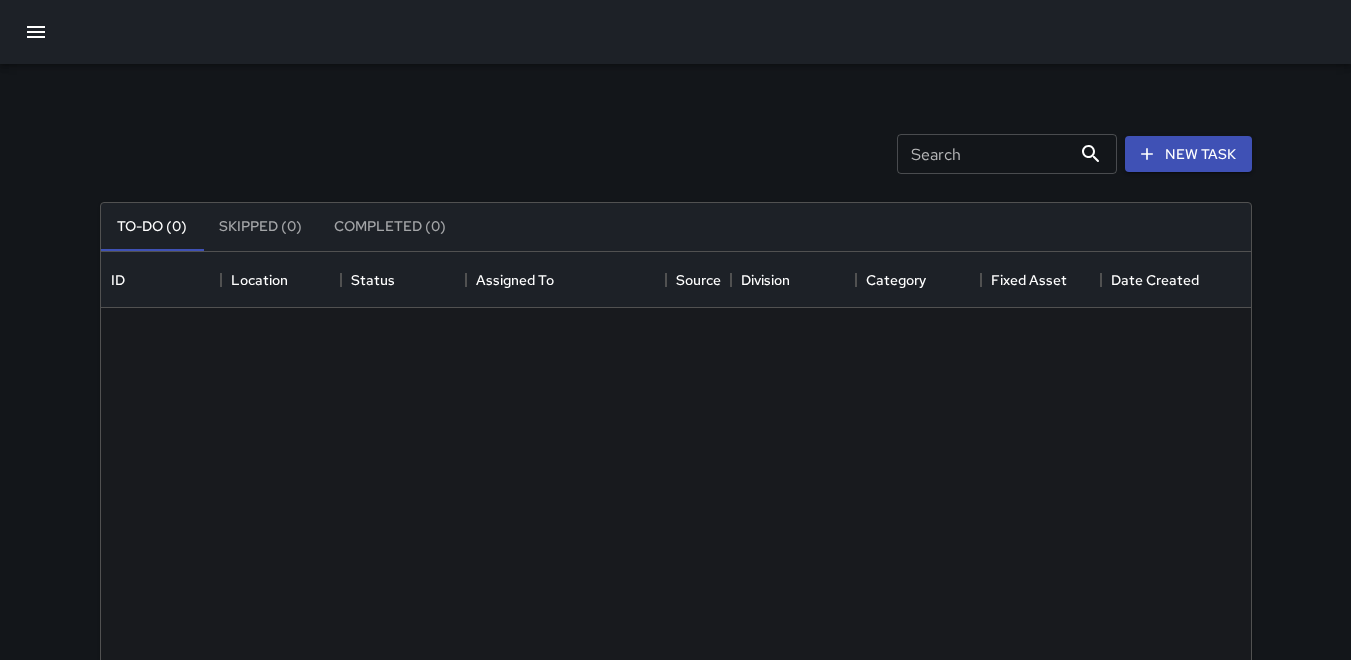 scroll, scrollTop: 16, scrollLeft: 16, axis: both 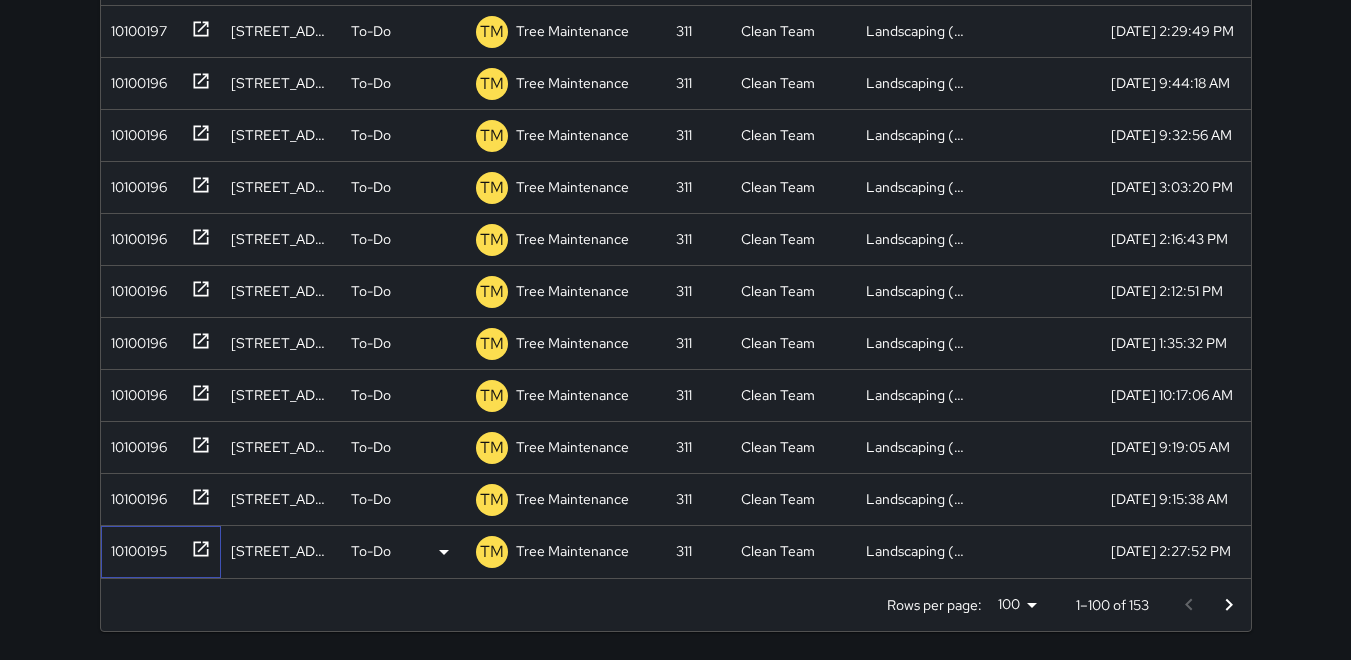 click on "10100195" at bounding box center [135, 547] 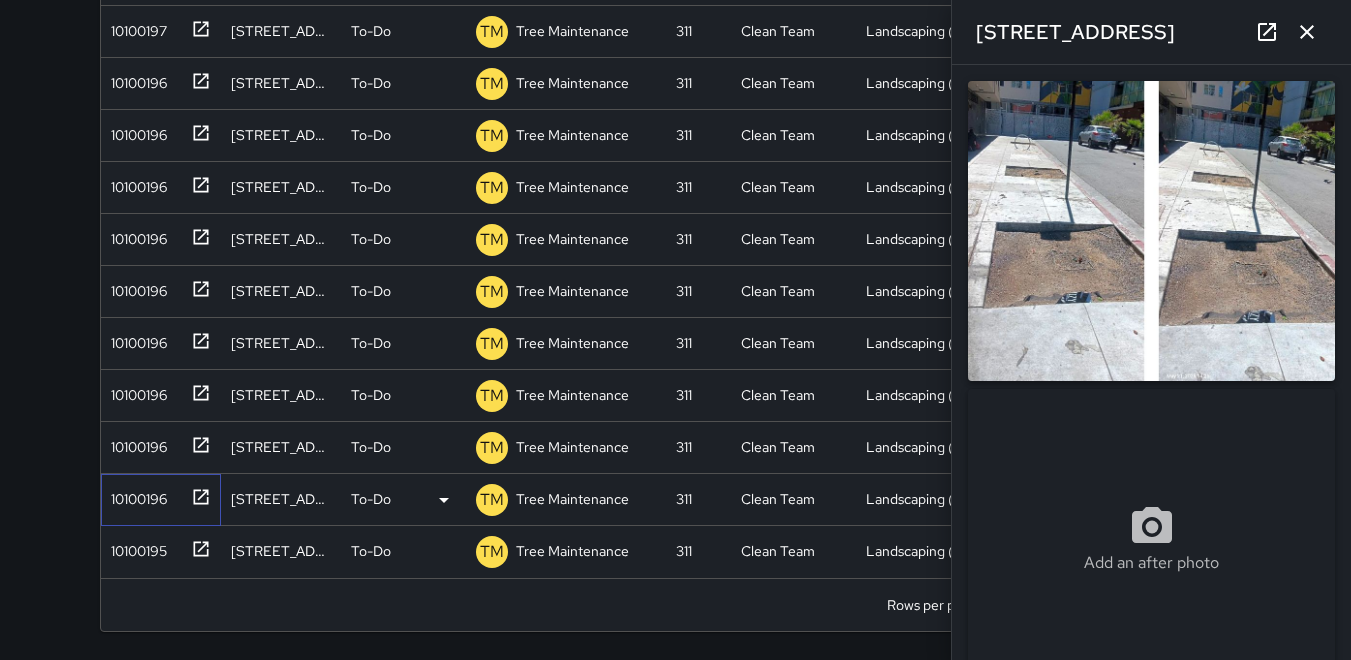 click on "10100196" at bounding box center [135, 495] 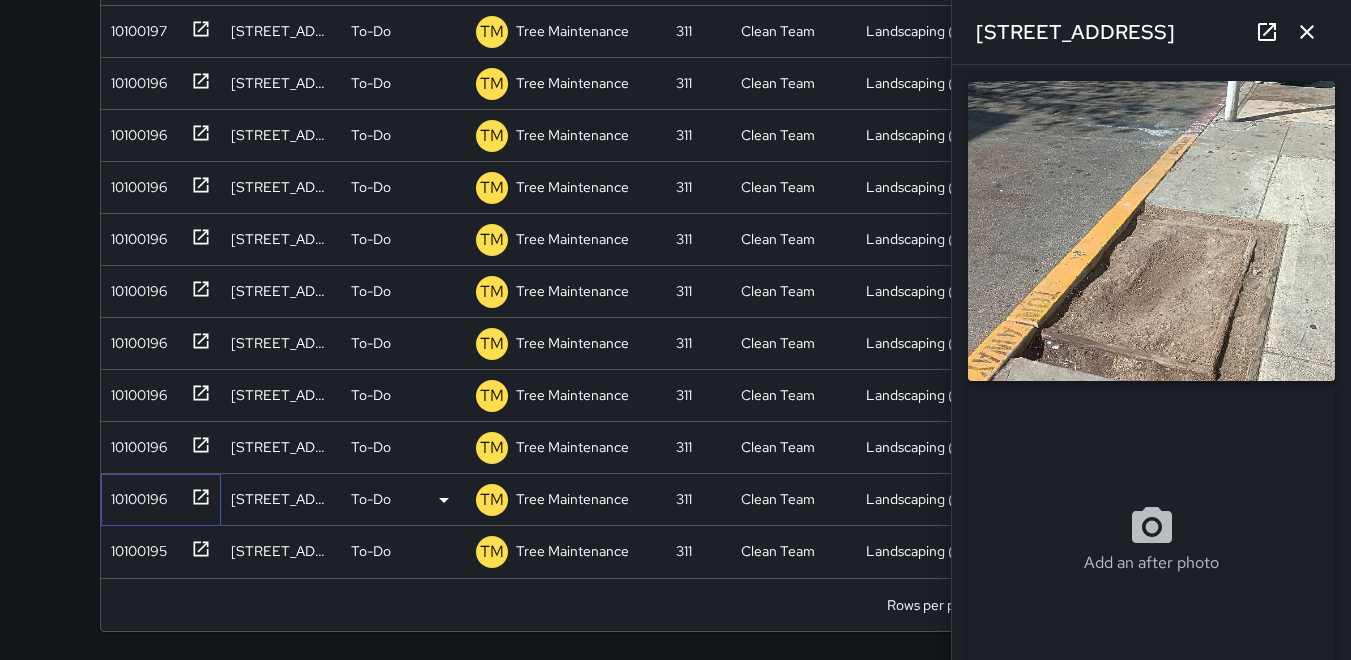 type on "**********" 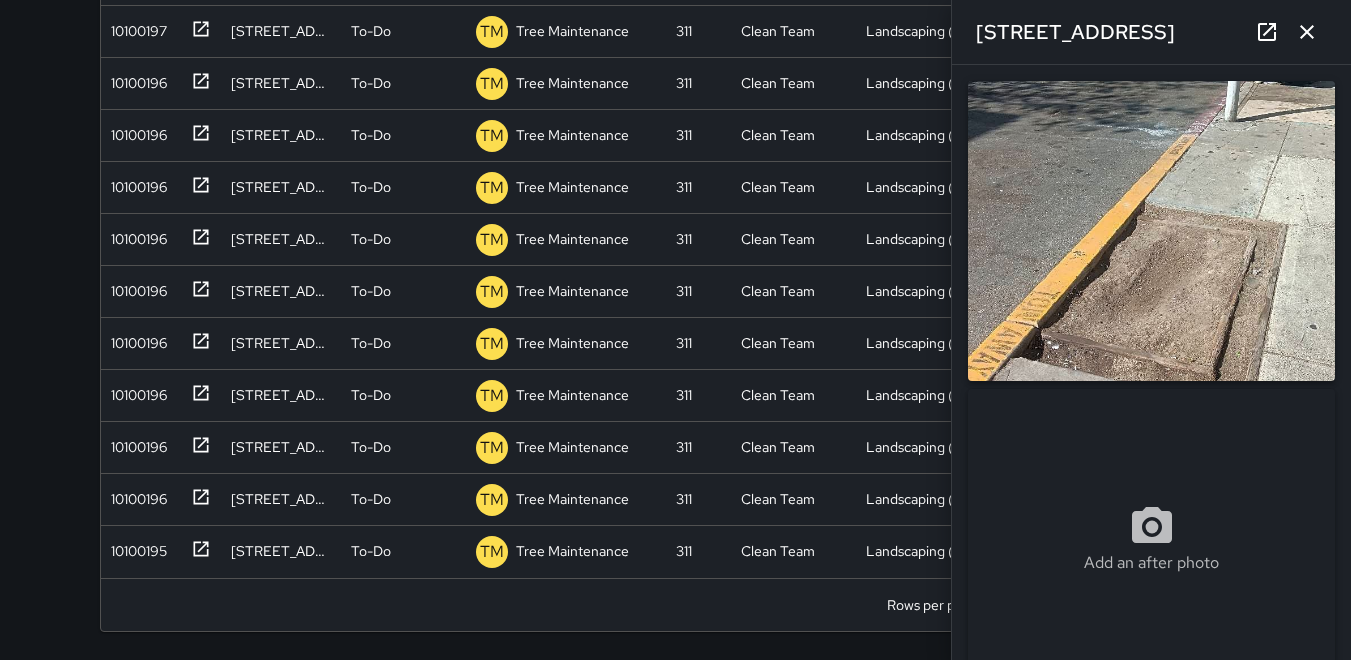 click at bounding box center [1151, 231] 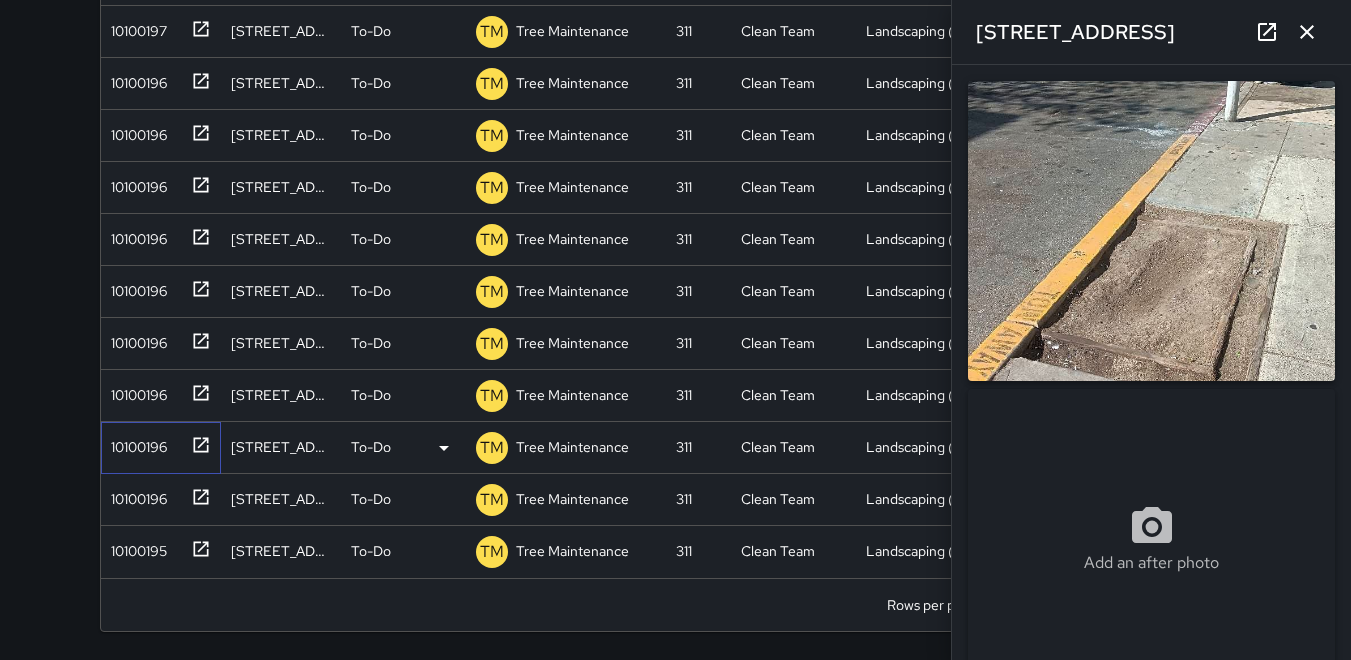 click on "10100196" at bounding box center [135, 443] 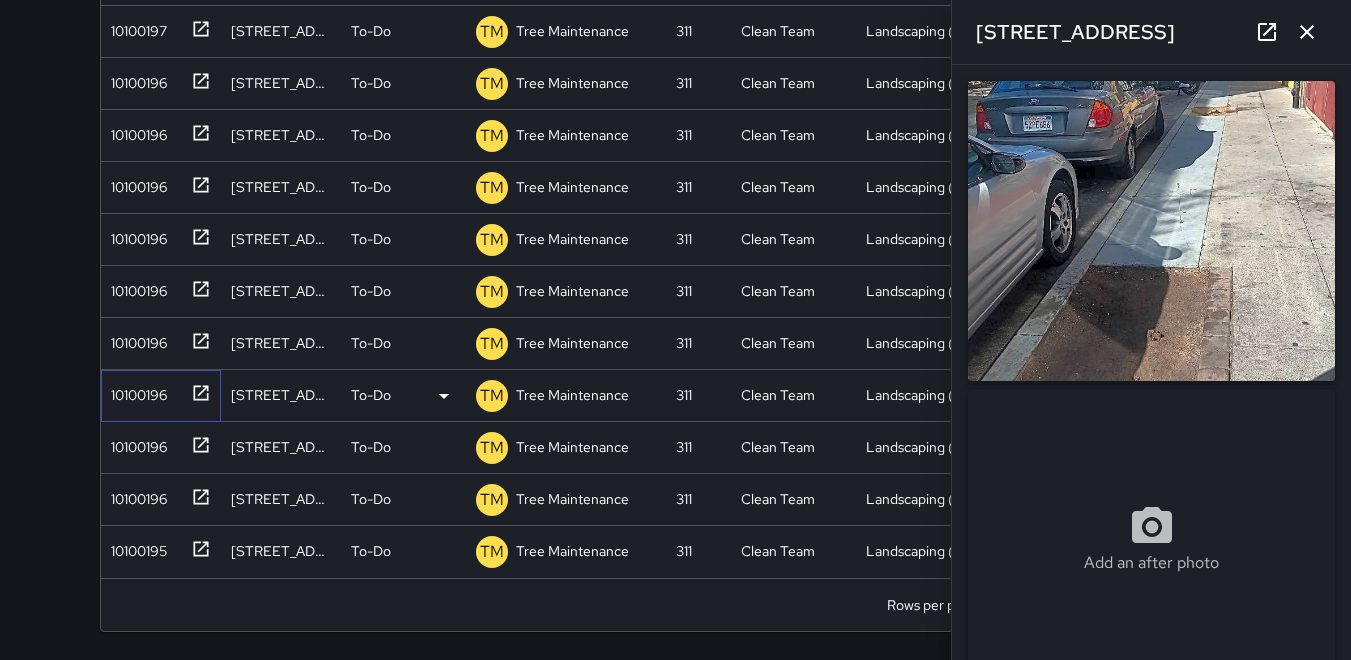 click on "10100196" at bounding box center (135, 391) 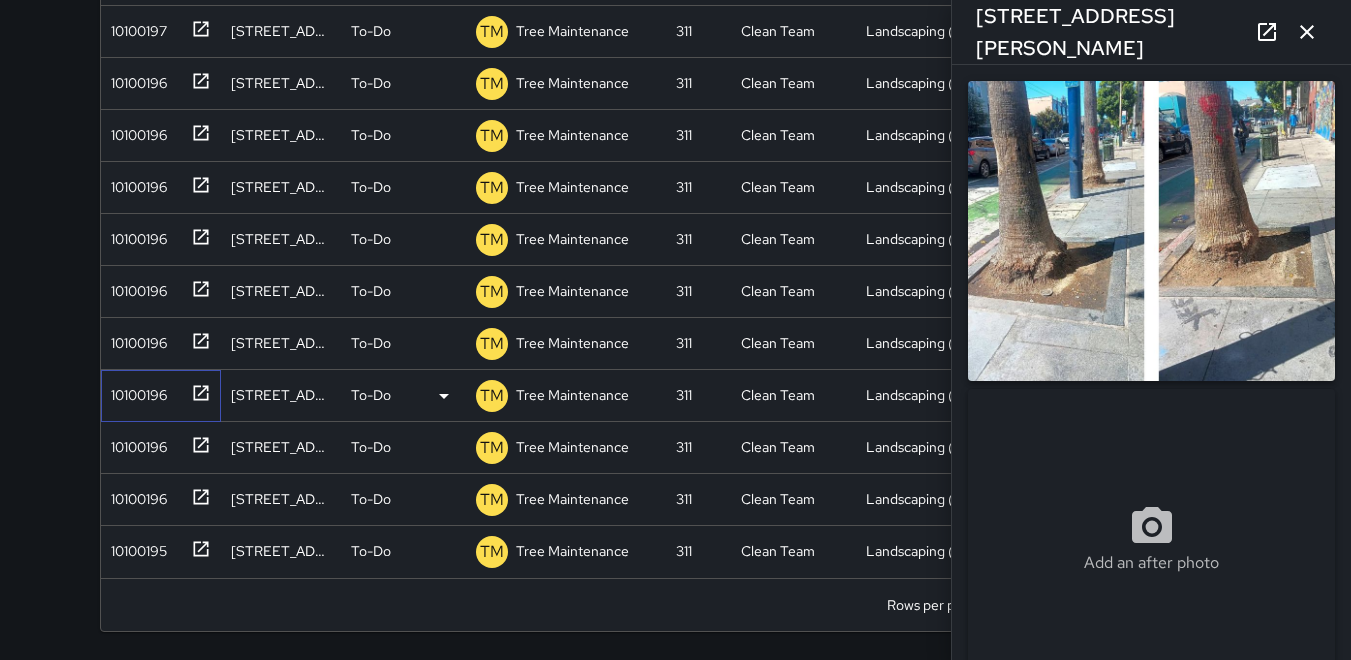 type on "**********" 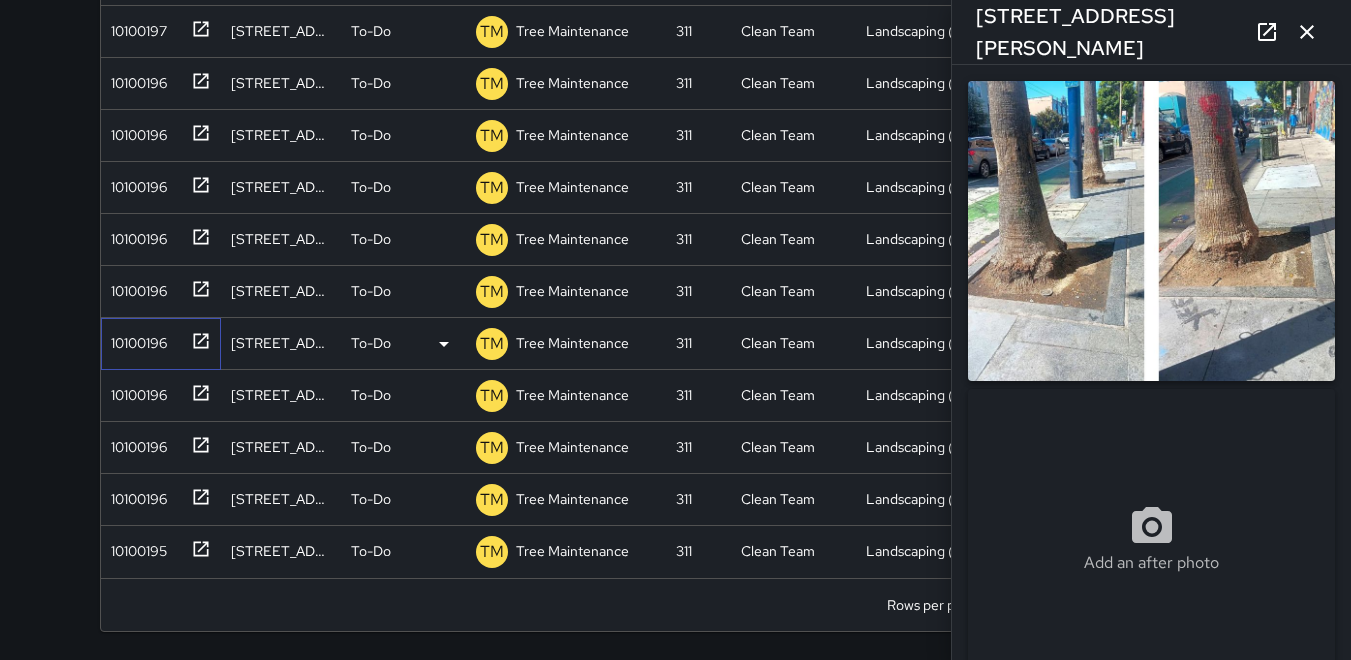 click on "10100196" at bounding box center (135, 339) 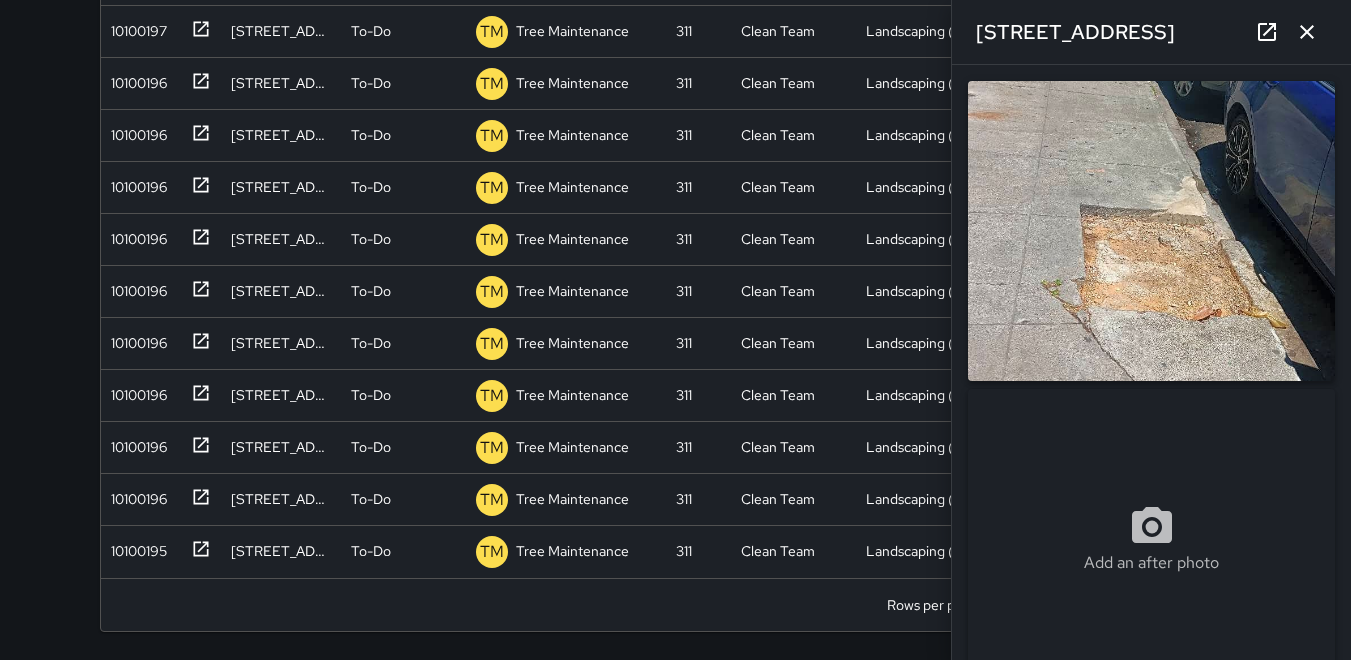 click at bounding box center [1151, 231] 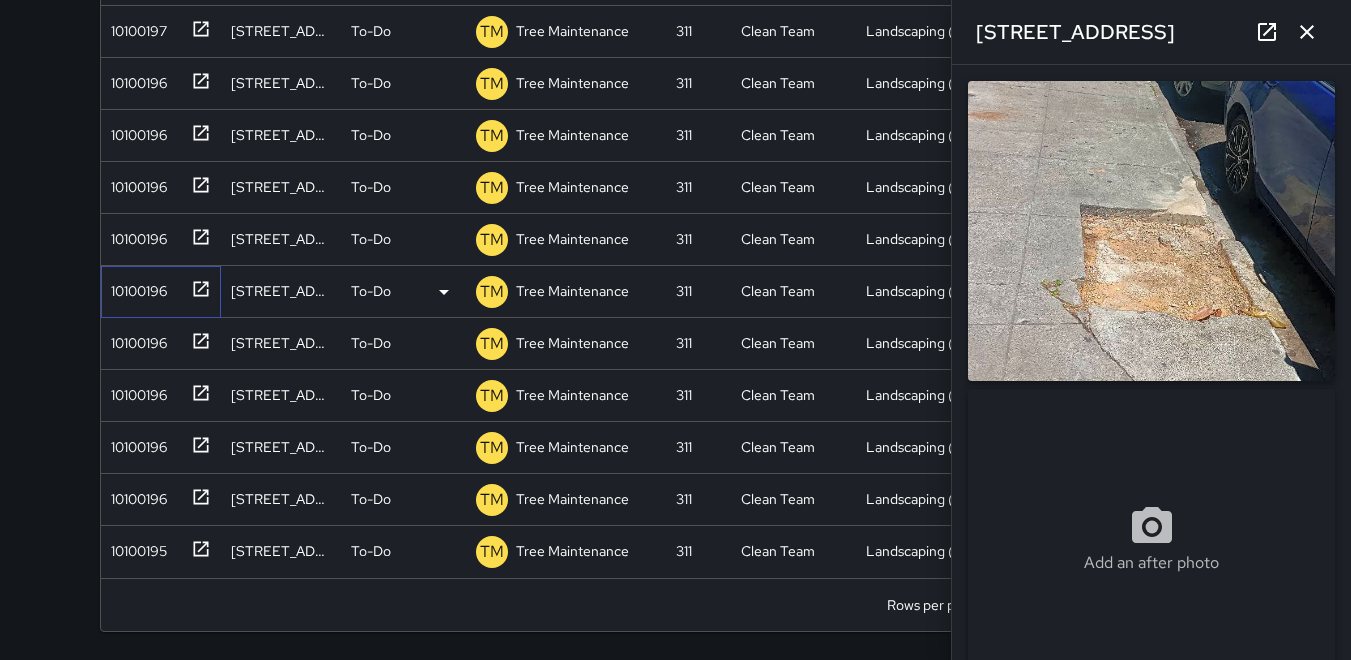click on "10100196" at bounding box center (135, 287) 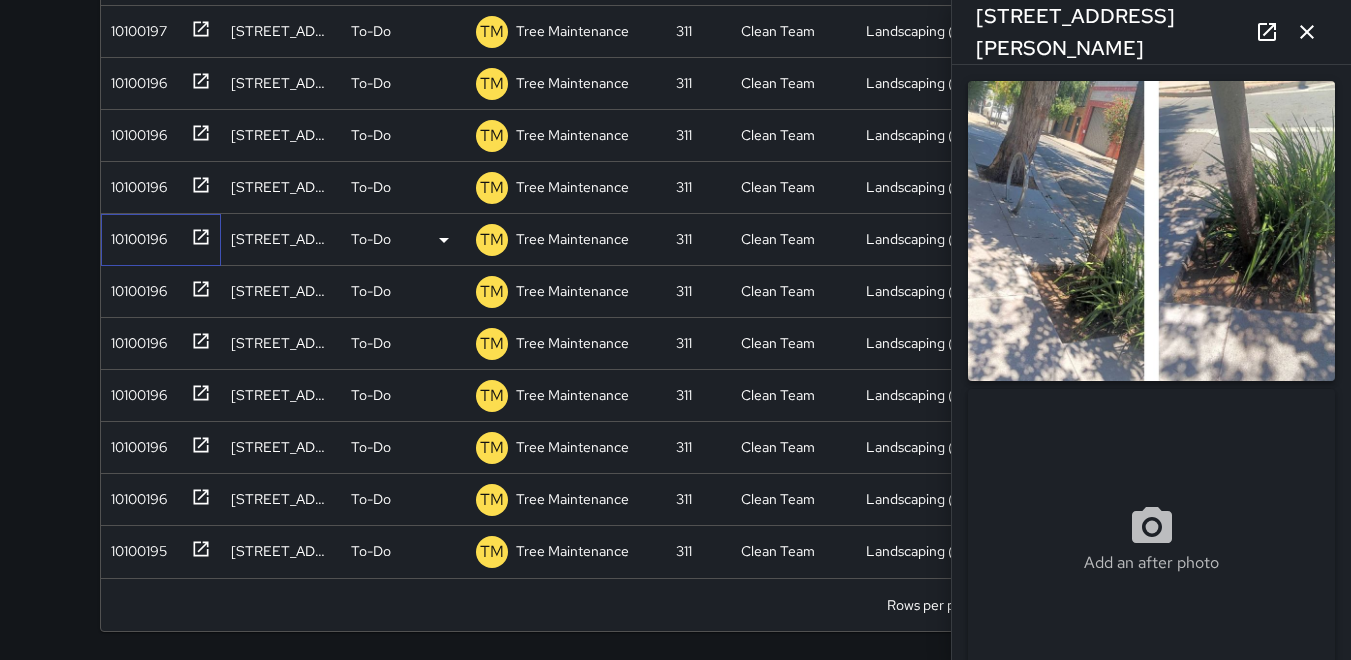 click on "10100196" at bounding box center (135, 235) 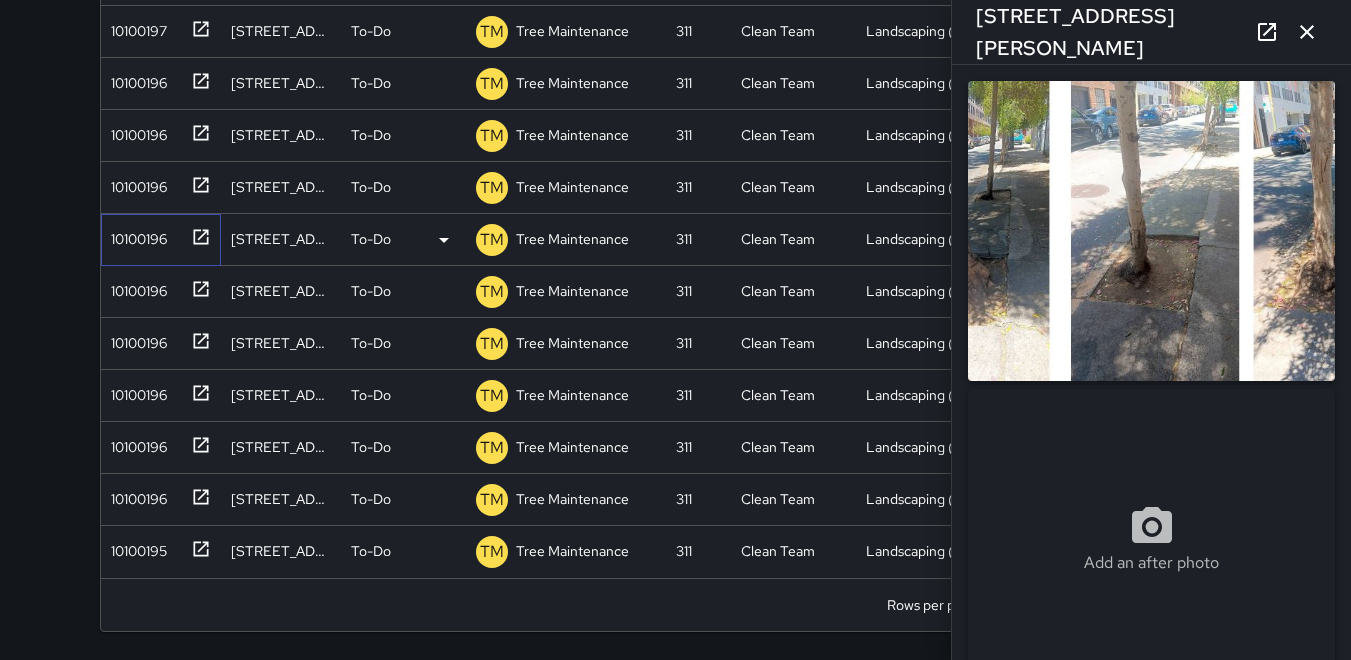 type on "**********" 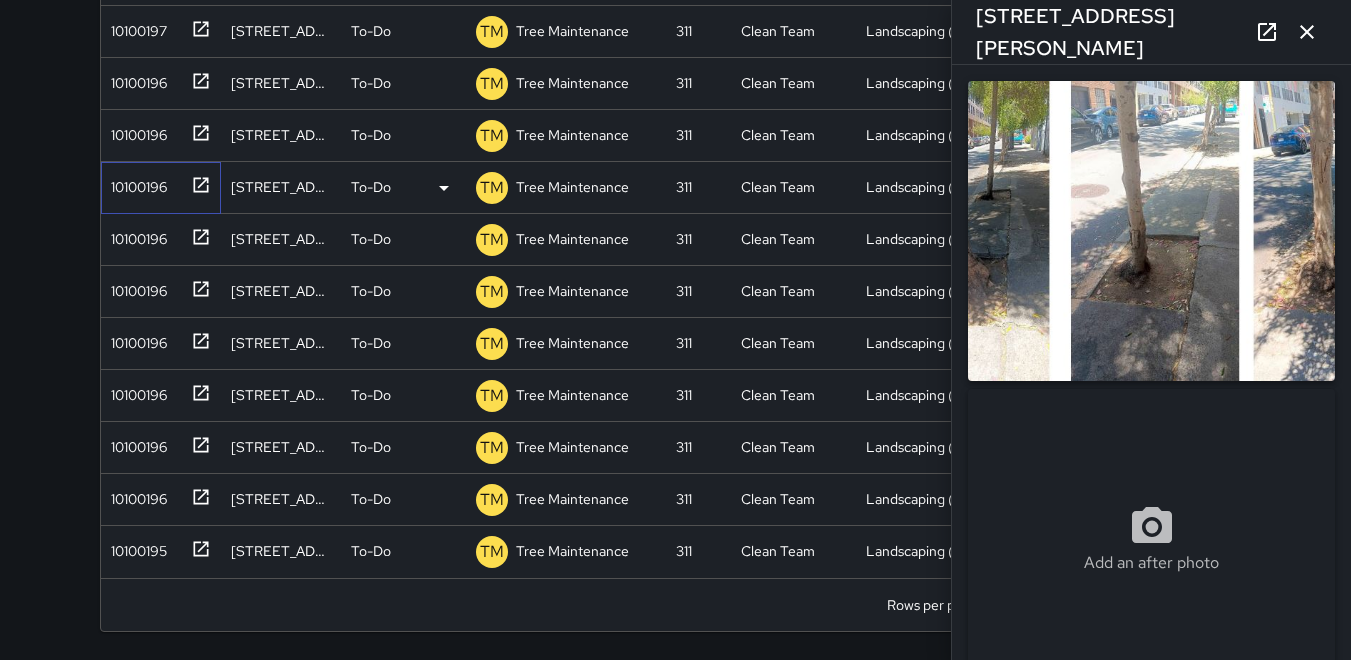 click on "10100196" at bounding box center (135, 183) 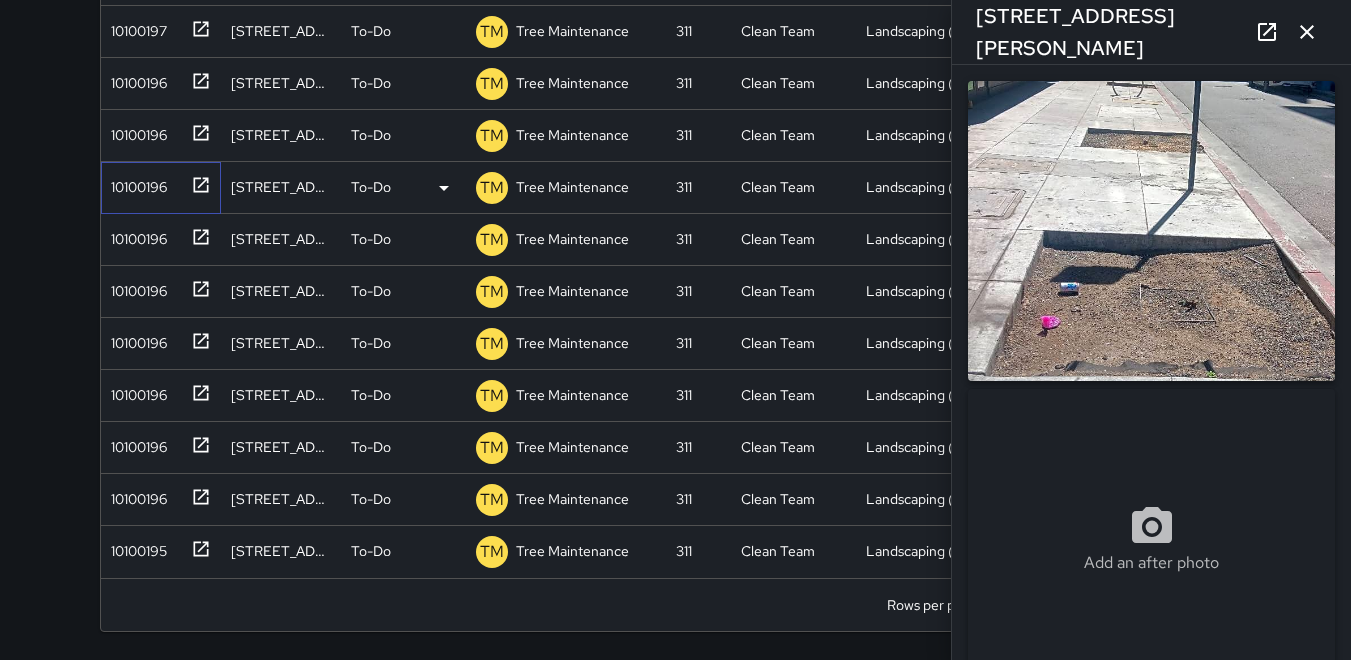 type on "**********" 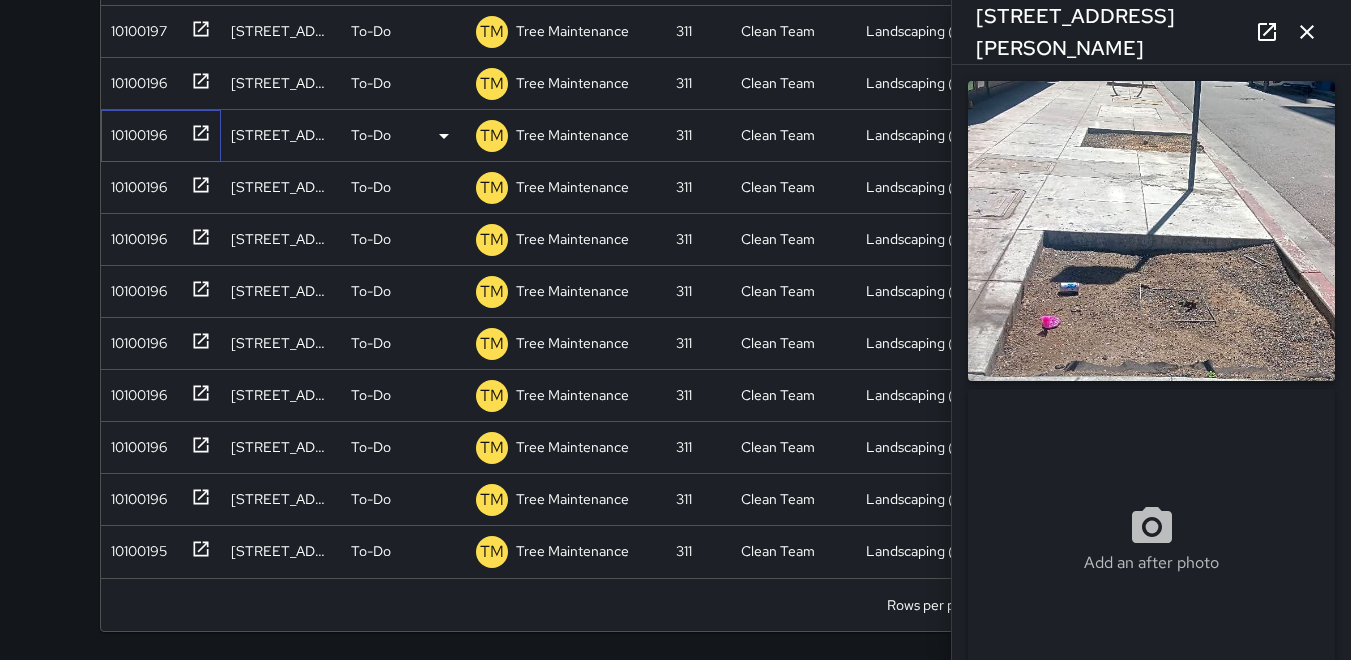 click on "10100196" at bounding box center (135, 131) 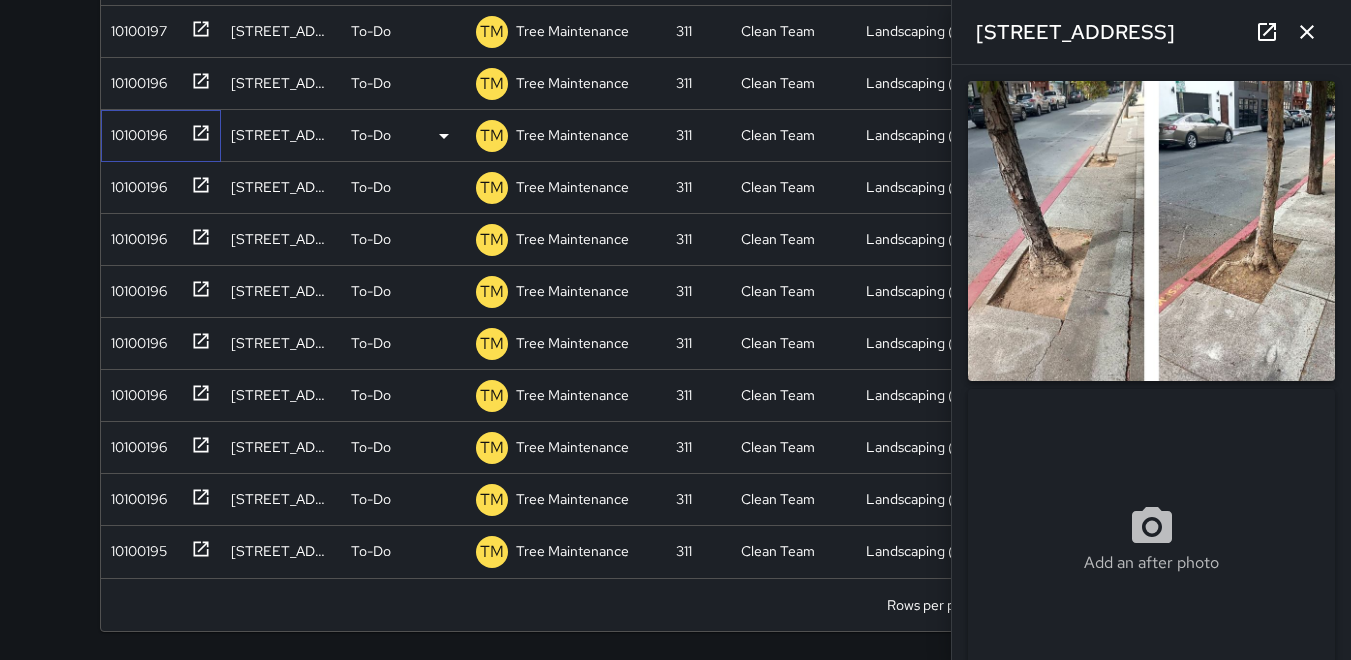 type on "**********" 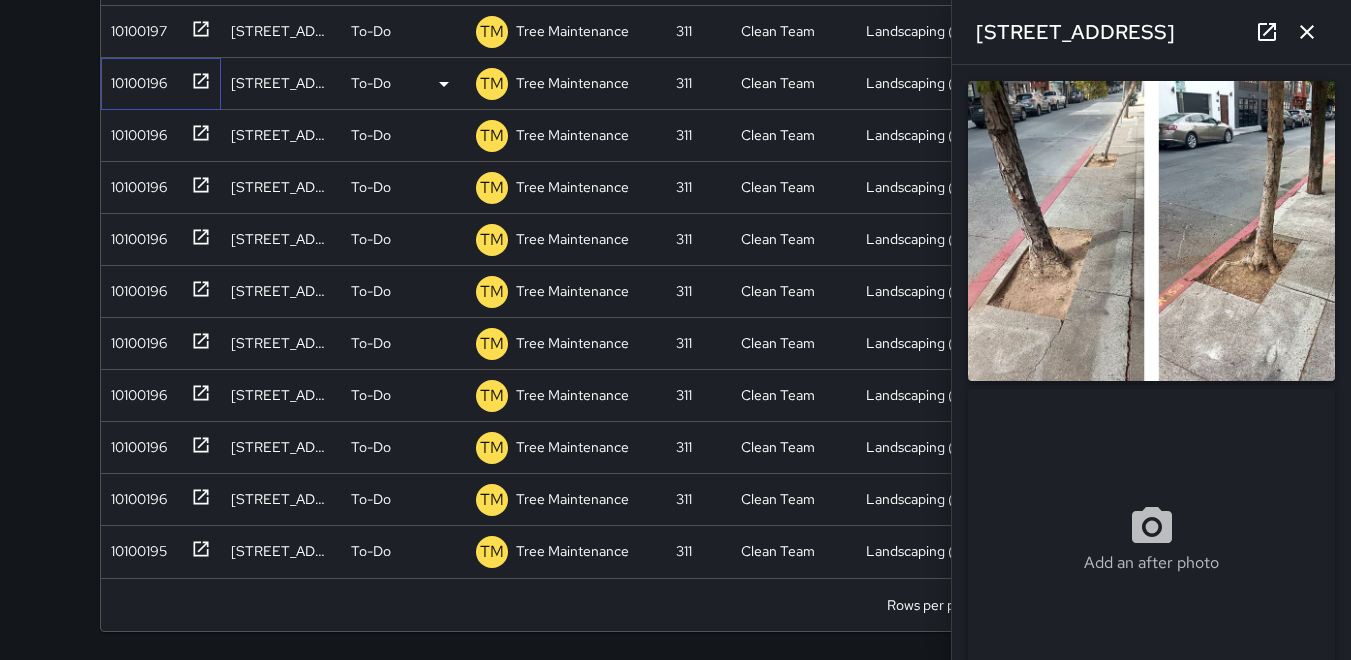 click on "10100196" at bounding box center (135, 79) 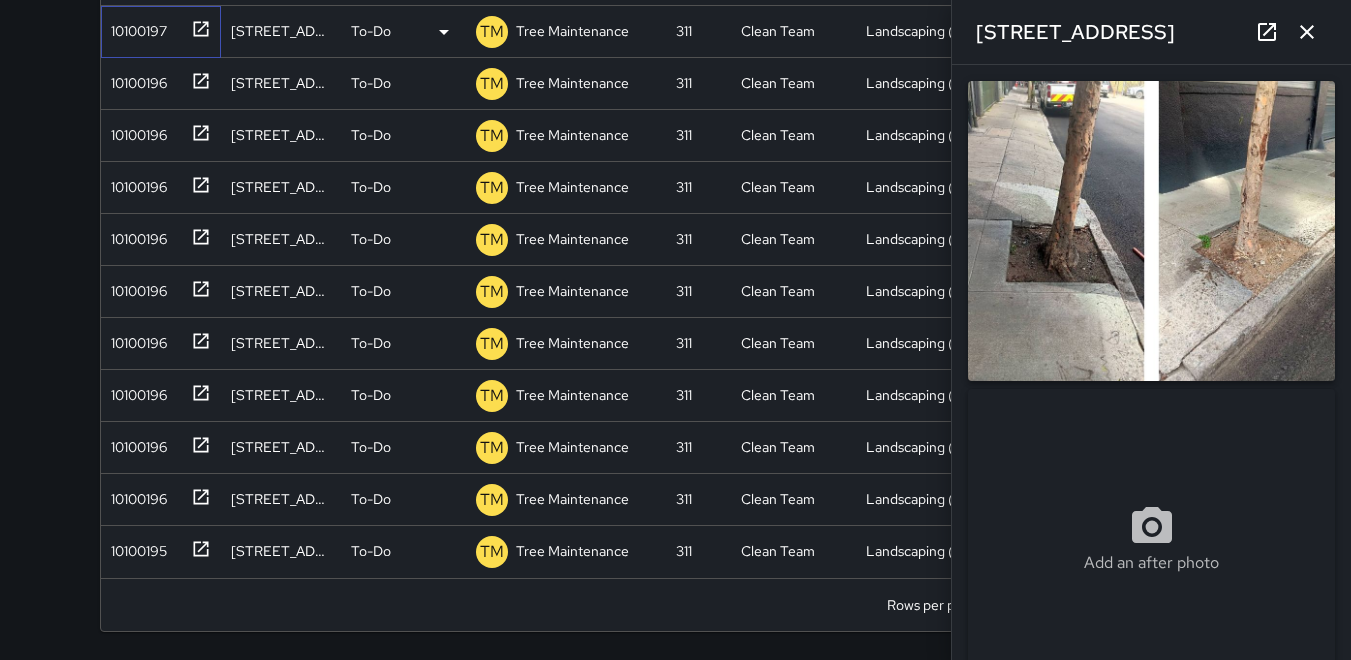 click on "10100197" at bounding box center [135, 27] 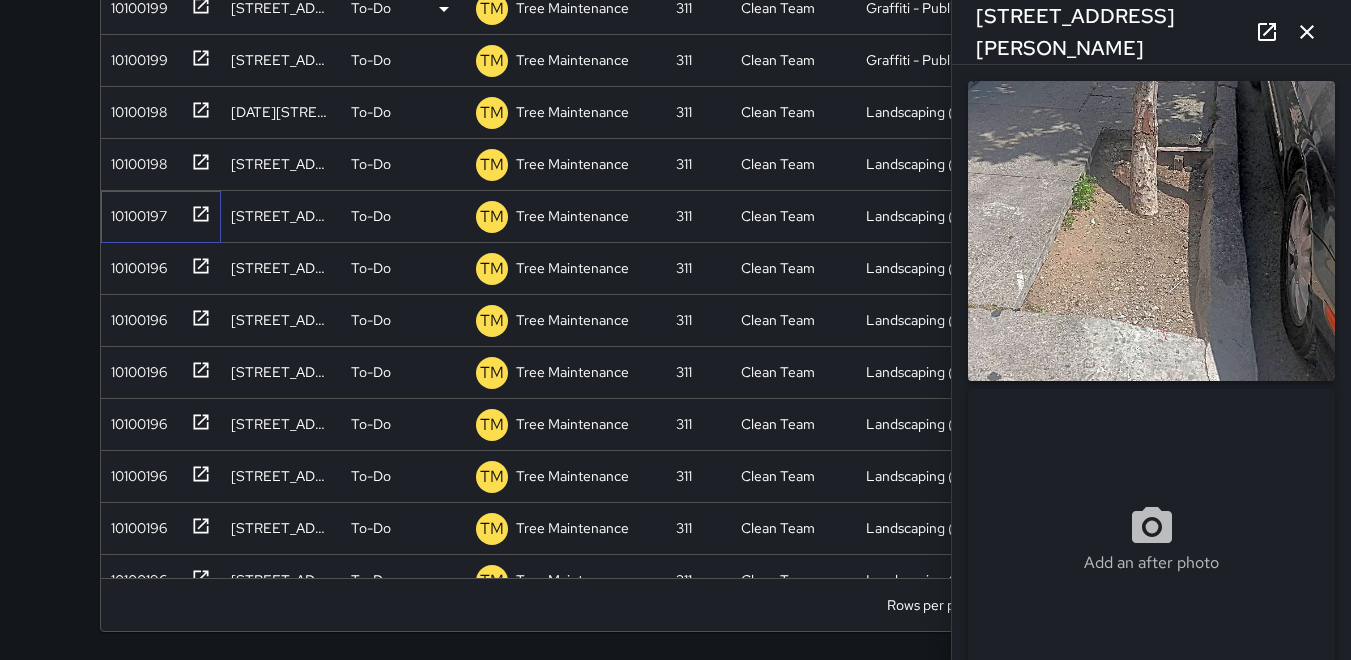 scroll, scrollTop: 4124, scrollLeft: 0, axis: vertical 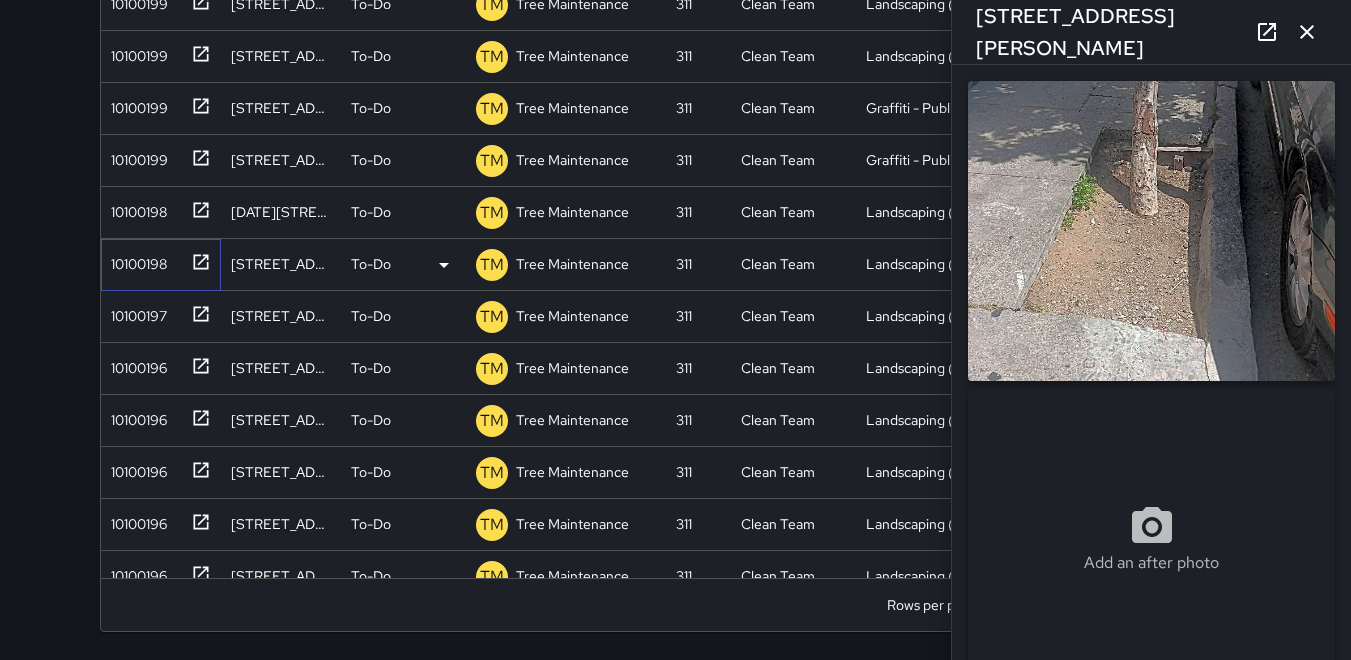 click on "10100198" at bounding box center (135, 260) 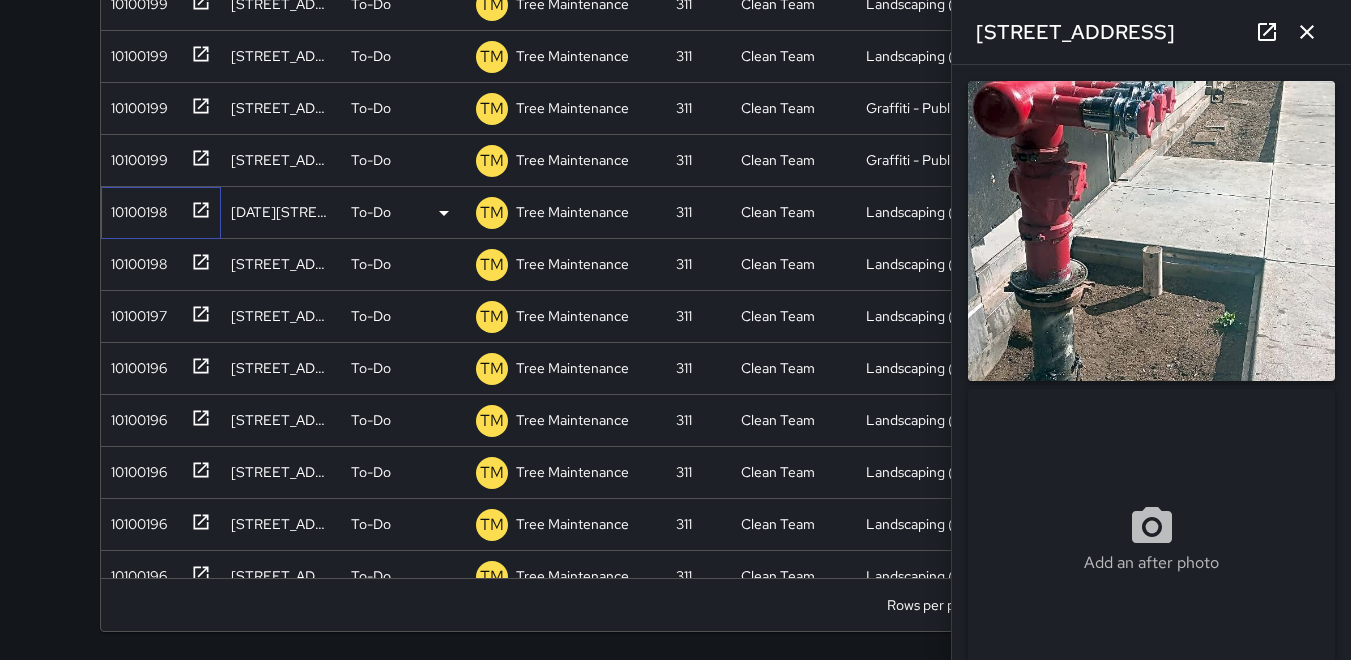 click on "10100198" at bounding box center (135, 208) 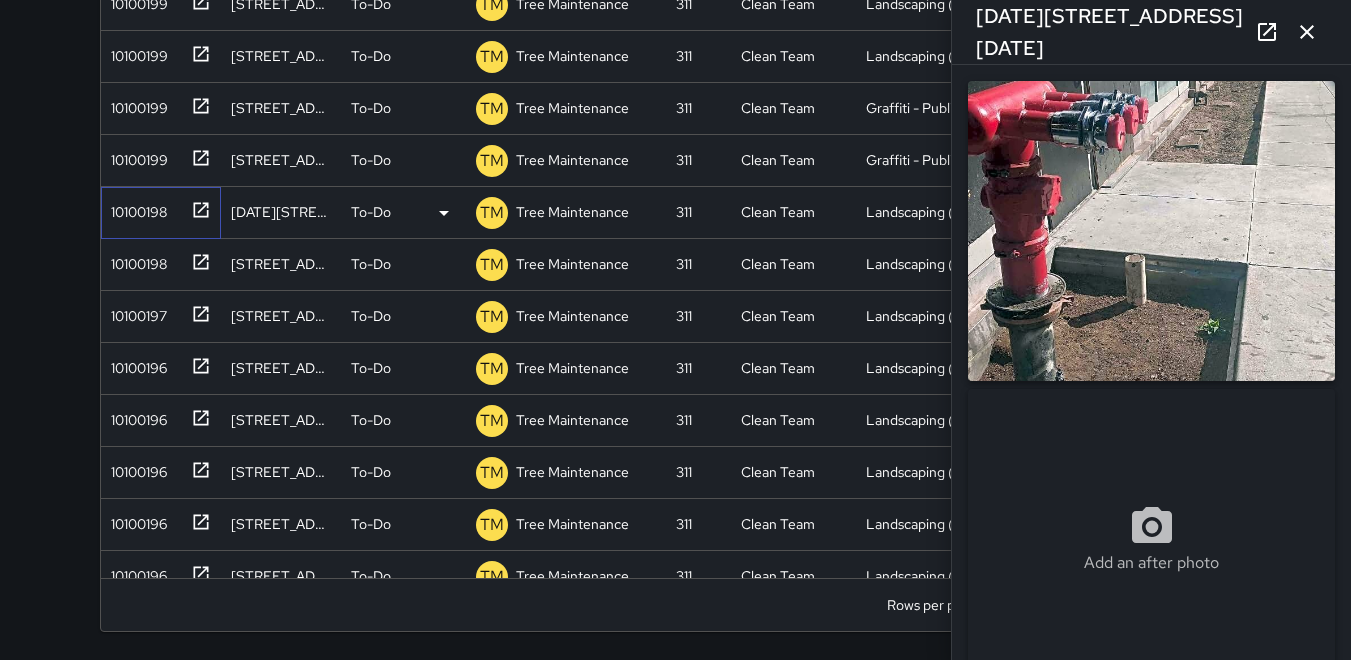 type on "**********" 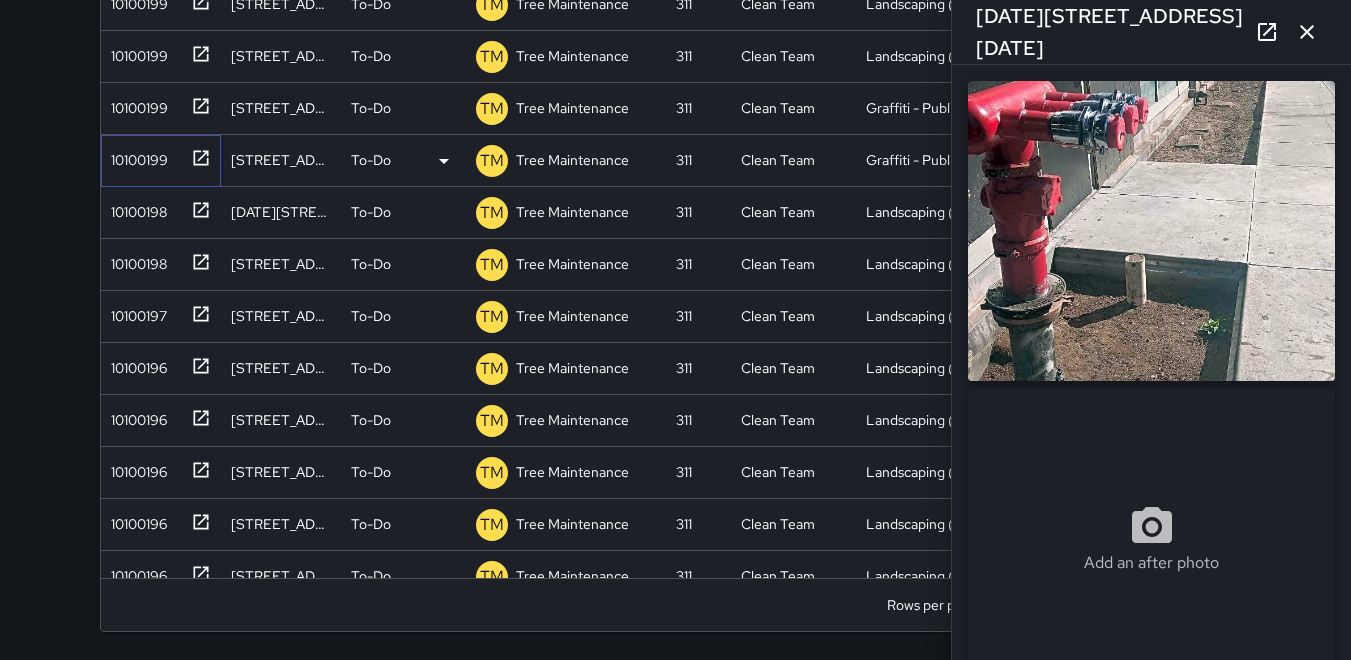 click on "10100199" at bounding box center (135, 156) 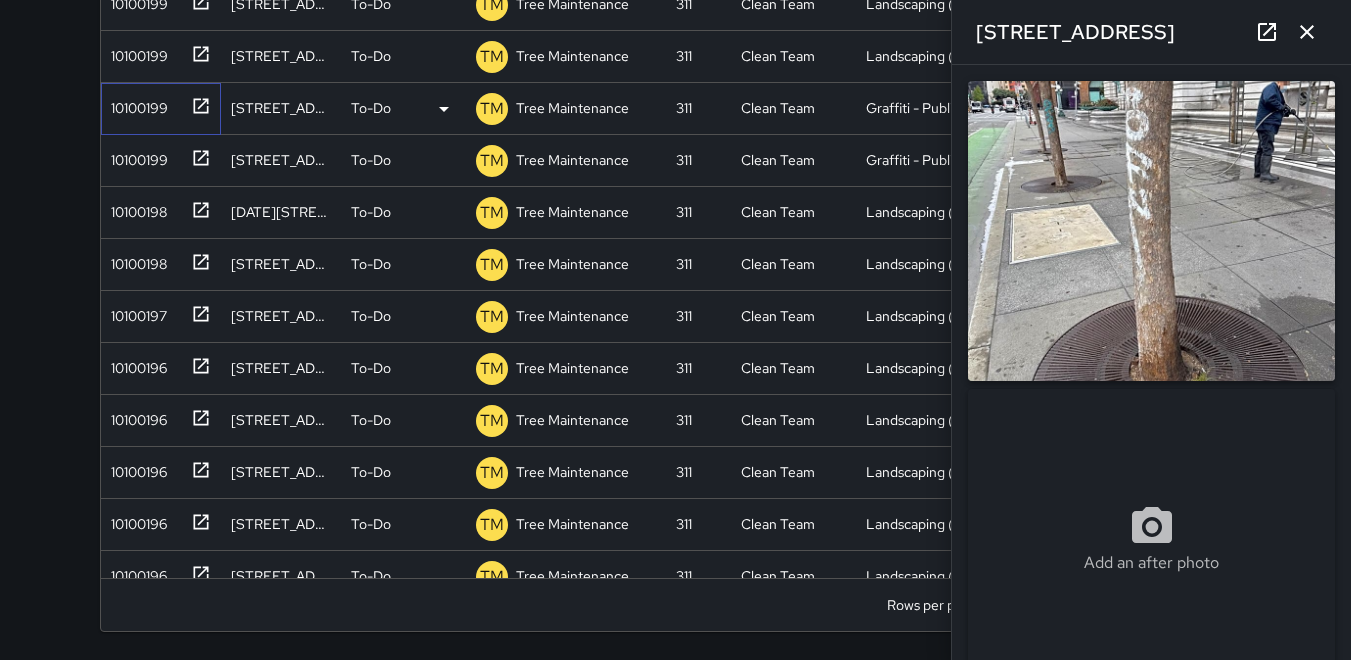 click on "10100199" at bounding box center (135, 104) 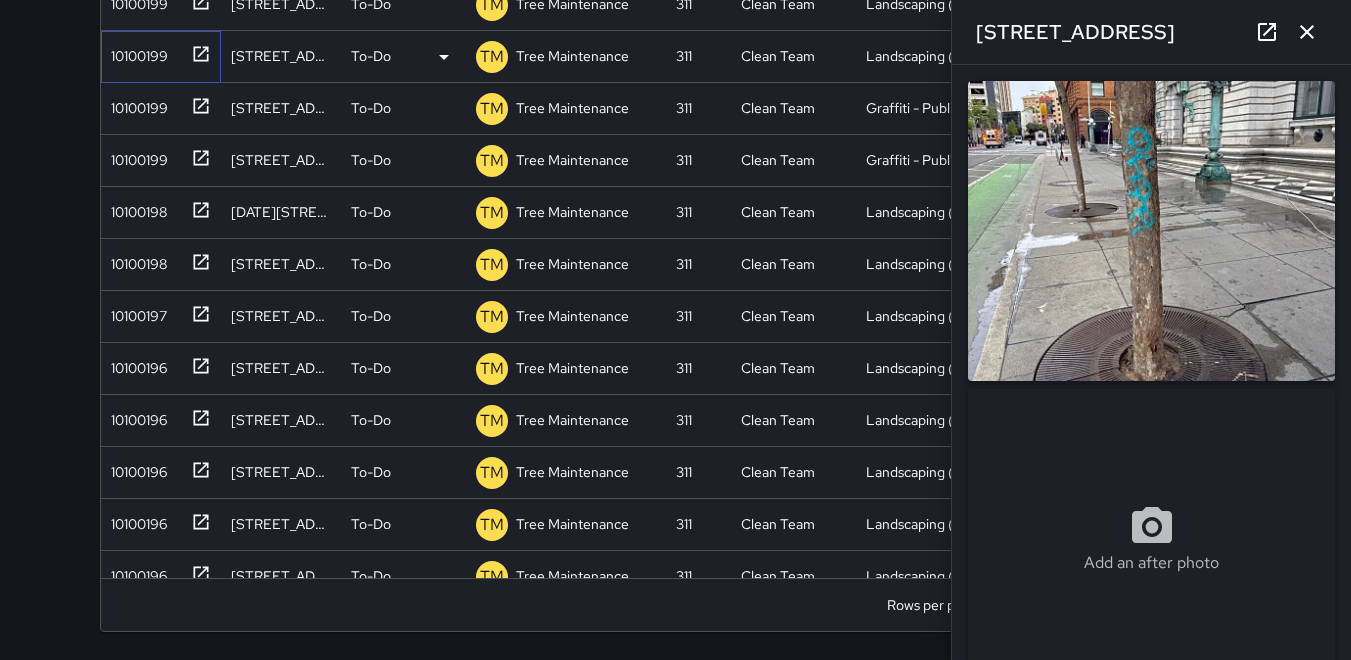 click on "10100199" at bounding box center [135, 52] 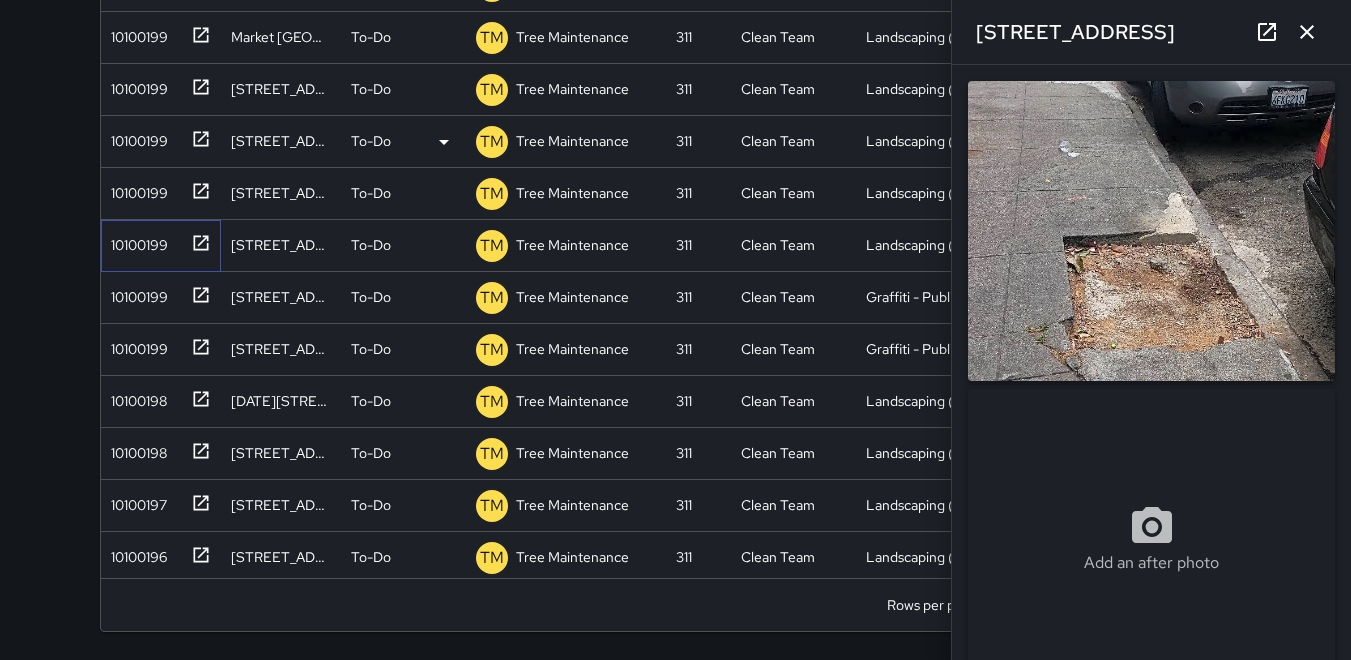 scroll, scrollTop: 3924, scrollLeft: 0, axis: vertical 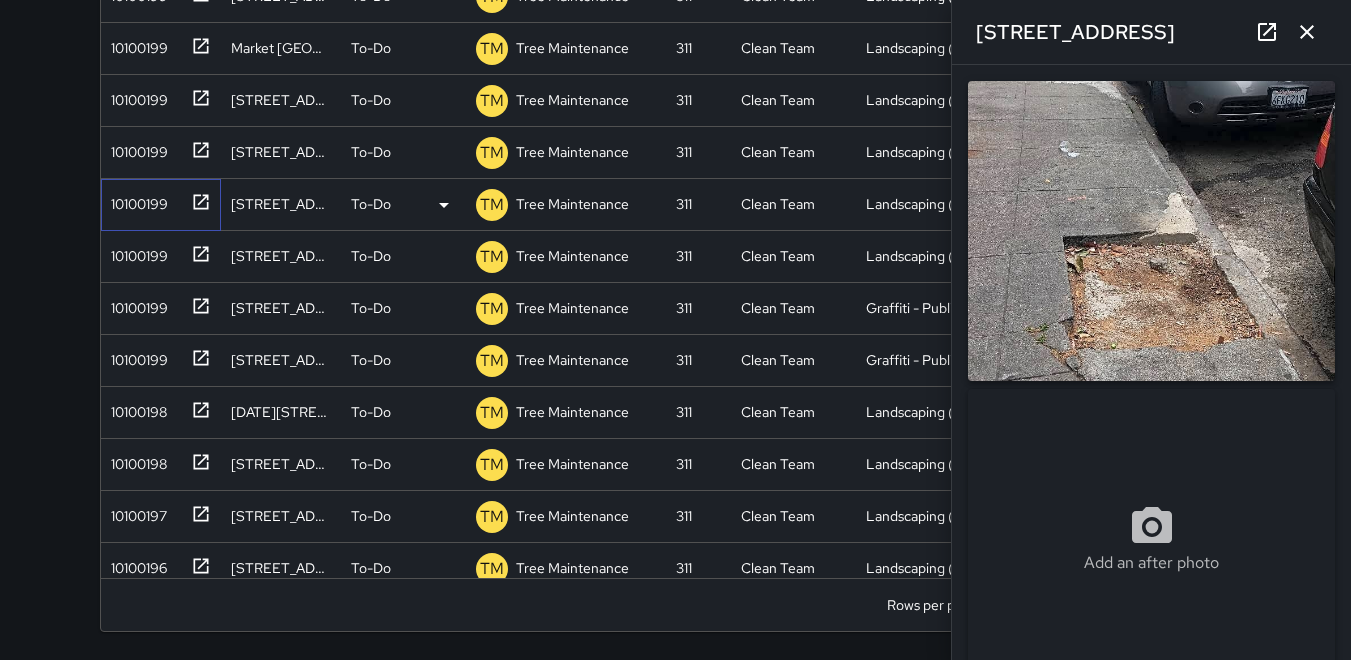 click on "10100199" at bounding box center [135, 200] 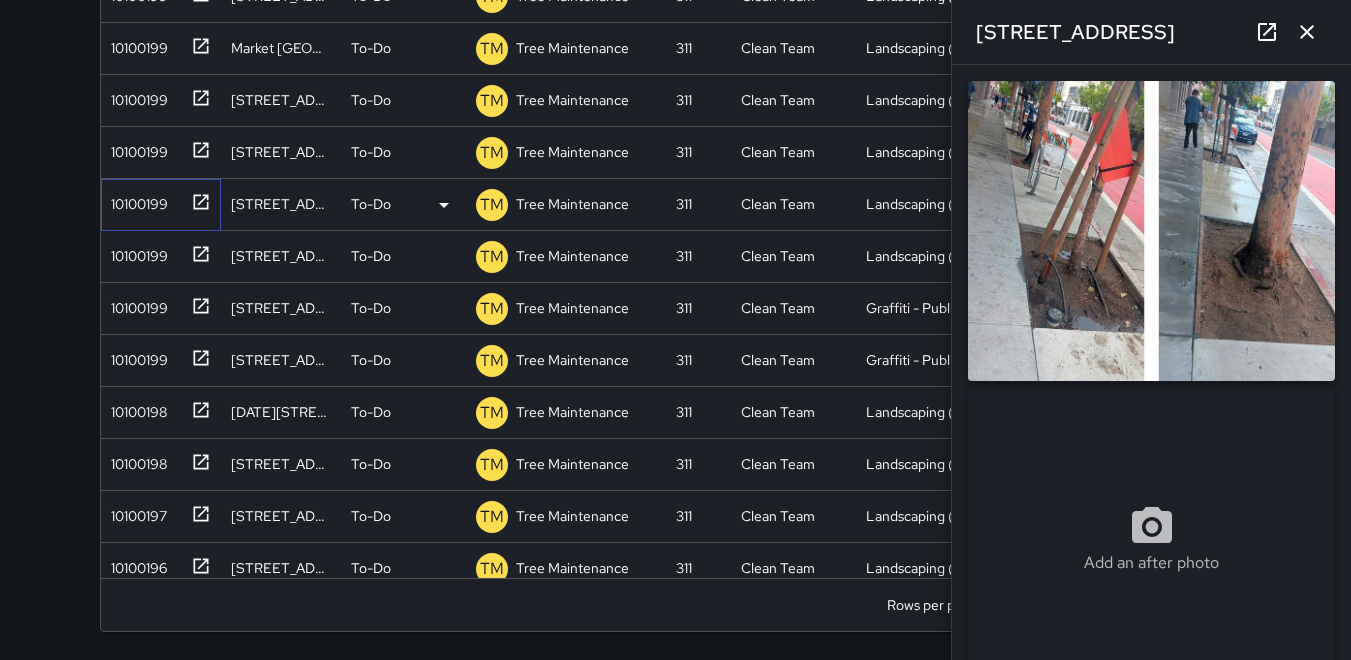 type on "**********" 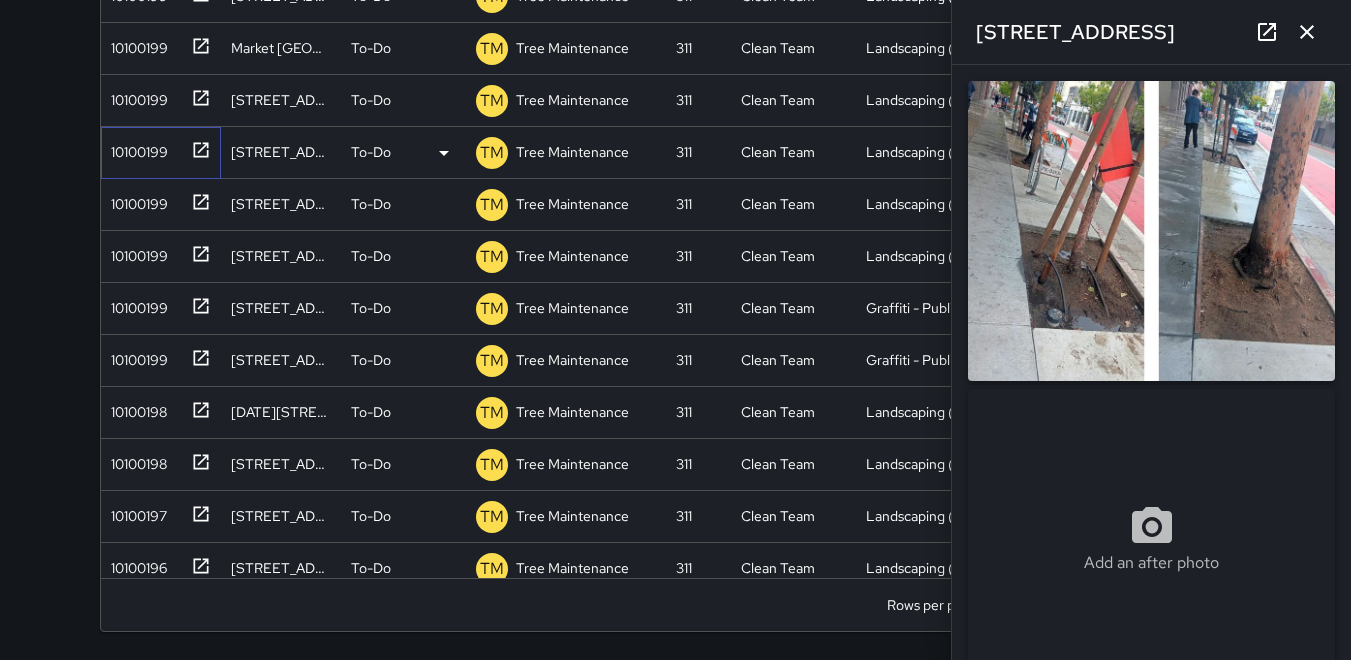 click on "10100199" at bounding box center (135, 148) 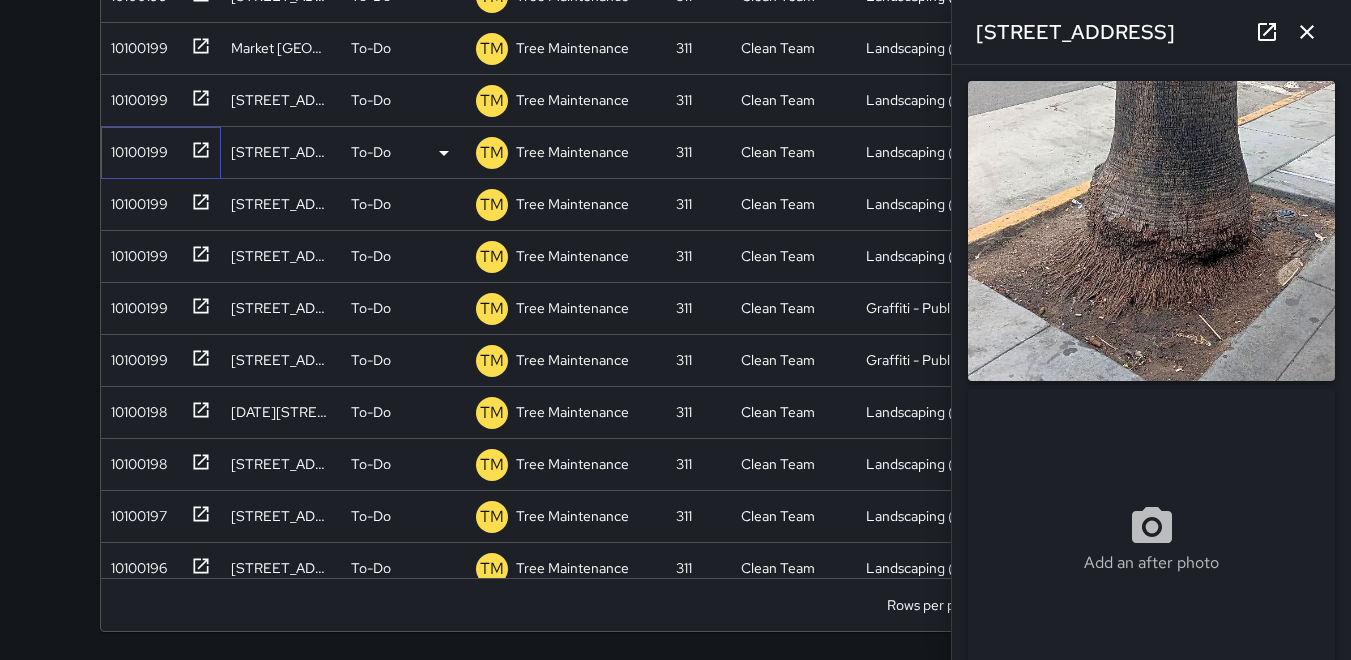 type on "**********" 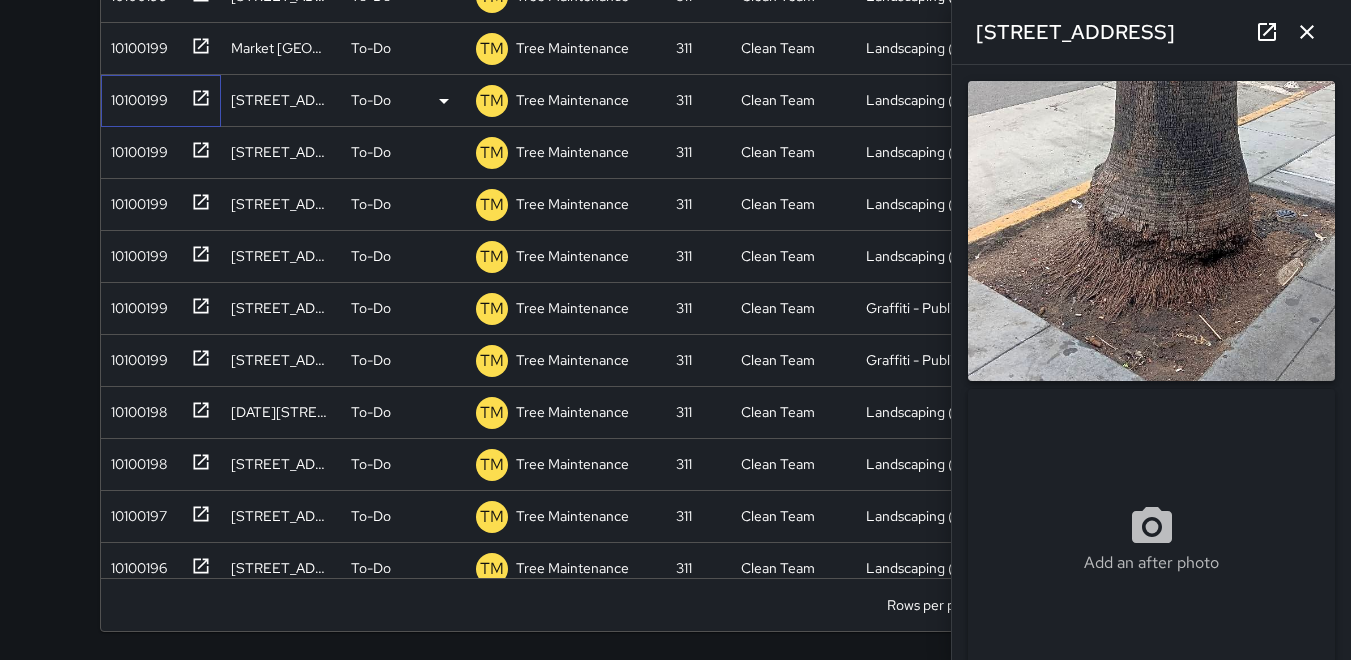 click on "10100199" at bounding box center [135, 96] 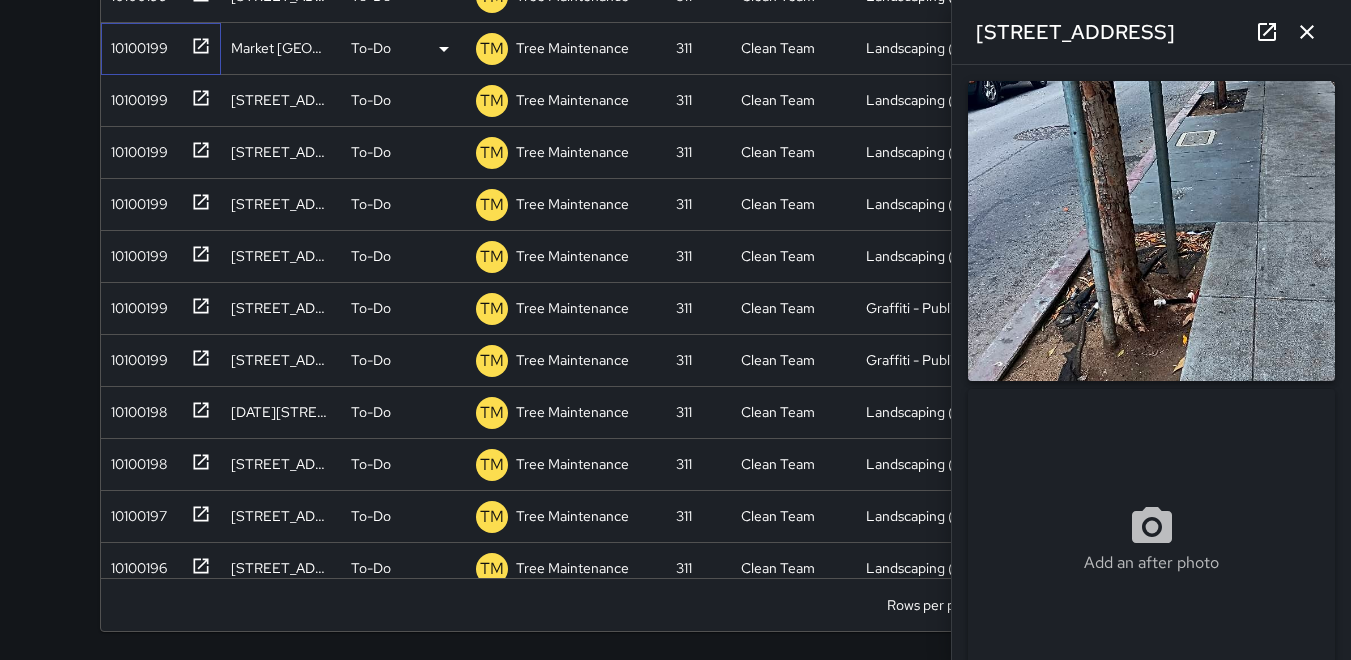 click on "10100199" at bounding box center [135, 44] 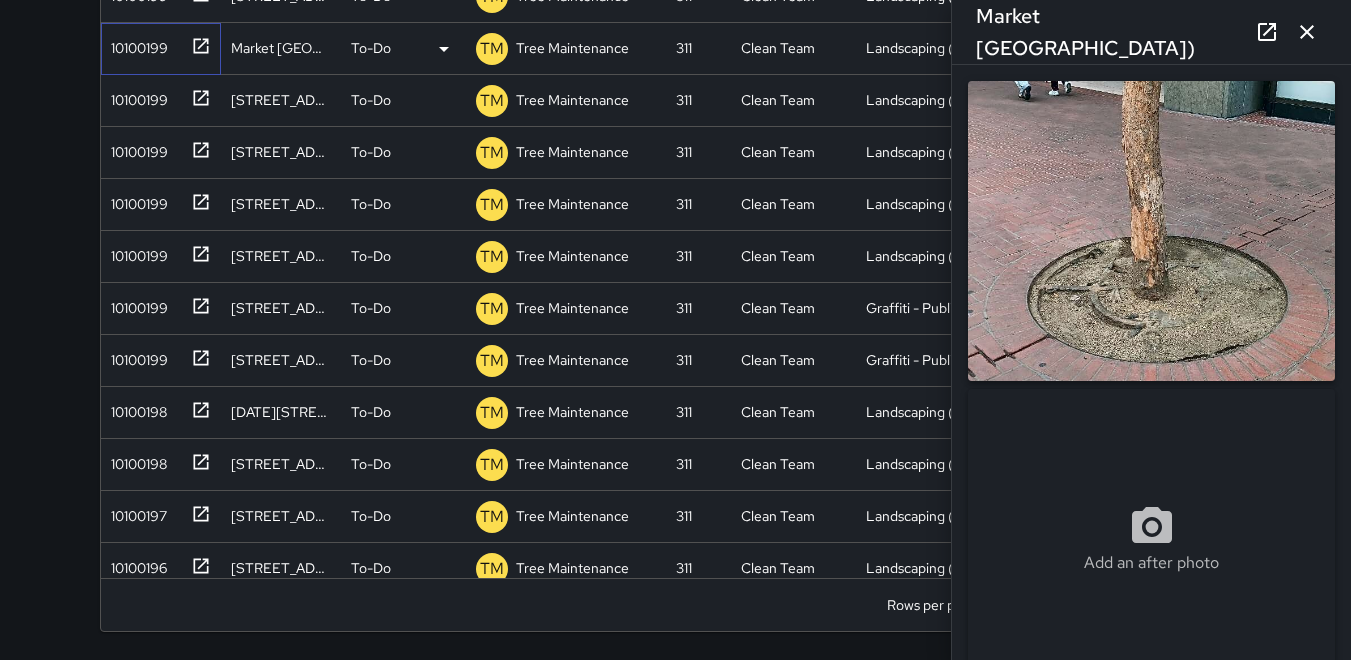 type on "**********" 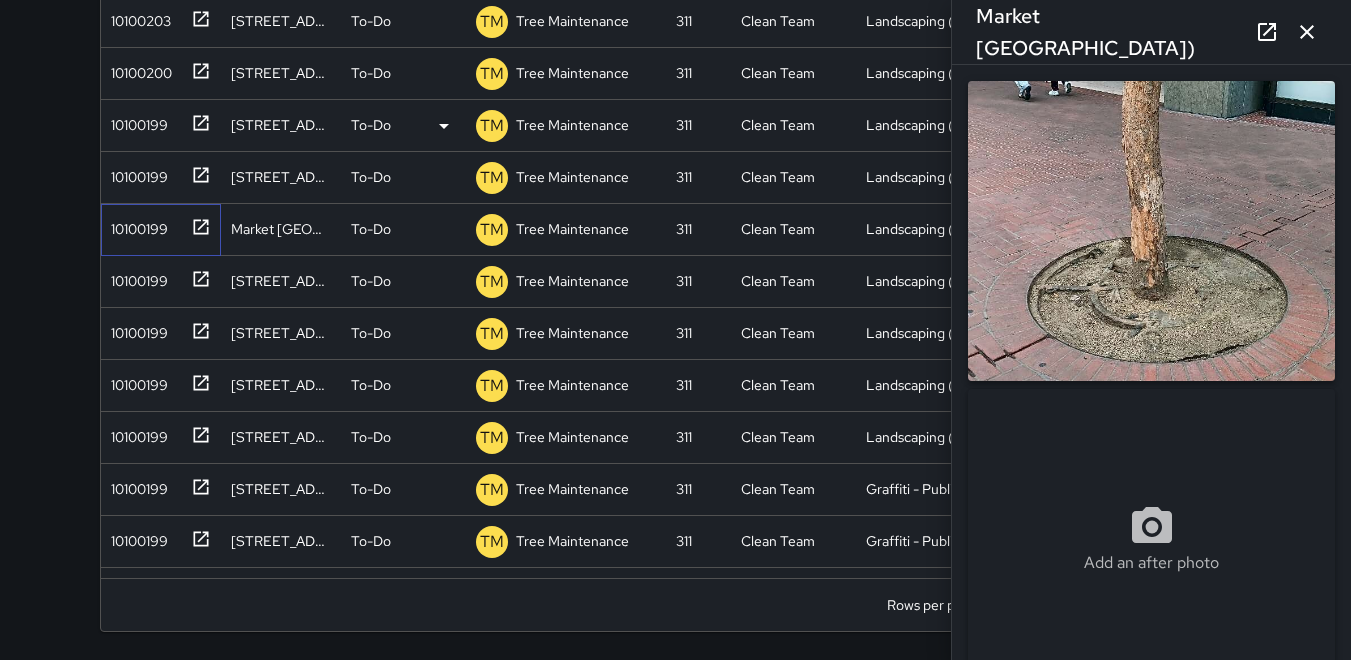 scroll, scrollTop: 3724, scrollLeft: 0, axis: vertical 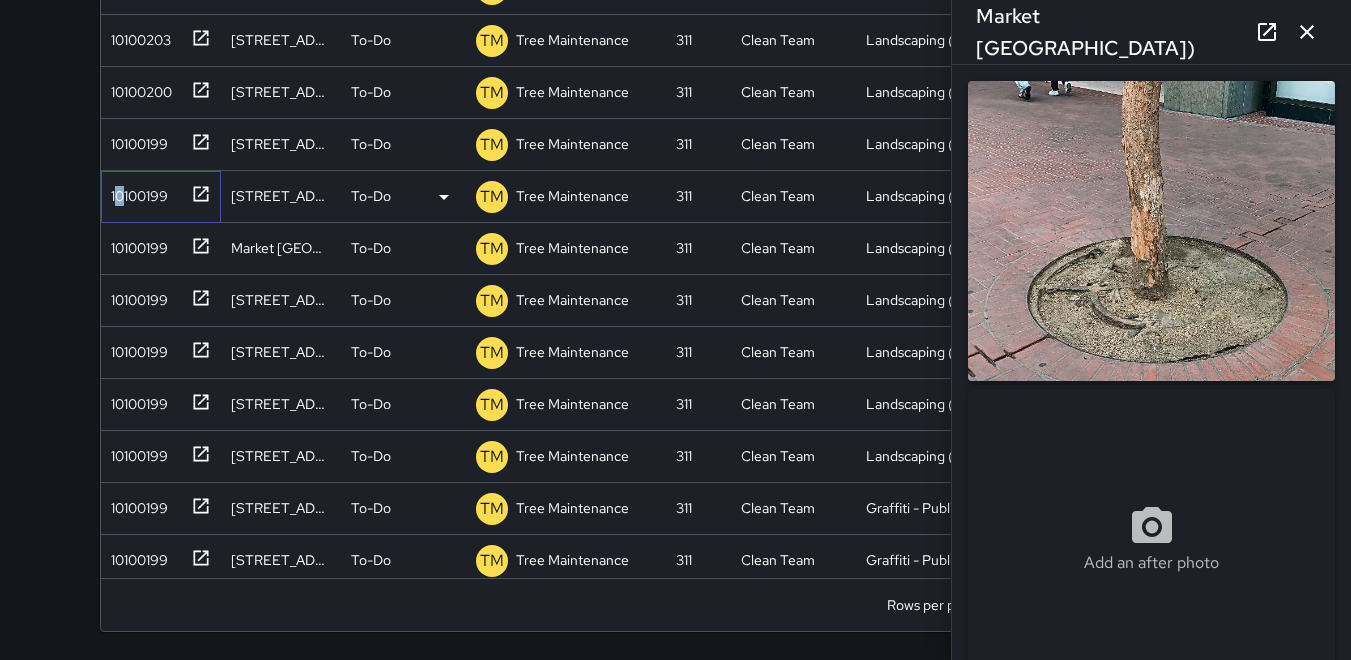 click on "10100199" at bounding box center (135, 192) 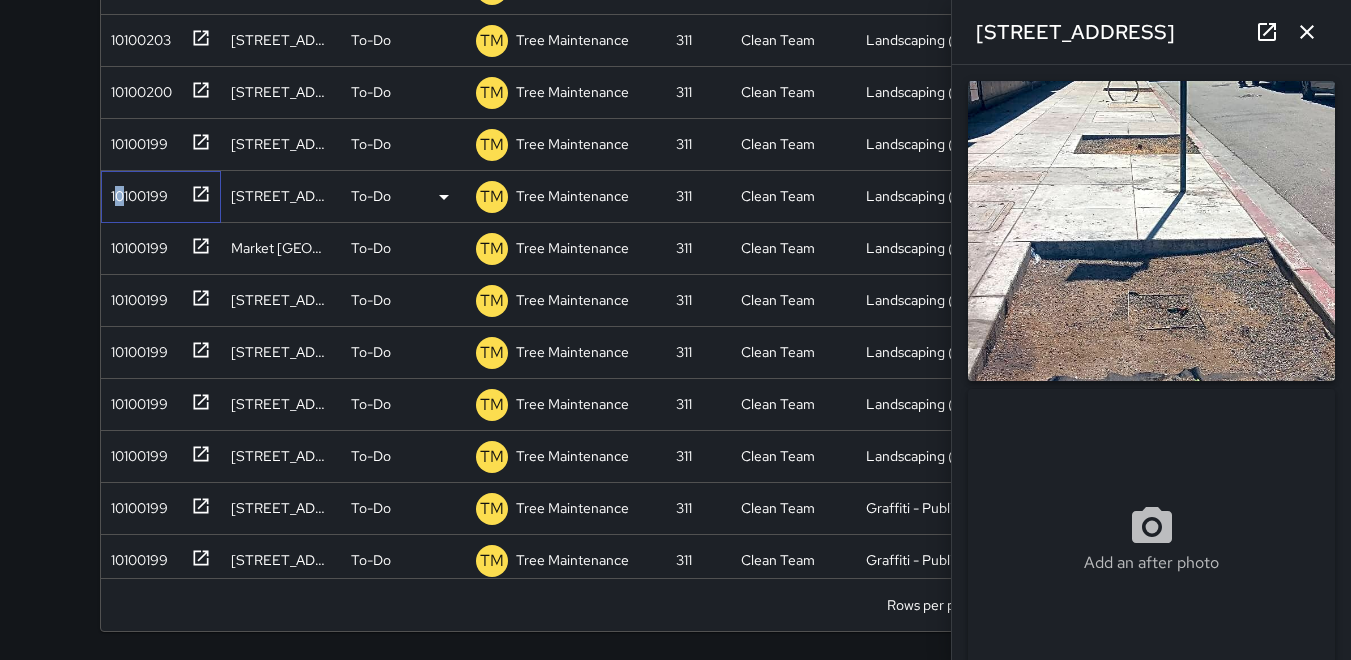 type on "**********" 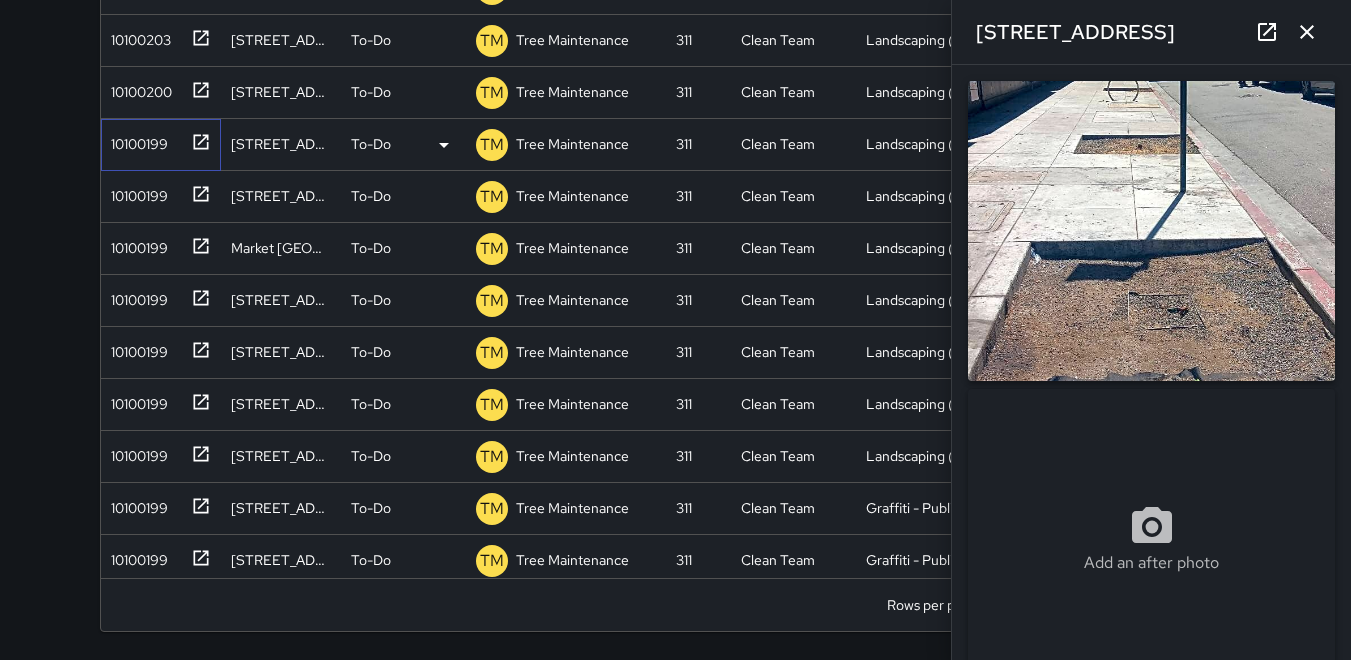 click on "10100199" at bounding box center [135, 140] 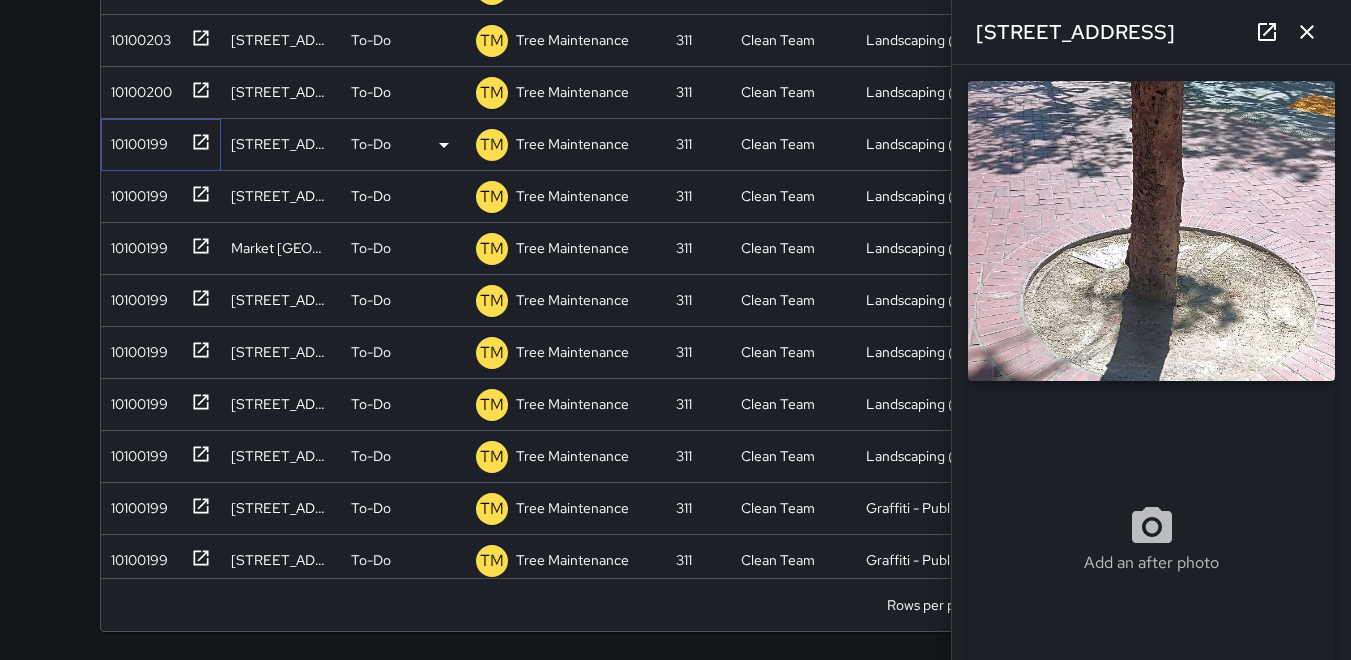 type on "**********" 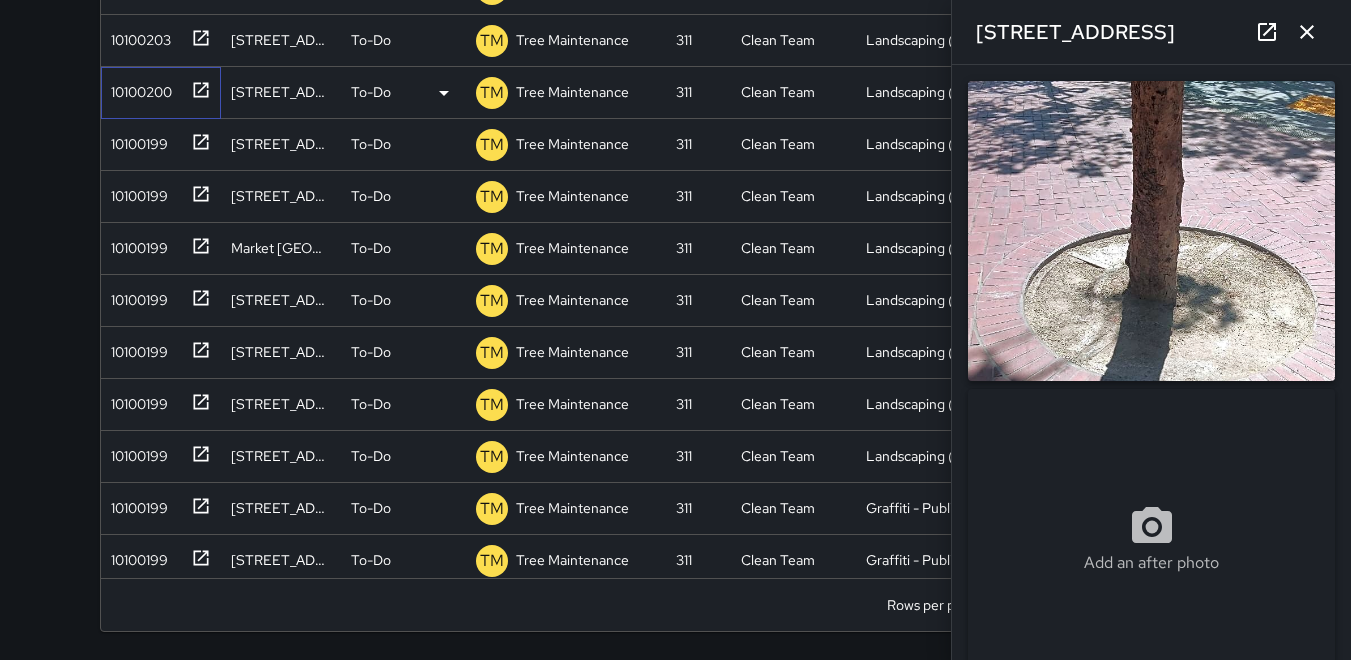 click on "10100200" at bounding box center (137, 88) 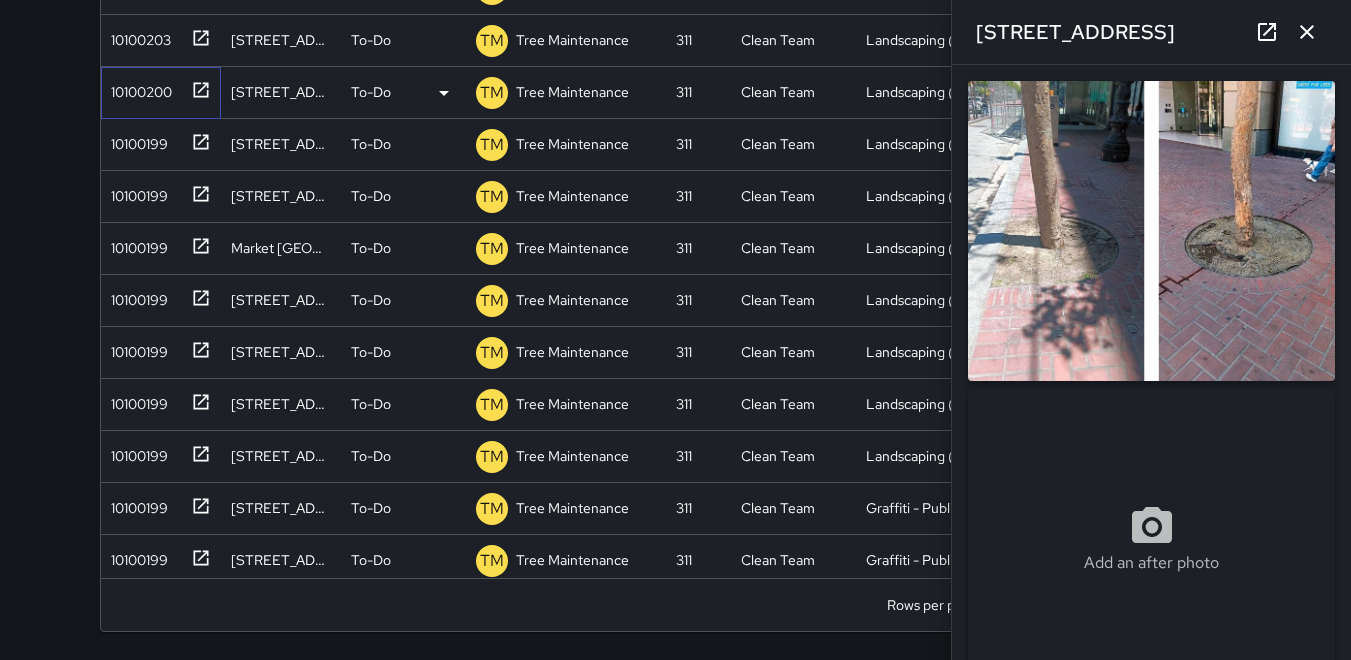scroll, scrollTop: 3624, scrollLeft: 0, axis: vertical 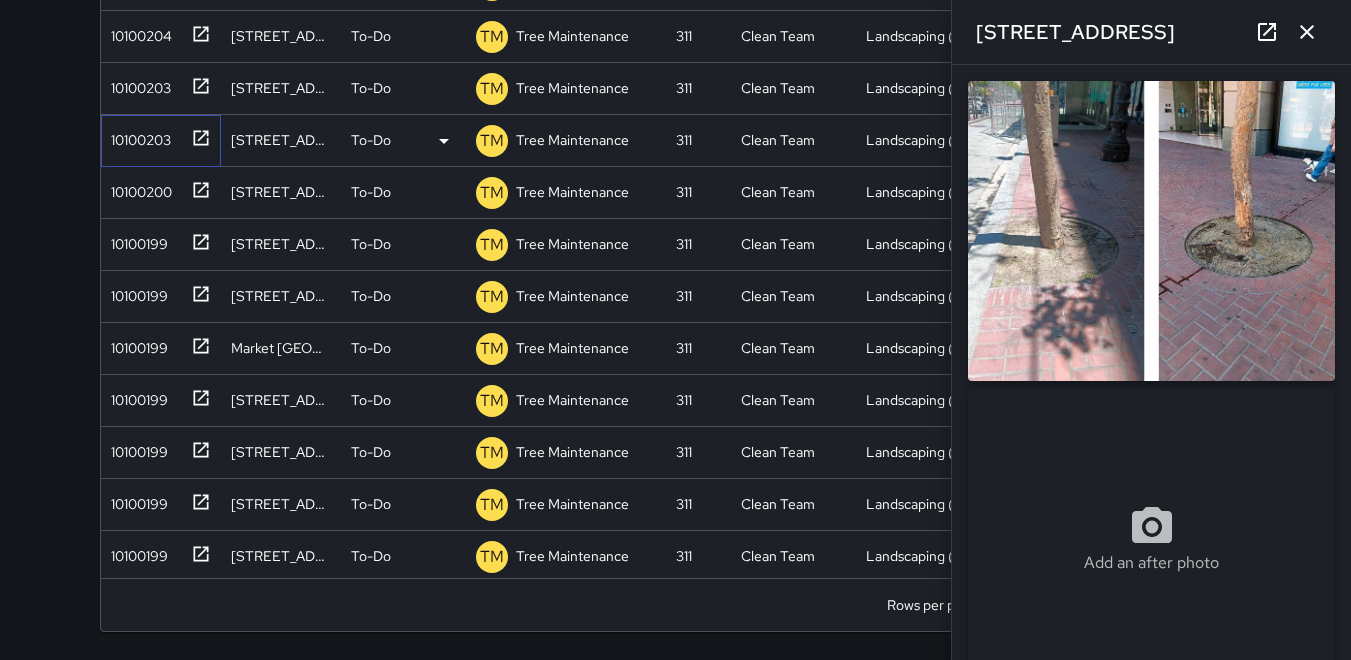 click on "10100203" at bounding box center (137, 136) 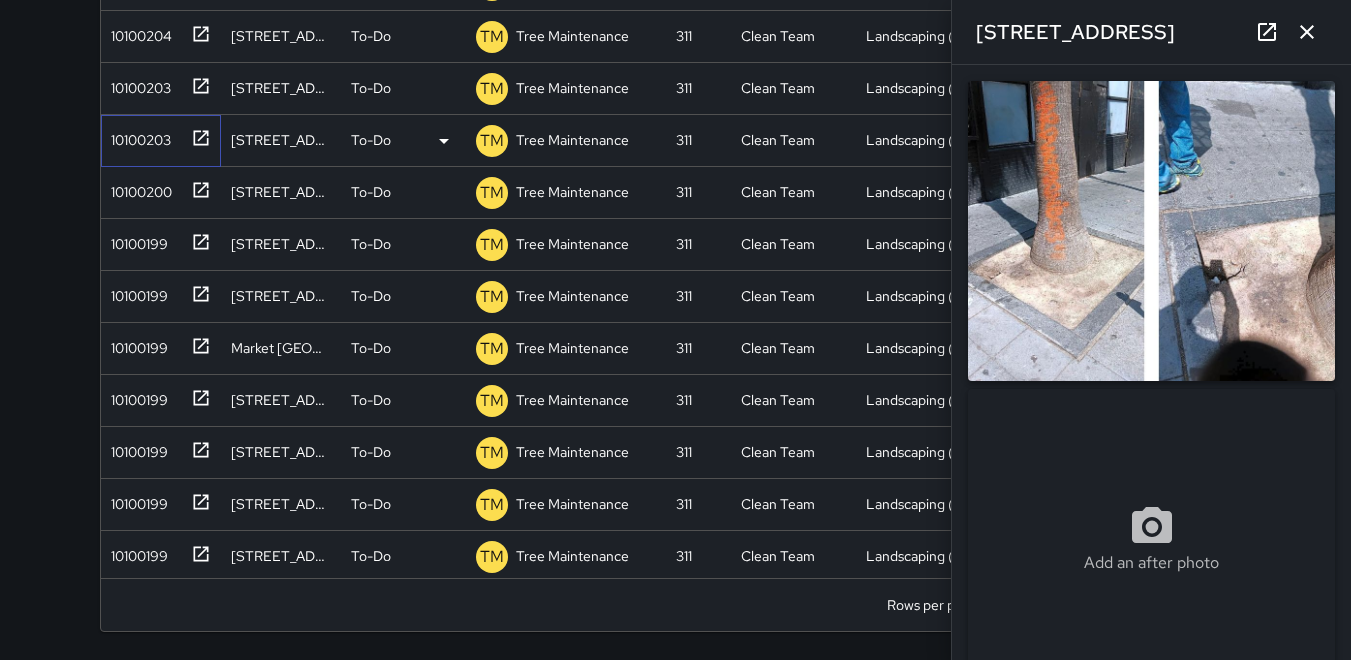 type on "**********" 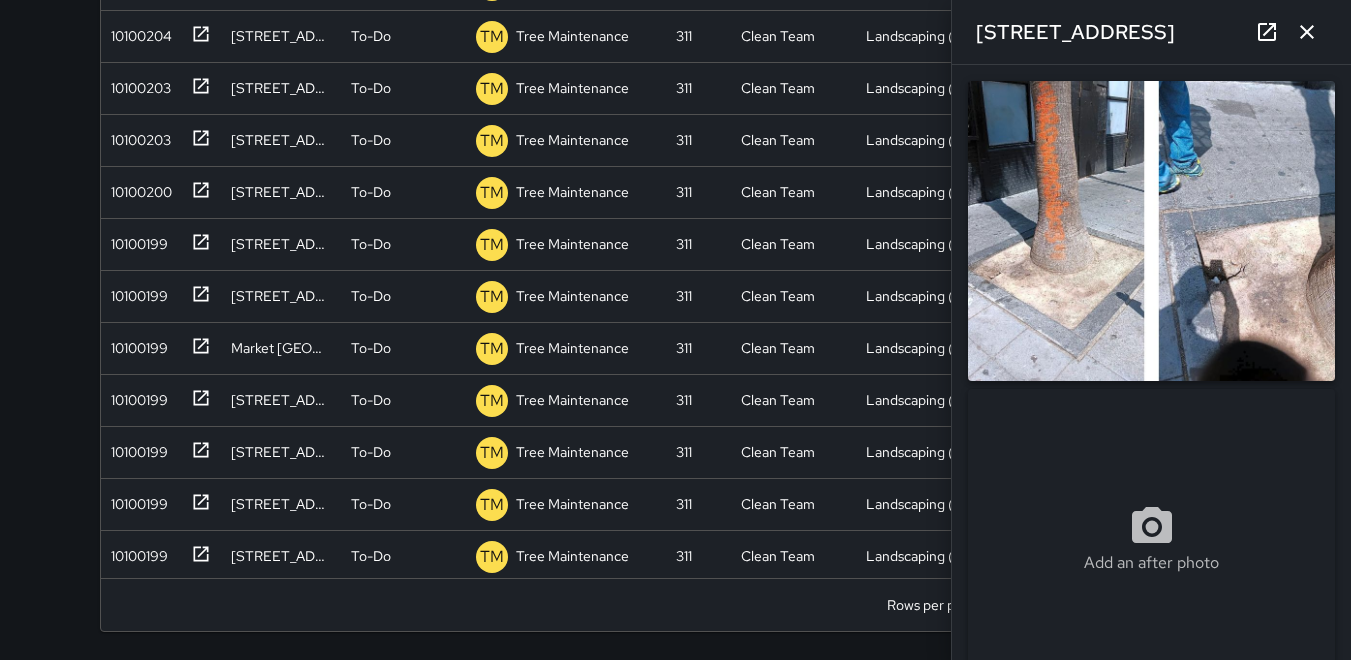 click at bounding box center [1151, 231] 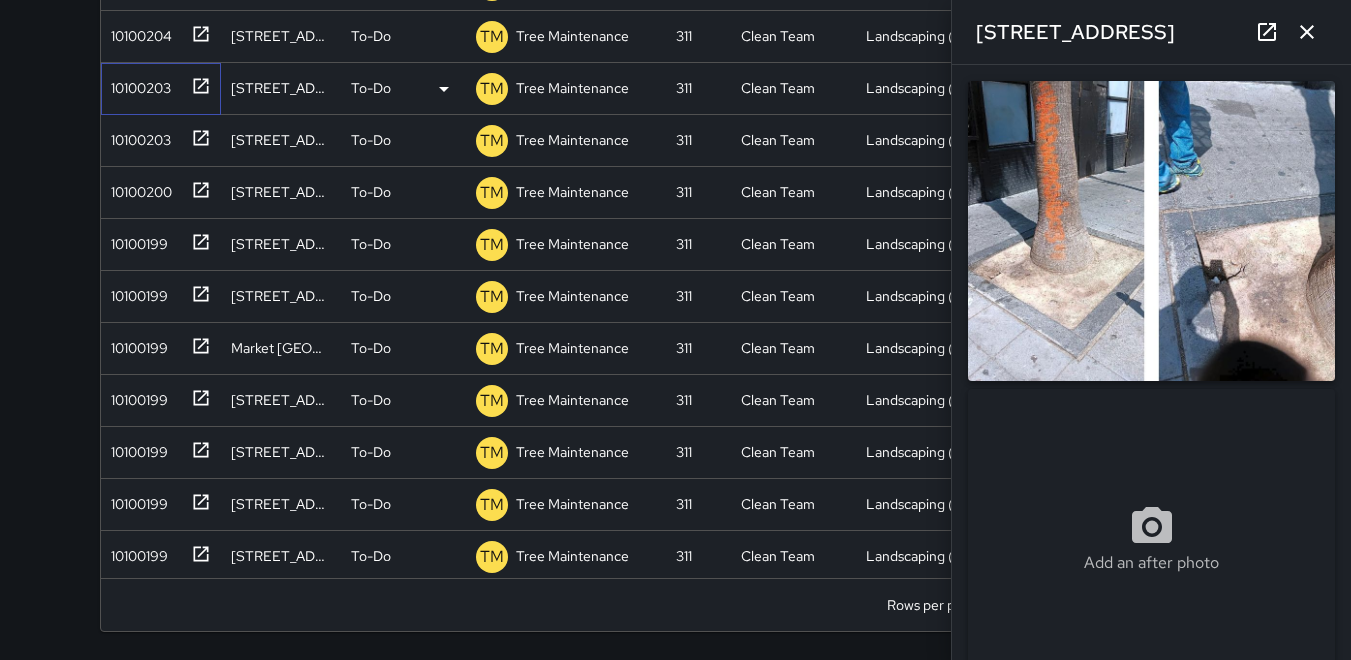 click on "10100203" at bounding box center (137, 84) 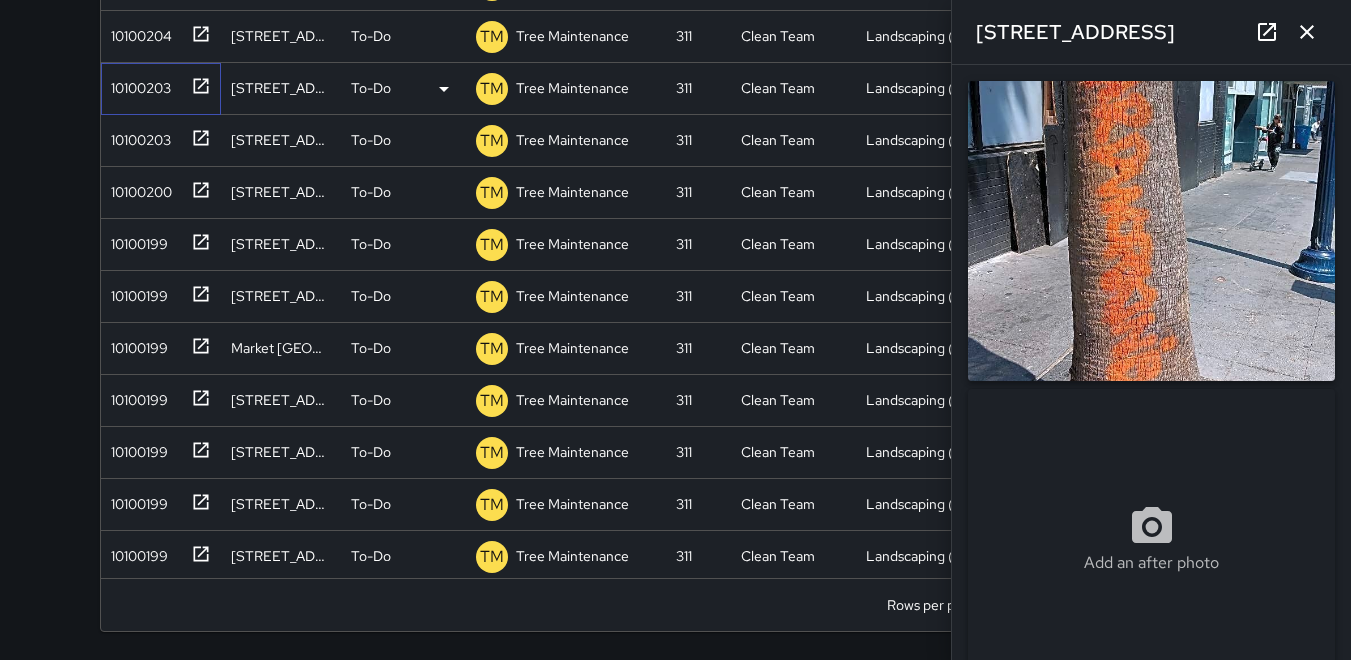 type on "**********" 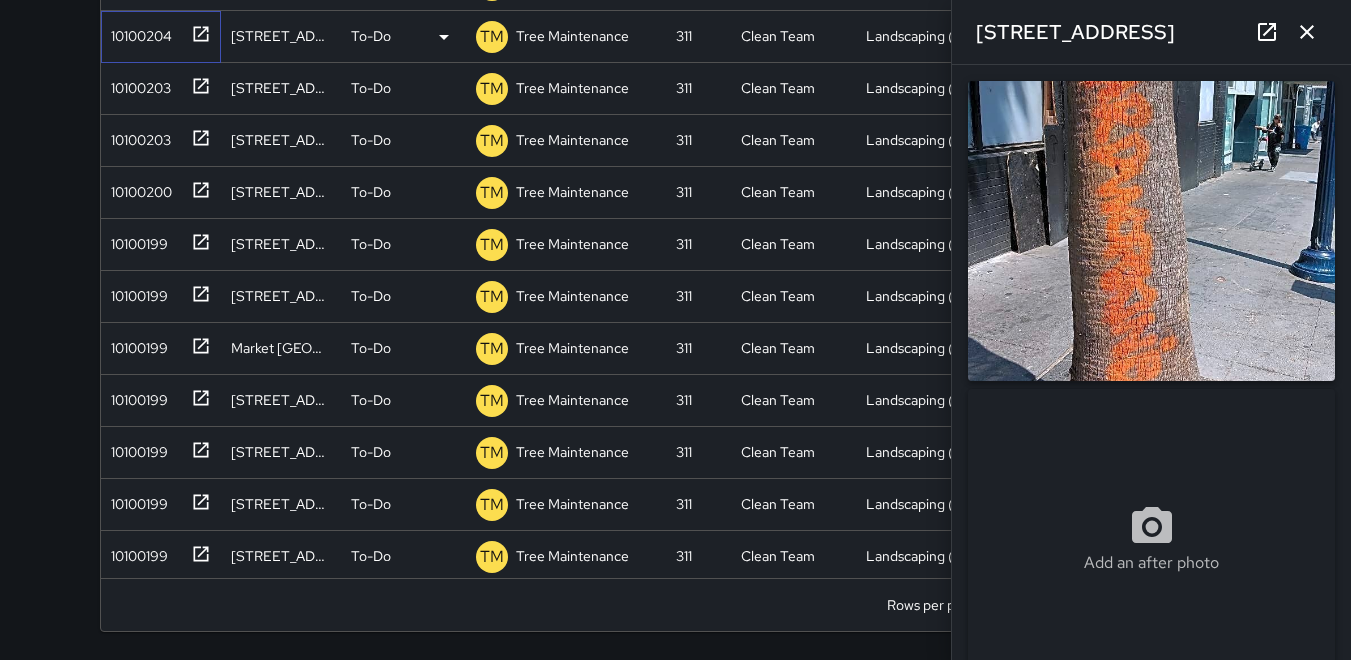 click on "10100204" at bounding box center [137, 32] 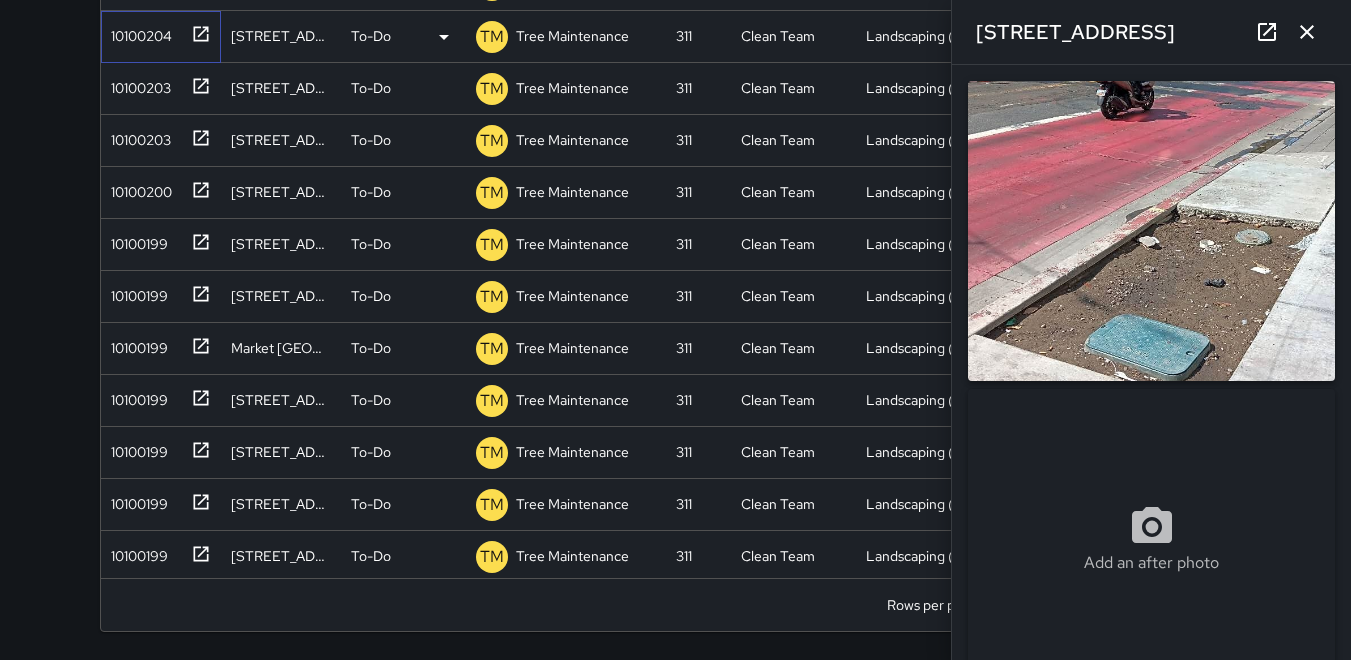 scroll, scrollTop: 3524, scrollLeft: 0, axis: vertical 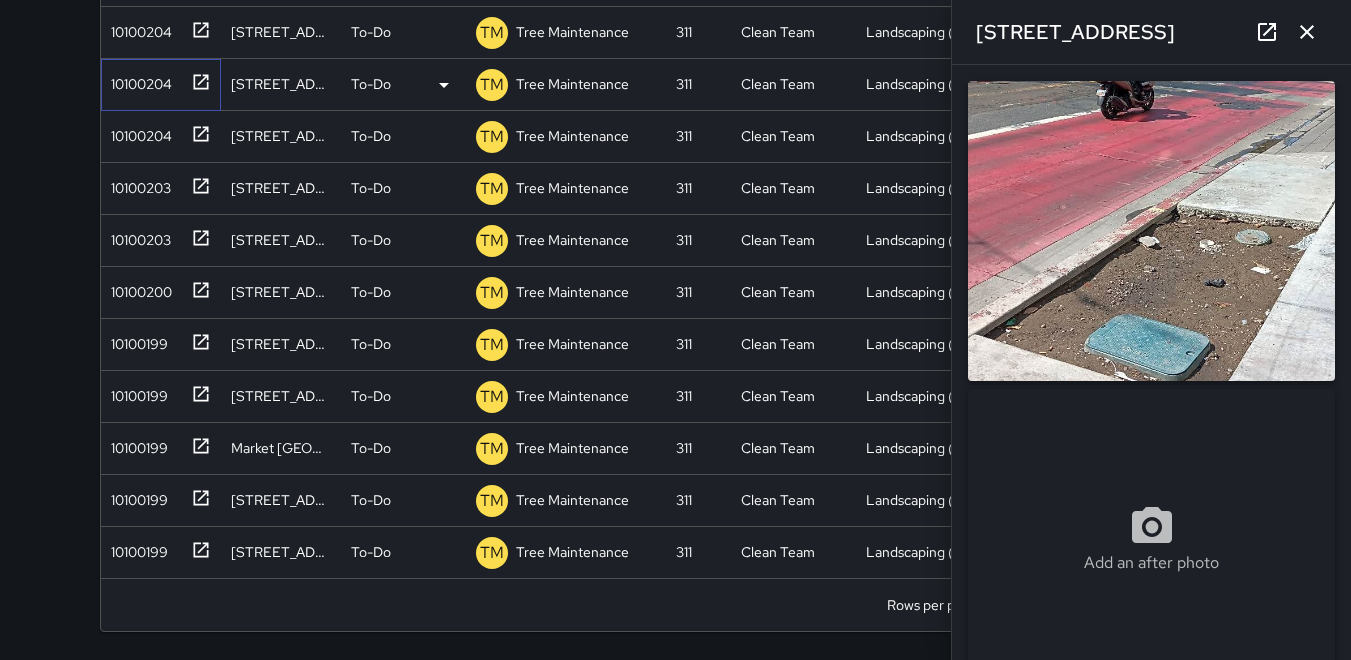 click on "10100204" at bounding box center [137, 80] 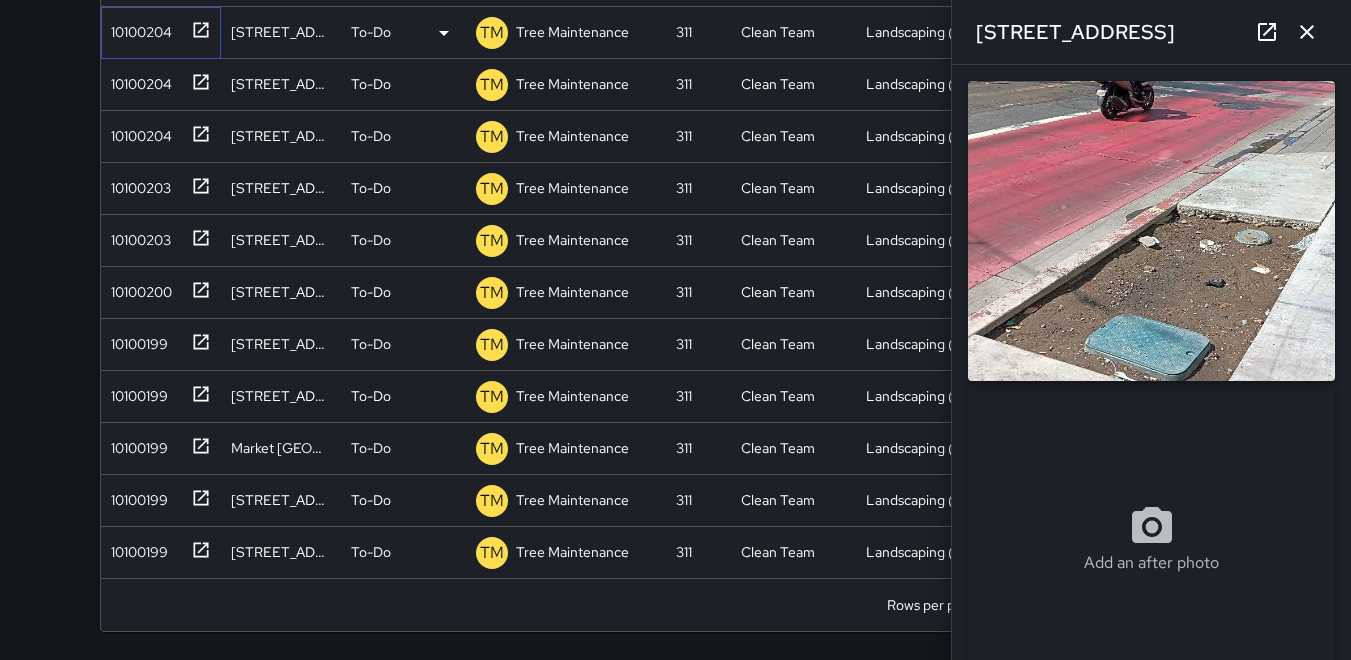 click on "10100204" at bounding box center (157, 28) 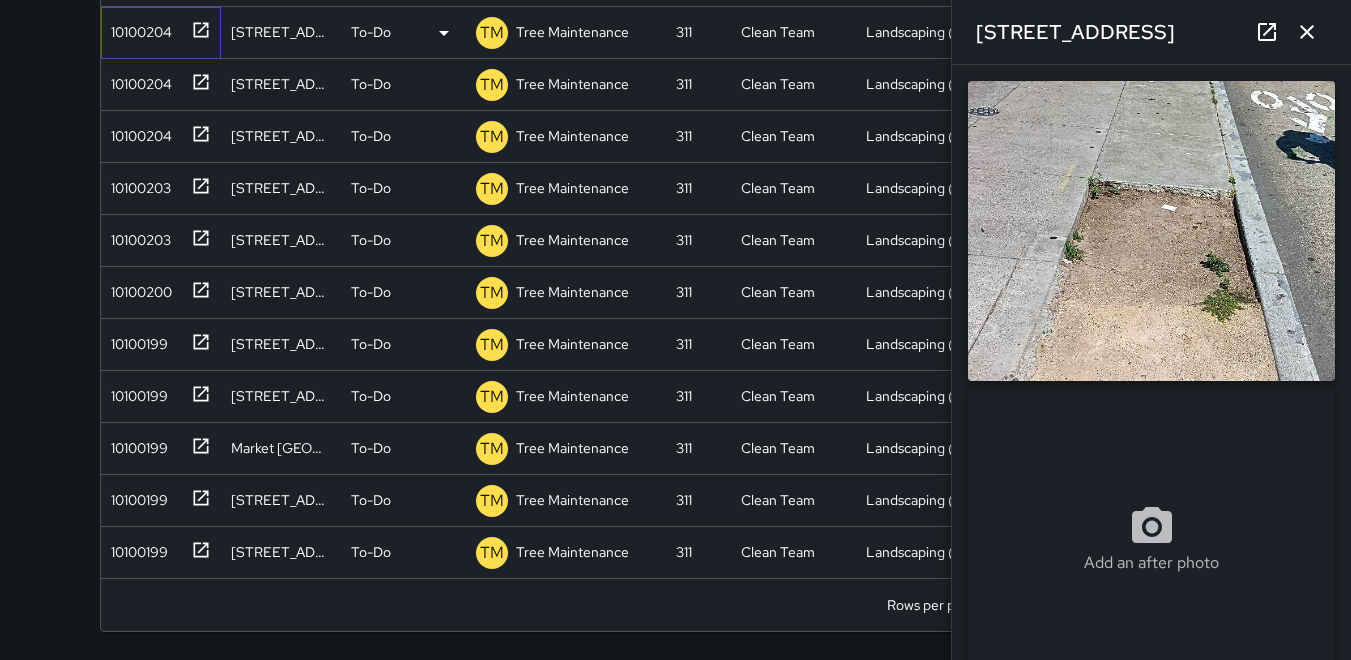 type on "**********" 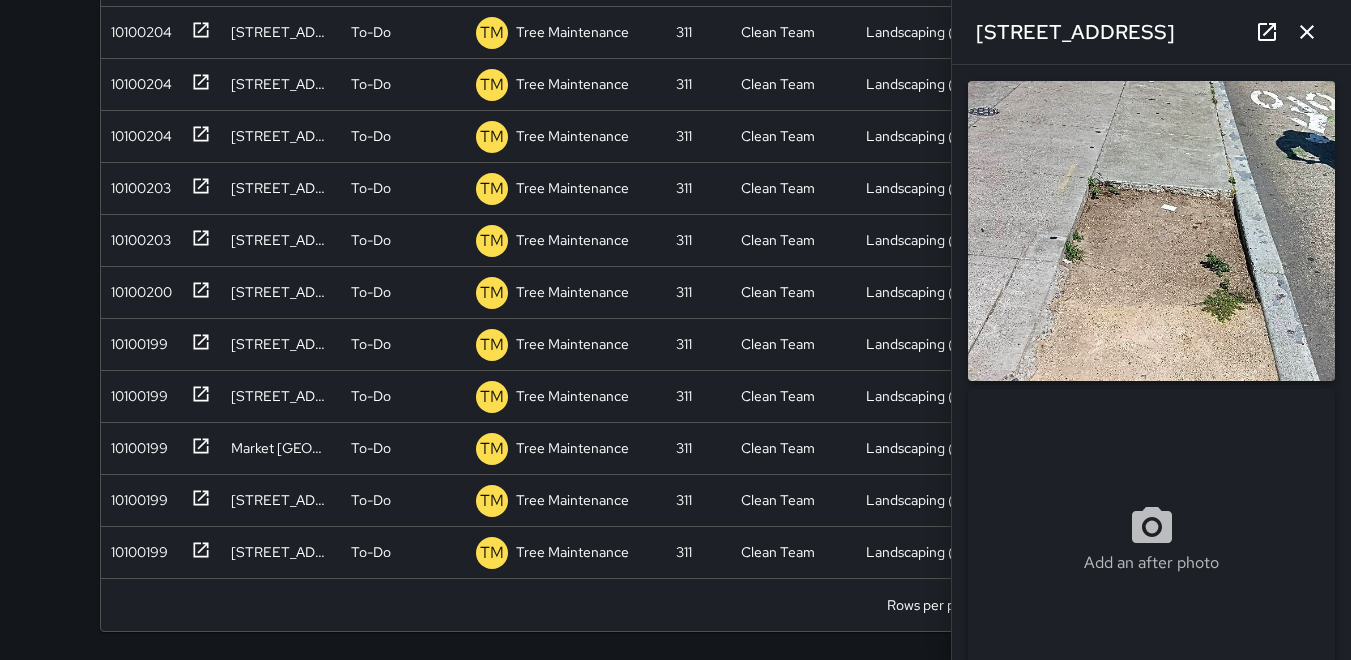 click at bounding box center [1151, 231] 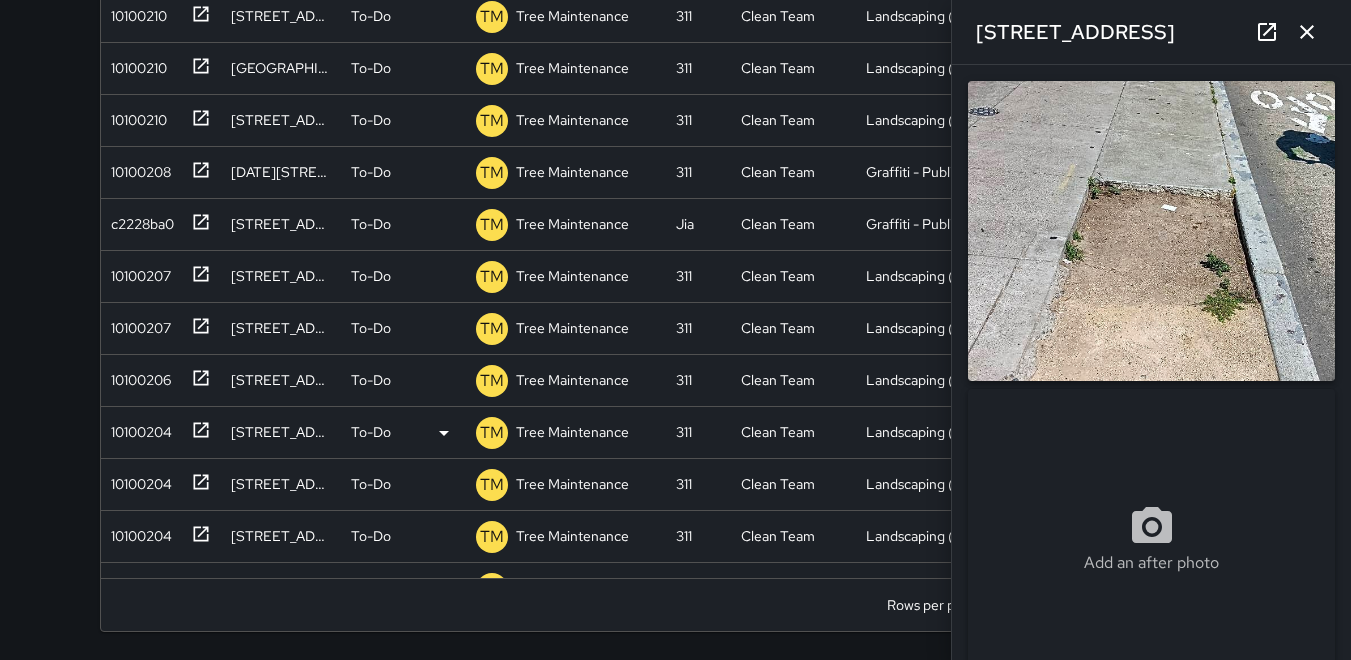 scroll, scrollTop: 3024, scrollLeft: 0, axis: vertical 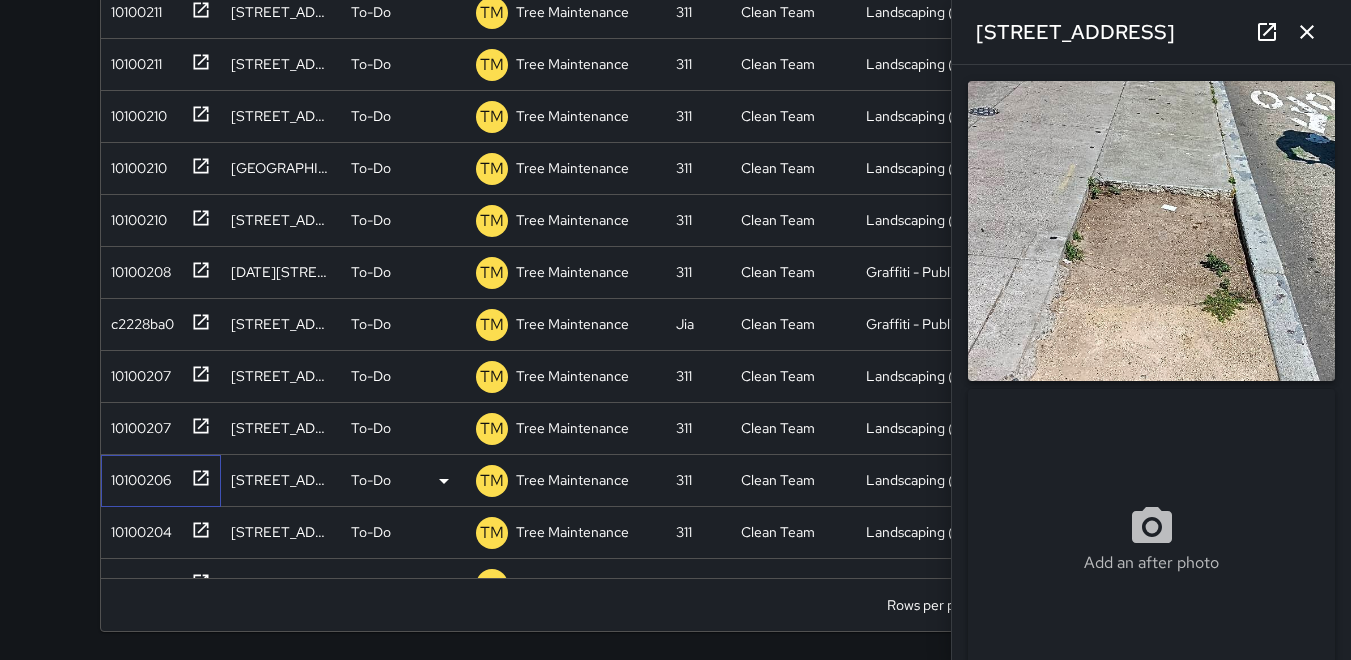 click on "10100206" at bounding box center (137, 476) 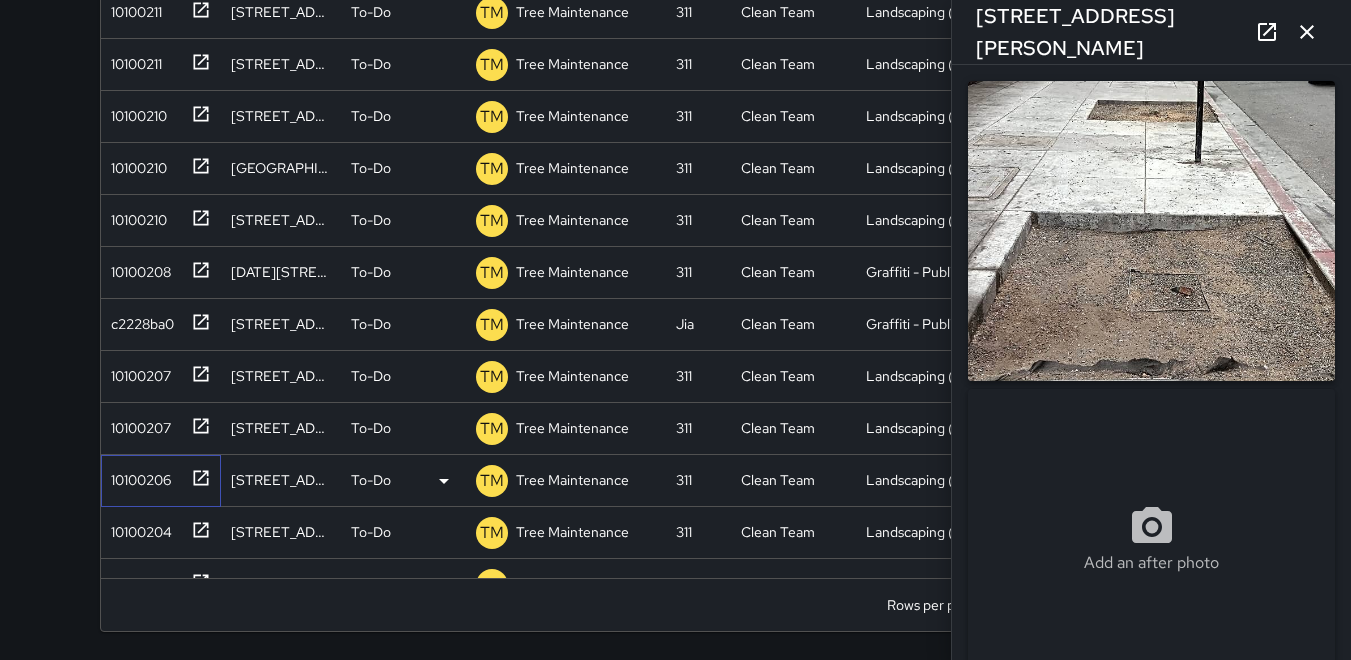 type on "**********" 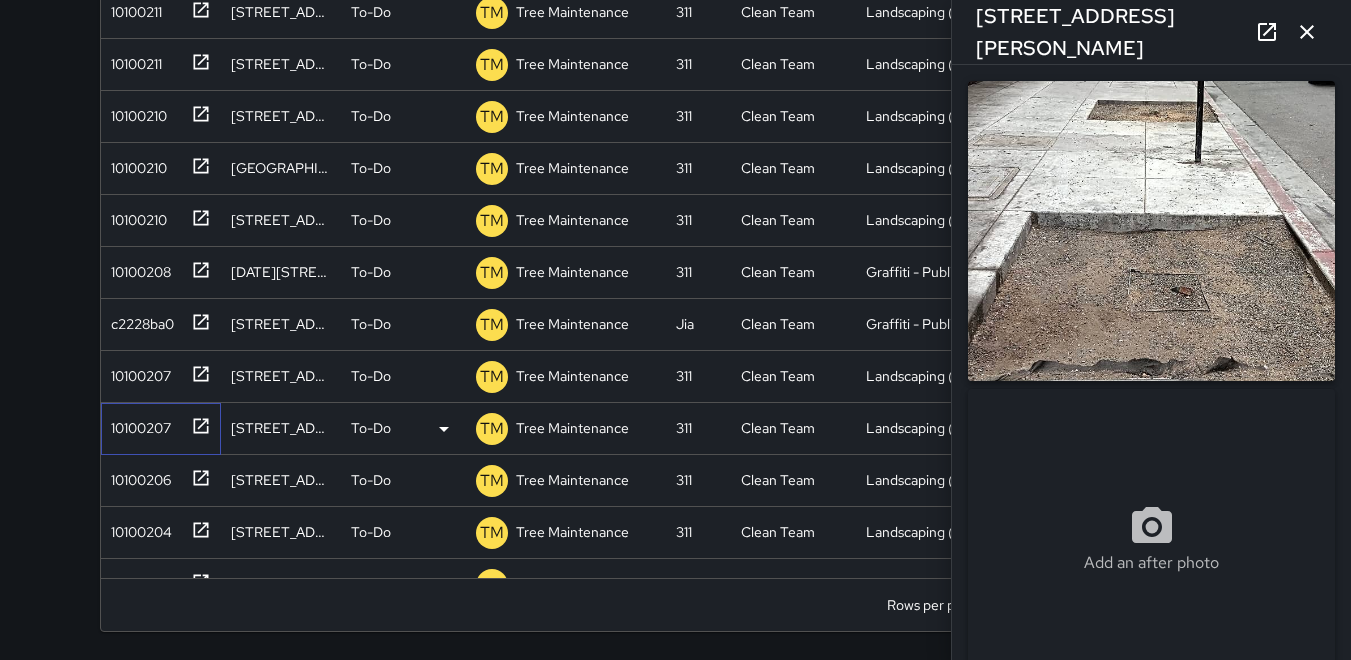 click on "10100207" at bounding box center [137, 424] 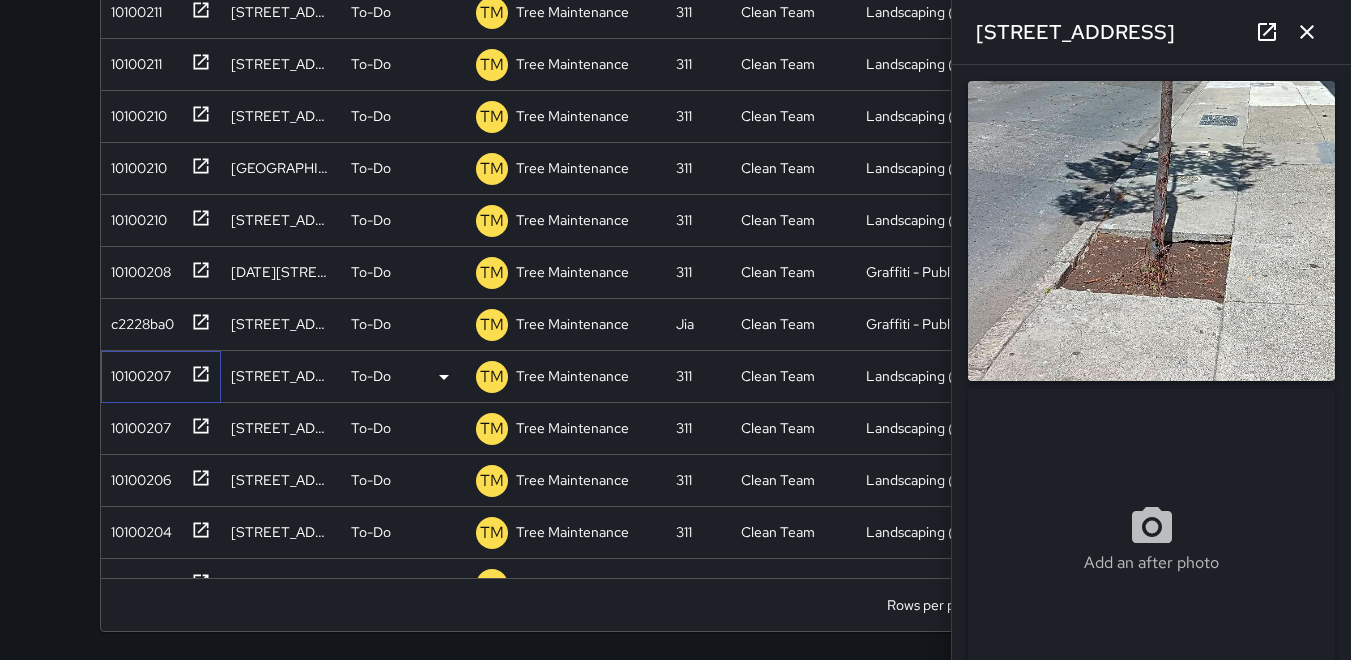 click on "10100207" at bounding box center [137, 372] 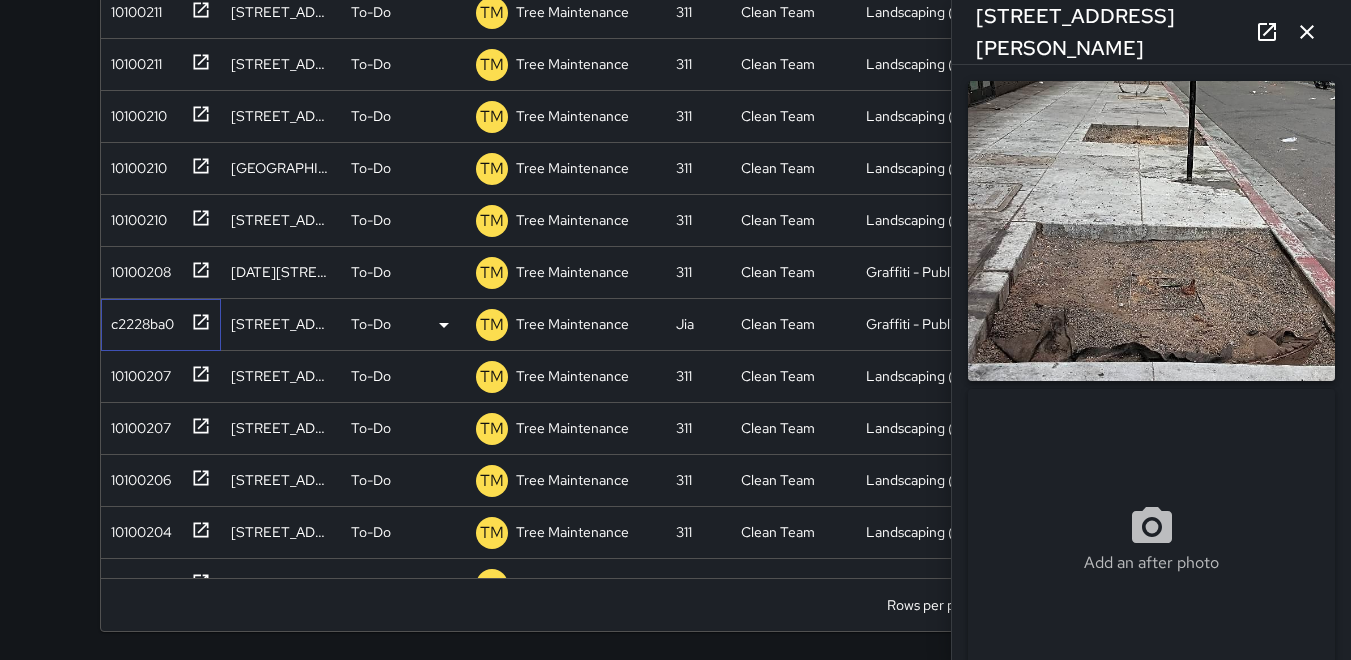 click on "c2228ba0" at bounding box center (138, 320) 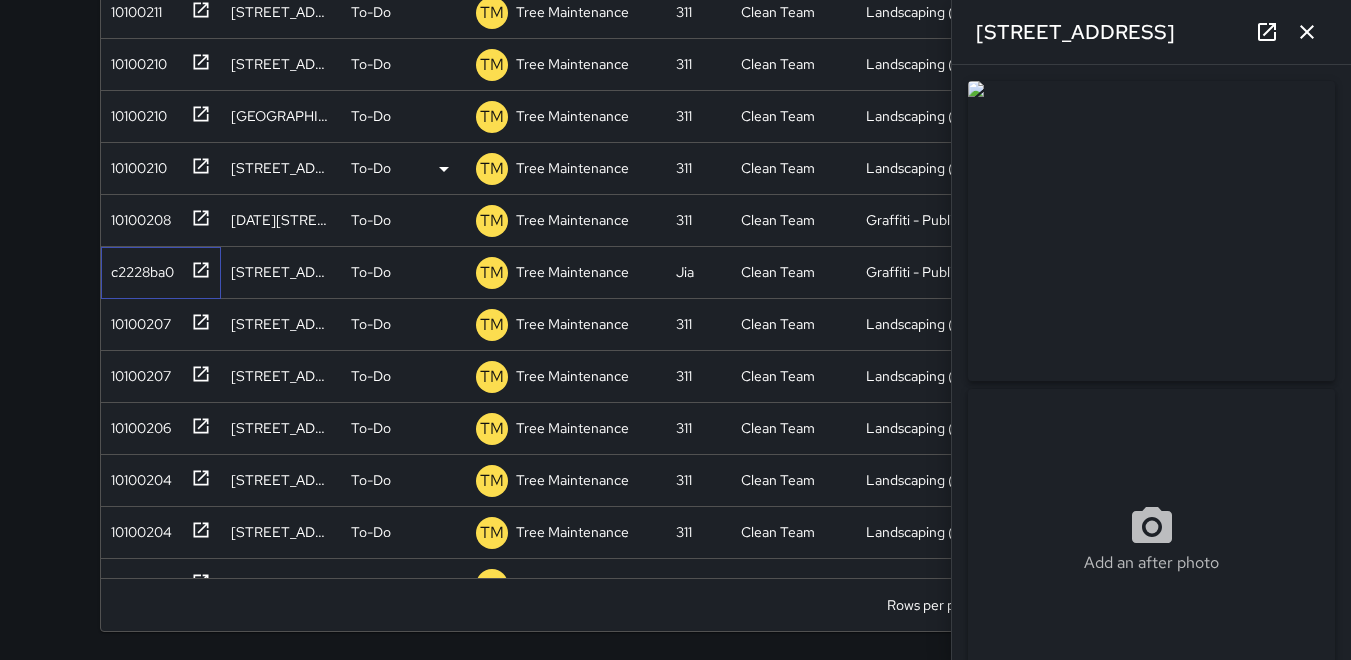 scroll, scrollTop: 2972, scrollLeft: 0, axis: vertical 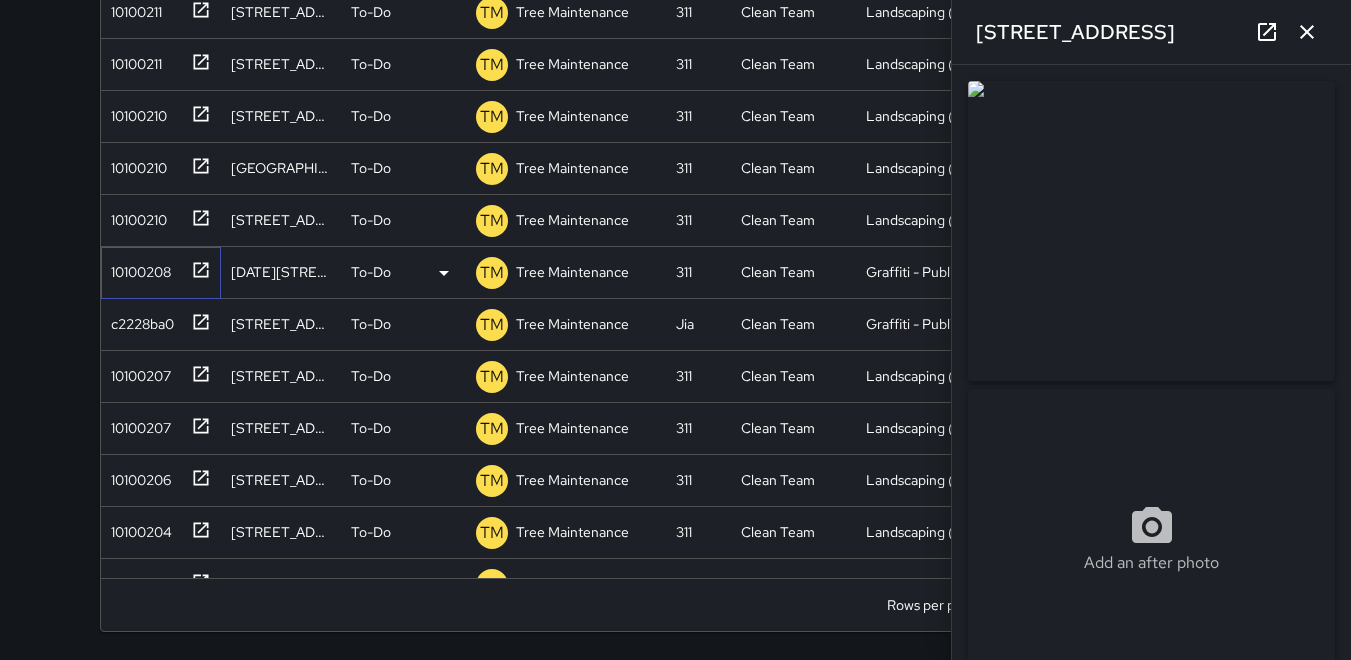 click on "10100208" at bounding box center (137, 268) 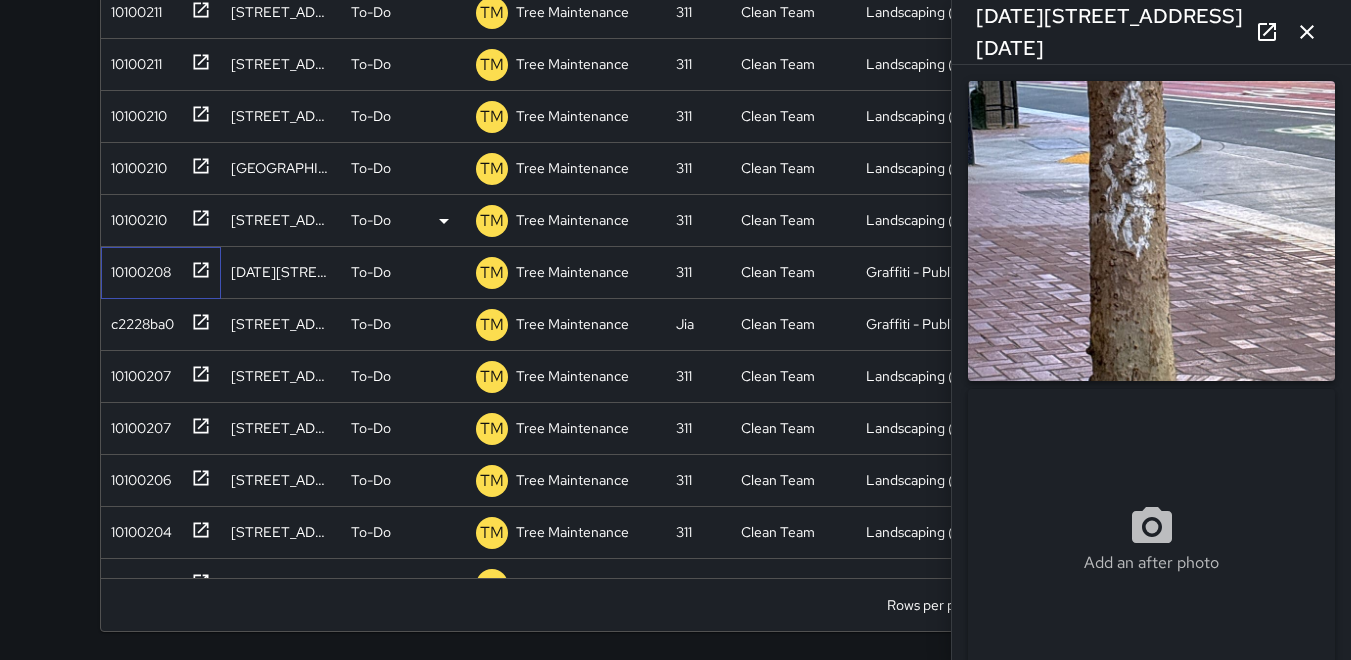 type on "**********" 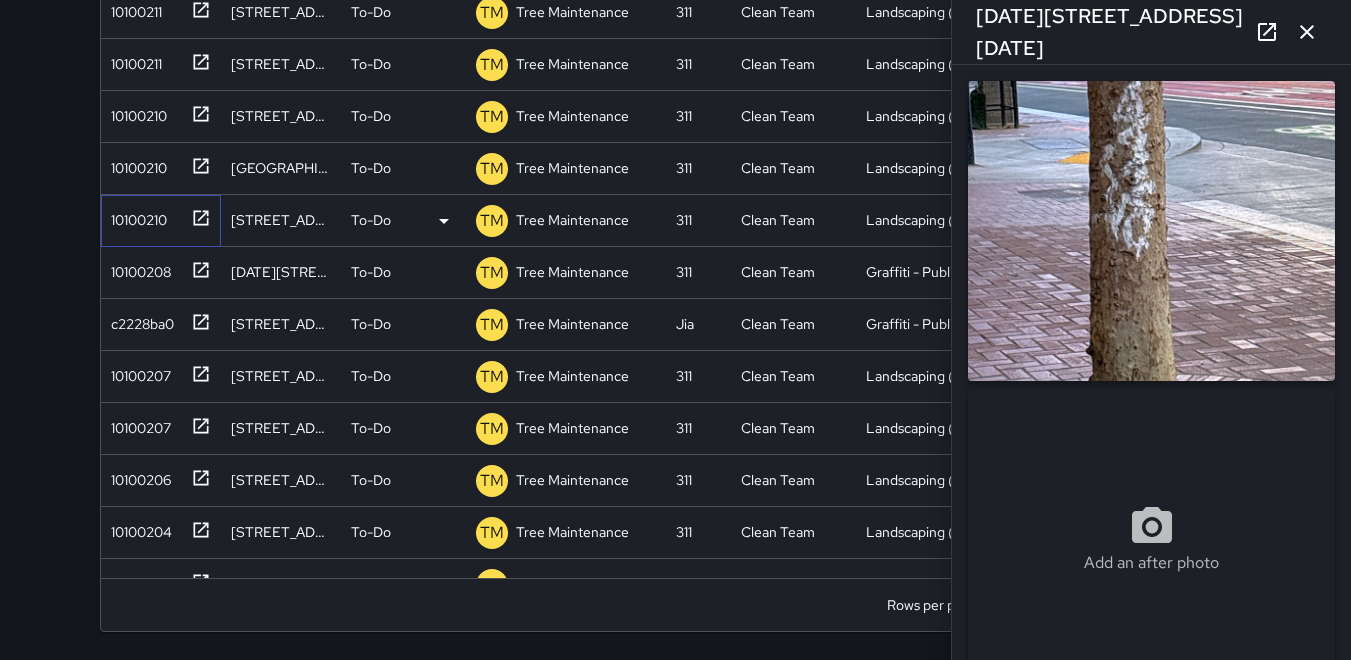 click on "10100210" at bounding box center (135, 216) 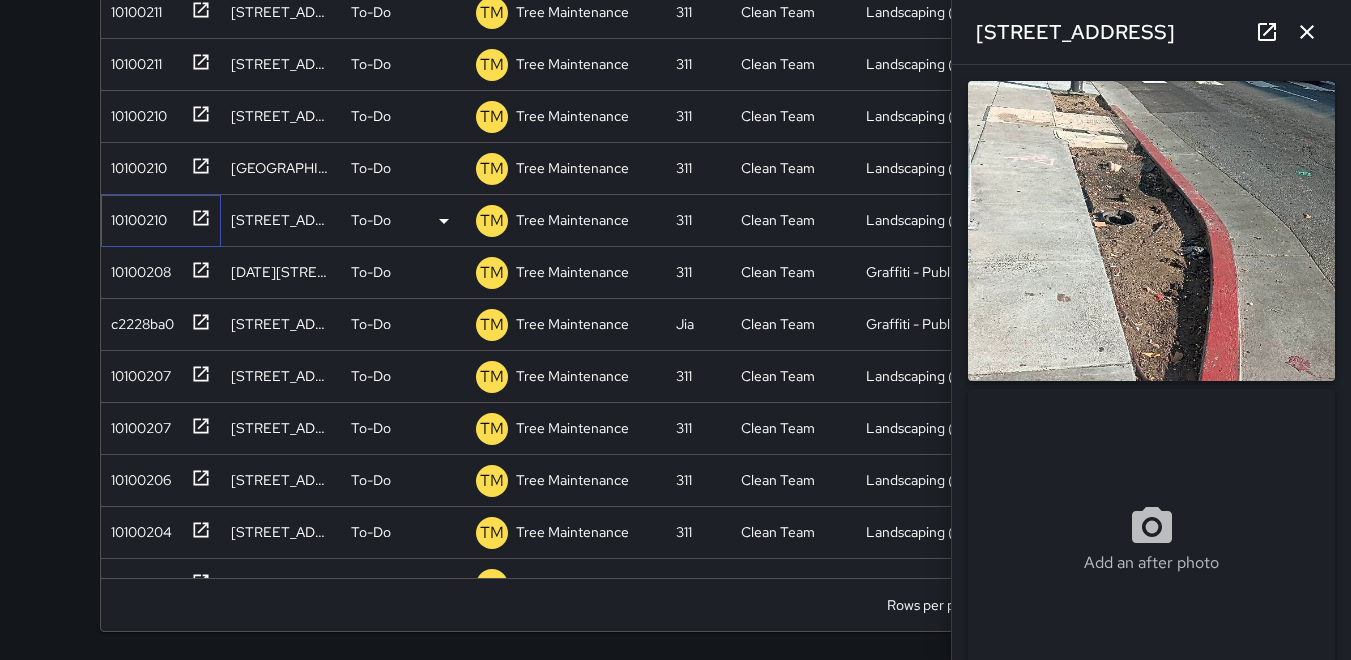 type on "**********" 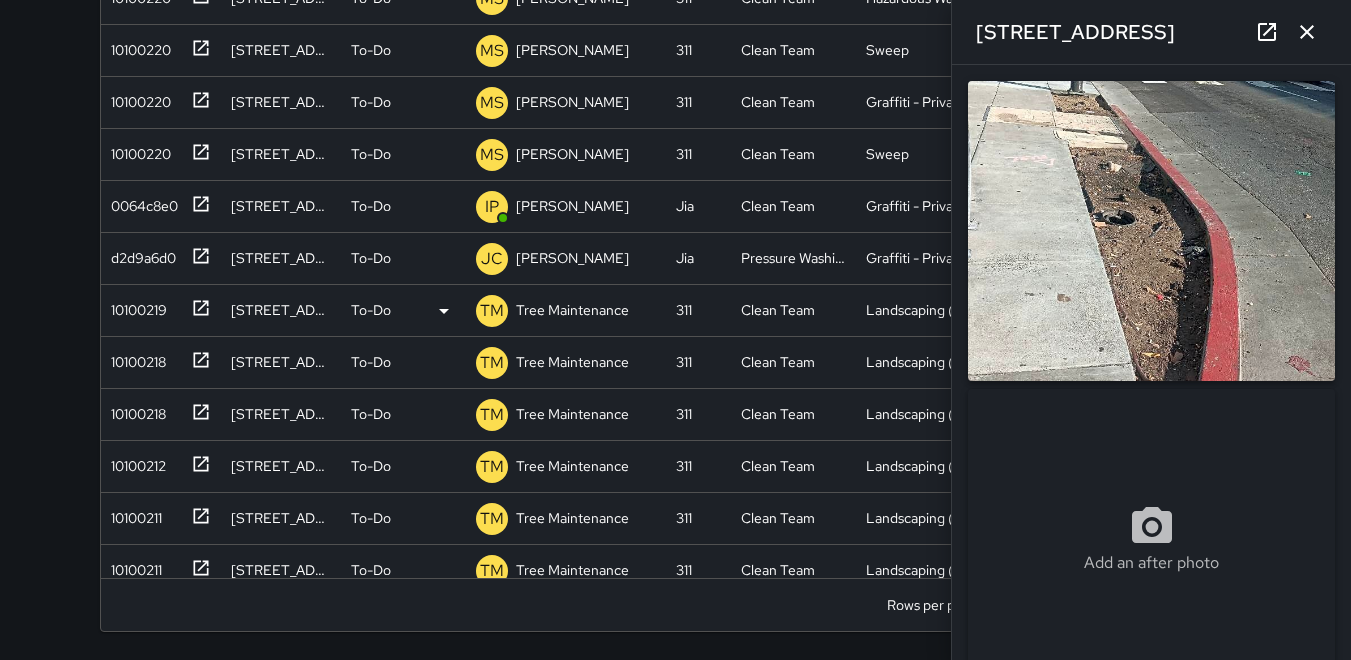 scroll, scrollTop: 2284, scrollLeft: 0, axis: vertical 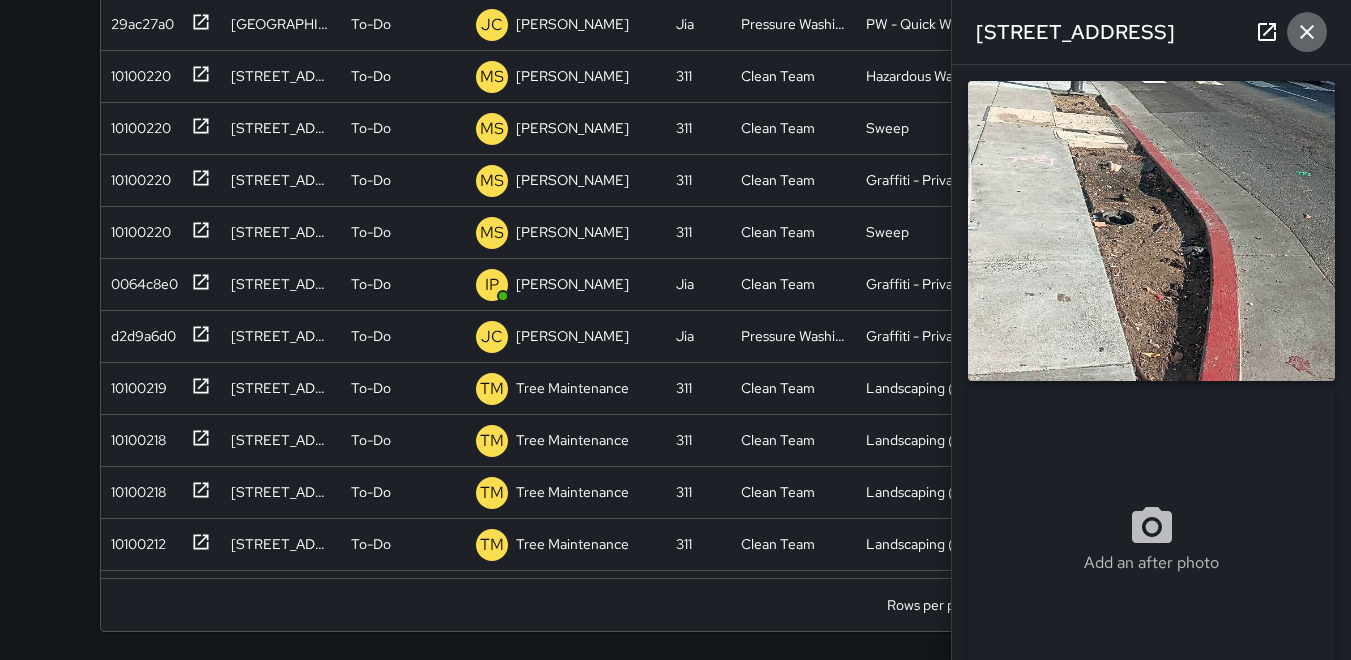 click 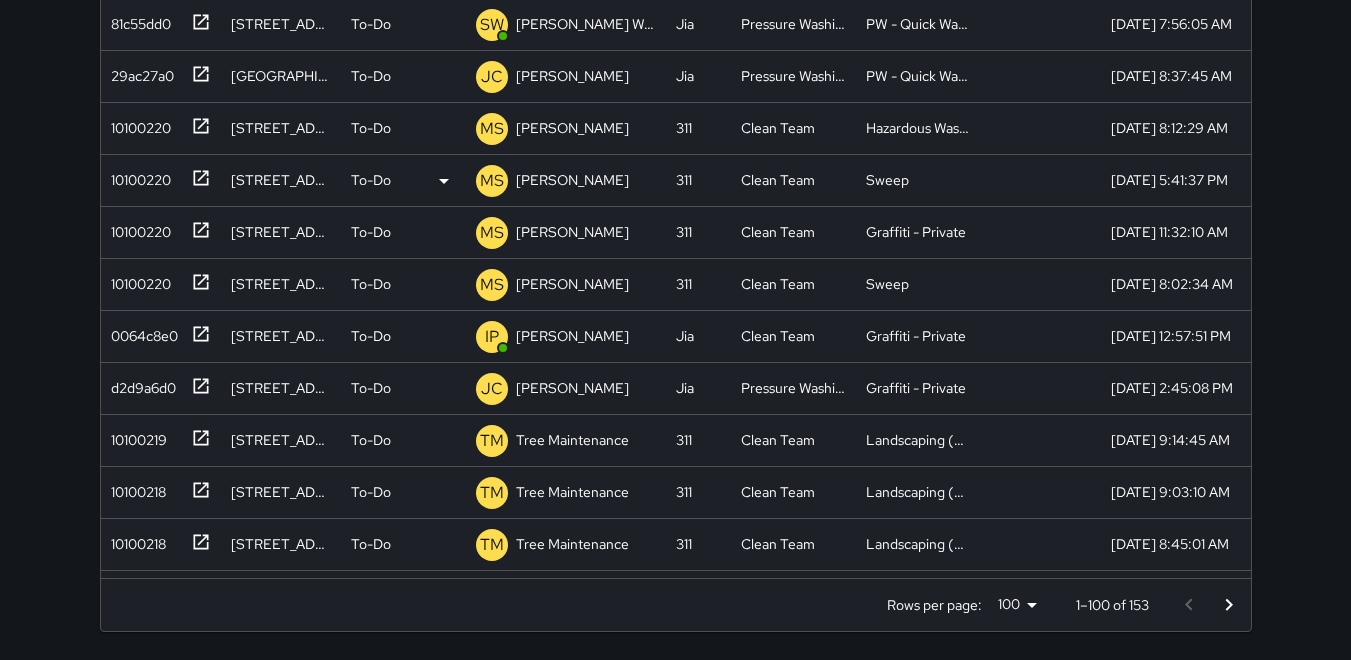 scroll, scrollTop: 2336, scrollLeft: 0, axis: vertical 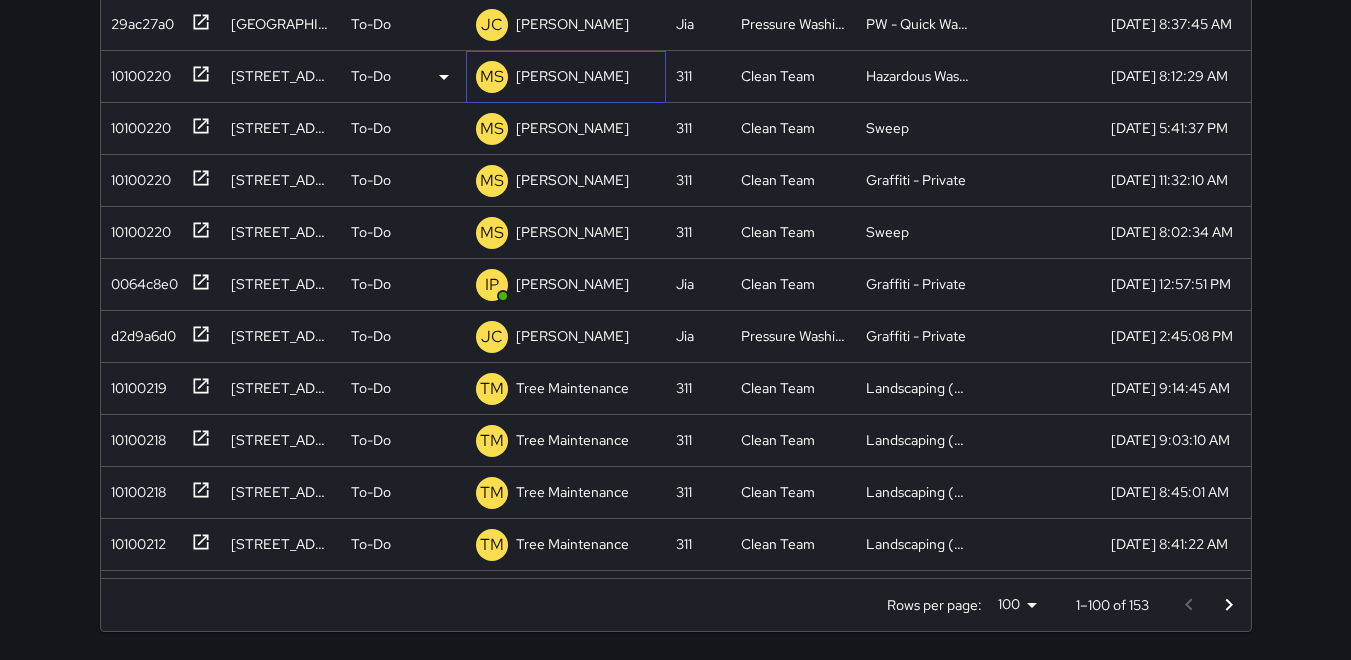 click on "MS" at bounding box center [492, 77] 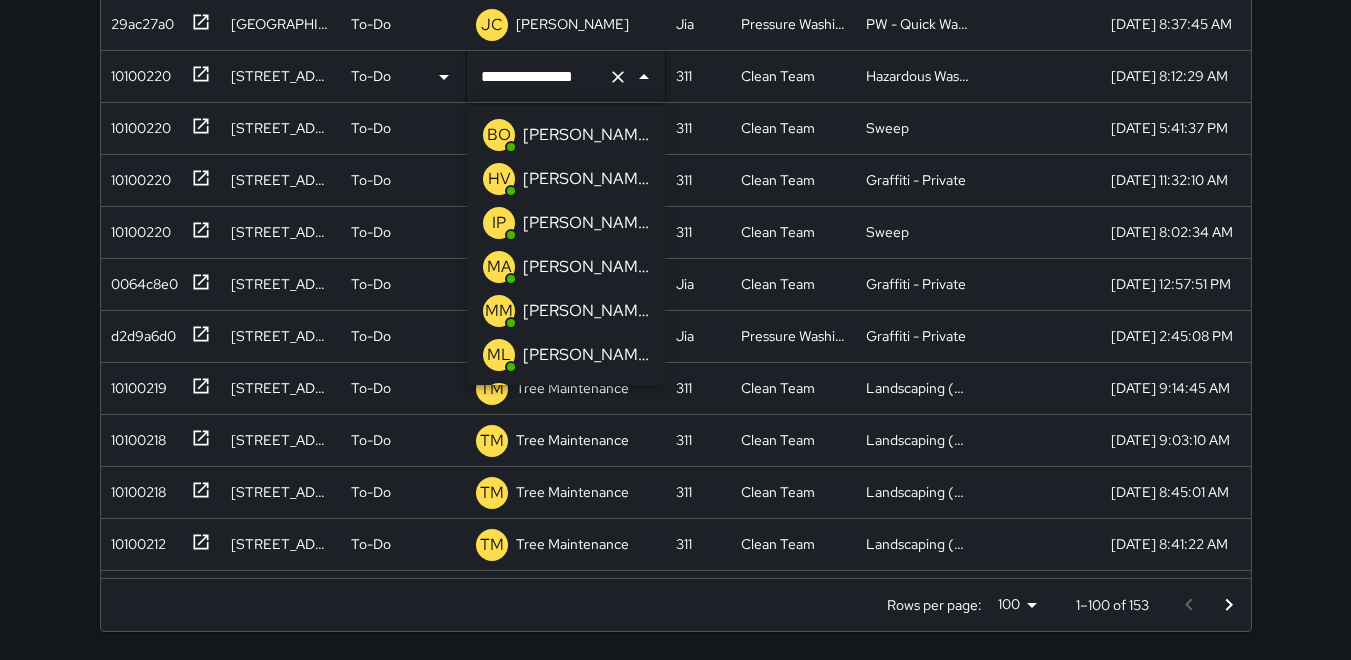 scroll, scrollTop: 564, scrollLeft: 0, axis: vertical 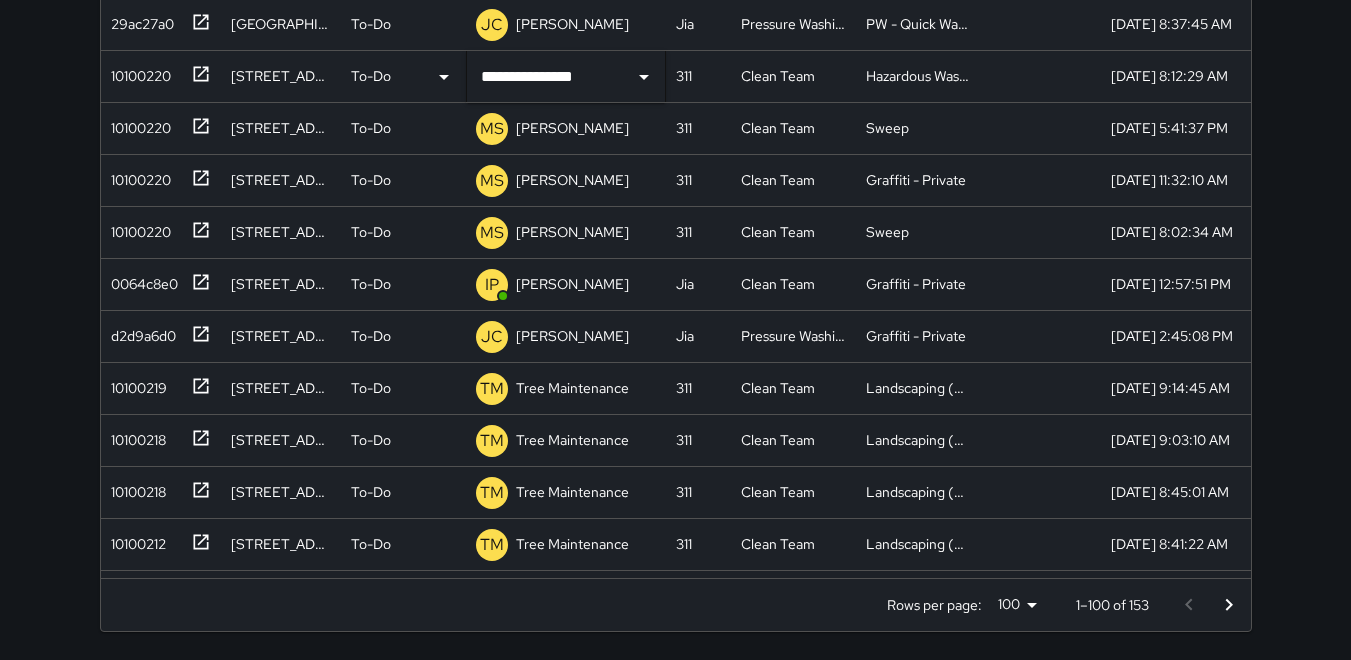 click on "Search Search New Task To-Do (153) Skipped (99+) Completed (99+) ID Location Status Assigned To Source Division Category Fixed Asset Date Created 651ff3b0 1035 Market Street To-Do JC Julio Castillo Jia Pressure Washing PW - Quick Wash 7/7/2025, 12:12:58 PM 5c27fb70 940 Howard Street To-Do SW Steadmon  Weekly Jia Pressure Washing PW - Quick Wash 7/7/2025, 10:03:53 AM 10100221 999 Jessie Street To-Do OG Omar Gonzalez 311 Clean Team Graffiti - Private 7/7/2025, 9:47:04 AM 10100221 537 Jessie Street To-Do TM Tree Maintenance 311 Clean Team Landscaping (DG & Weeds) 7/7/2025, 8:49:28 AM 6e079910 469 Stevenson Street To-Do OG Omar Gonzalez Jia Clean Team Graffiti - Private 7/7/2025, 8:38:29 AM 548a0630 469 Stevenson Street To-Do OG Omar Gonzalez Jia Clean Team Graffiti - Private 7/7/2025, 8:37:46 AM 81c55dd0 535 Stevenson Street To-Do SW Steadmon  Weekly Jia Pressure Washing PW - Quick Wash 7/7/2025, 7:56:05 AM 29ac27a0 1232 Market Street To-Do JC Julio Castillo Jia Pressure Washing PW - Quick Wash 10100220 To-Do MS" at bounding box center (675, 69) 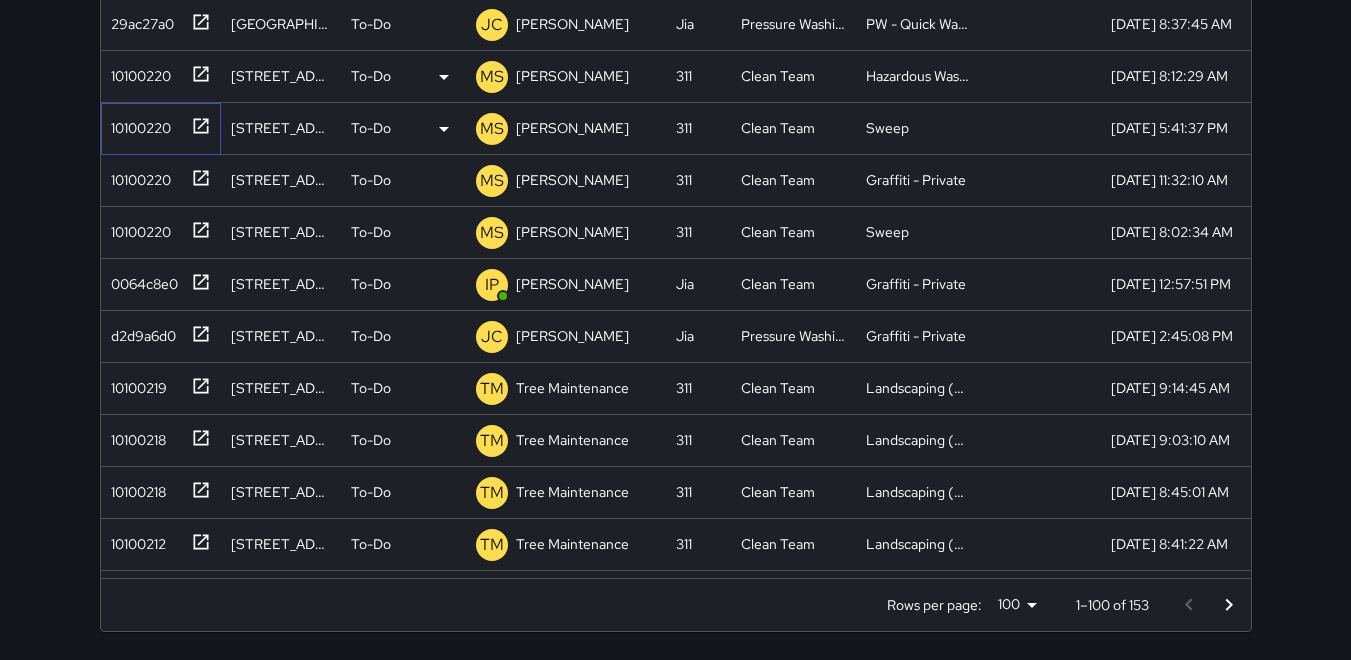 click on "10100220" at bounding box center [137, 124] 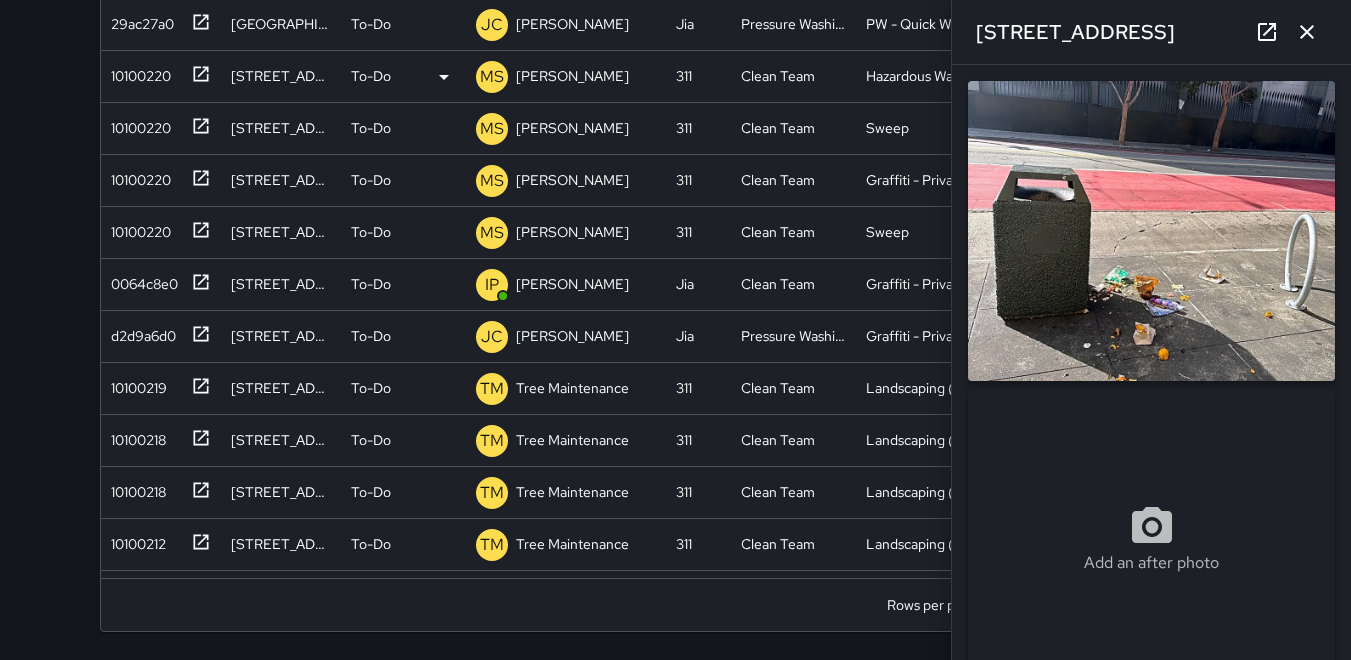 click 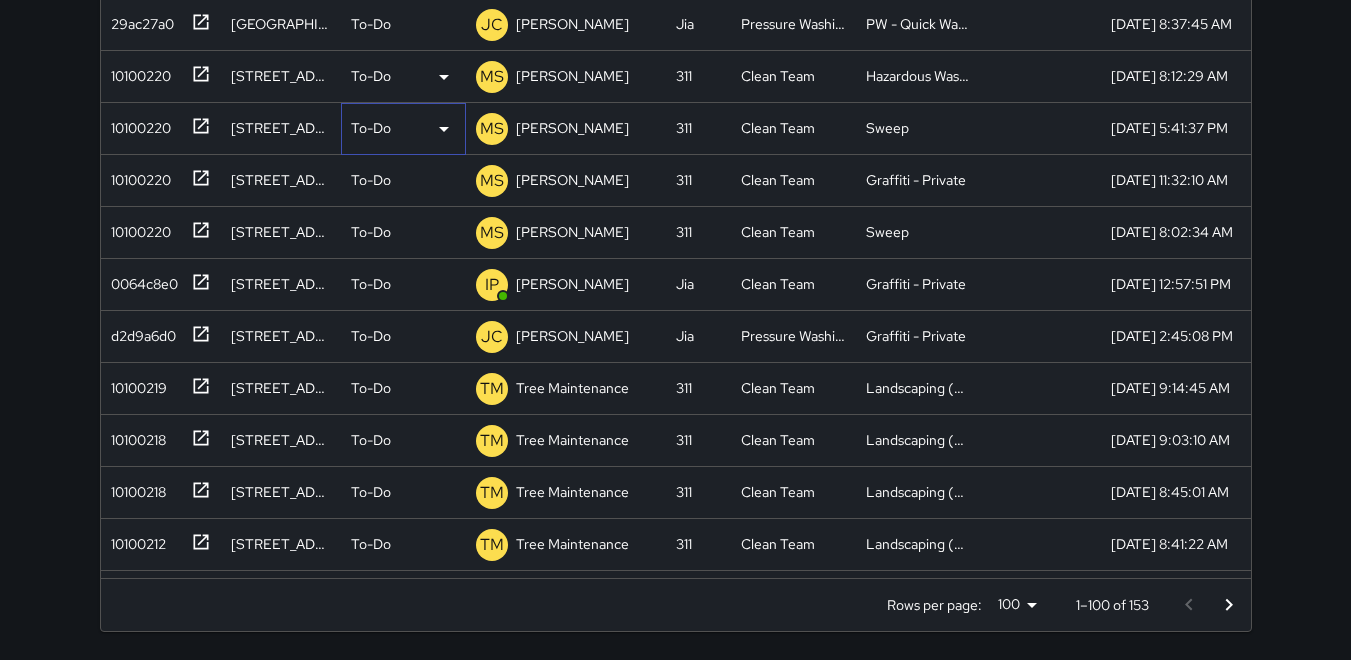 click 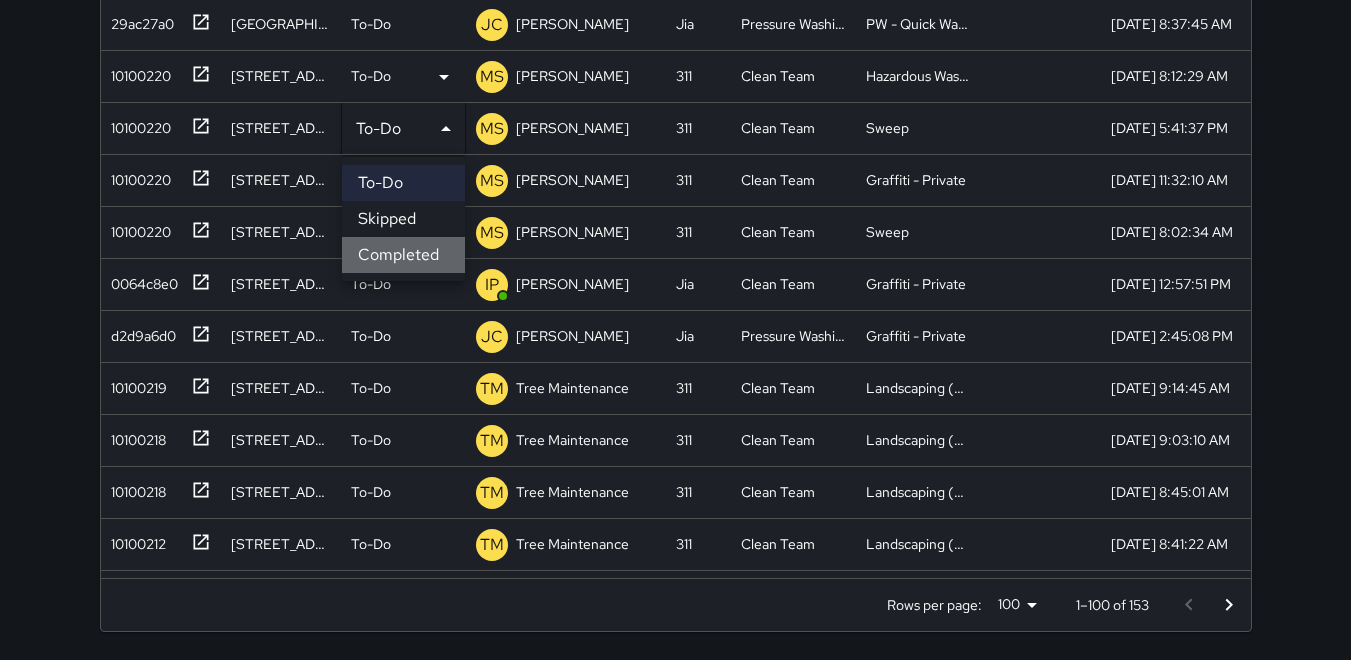 click on "Completed" at bounding box center (403, 255) 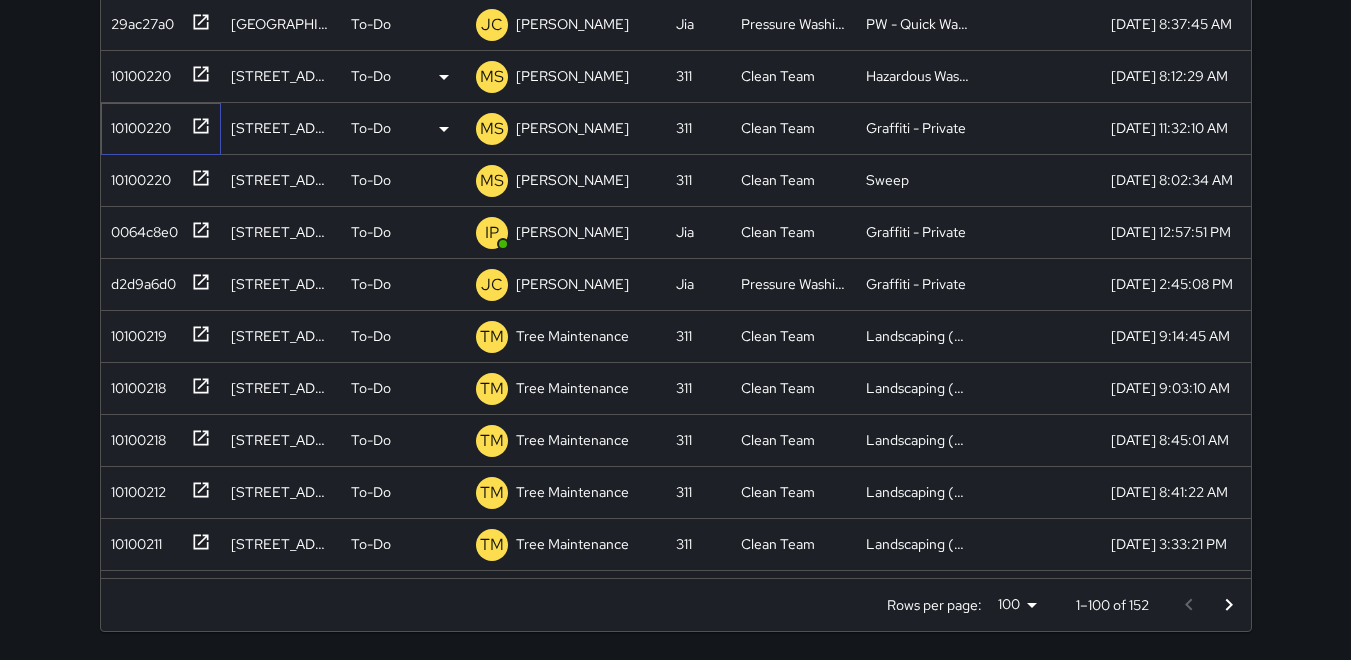 click on "10100220" at bounding box center [137, 124] 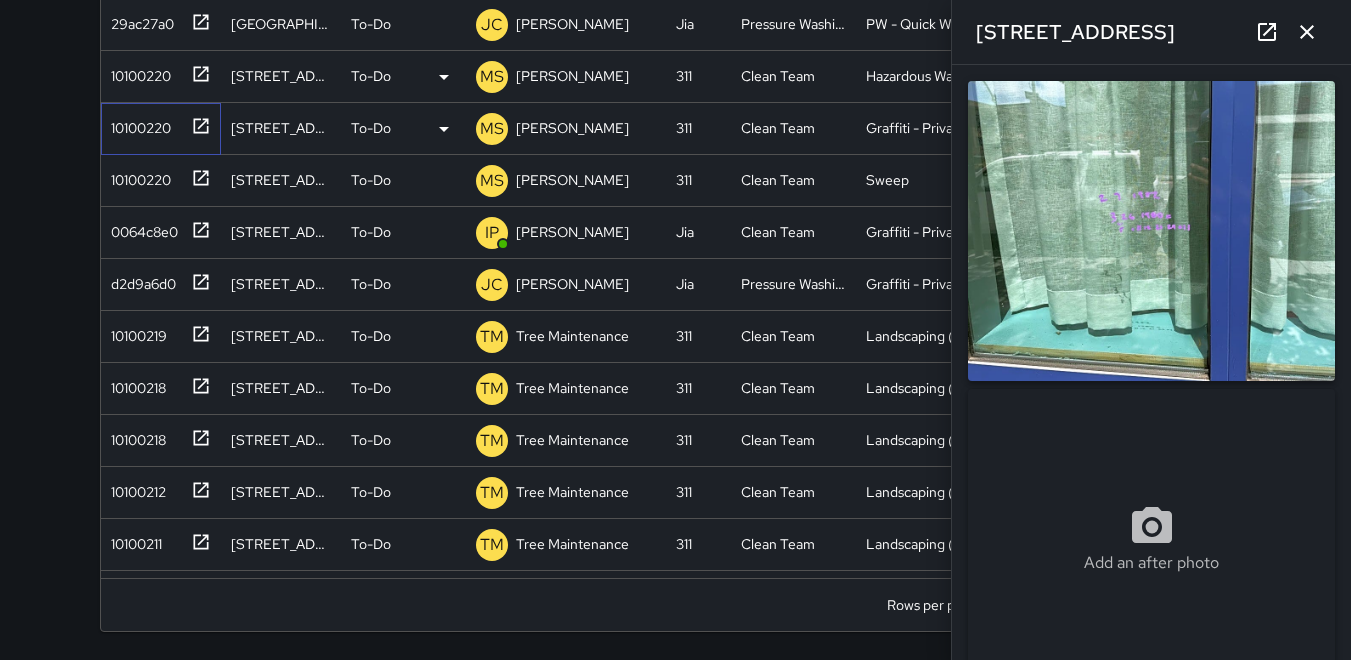 type on "**********" 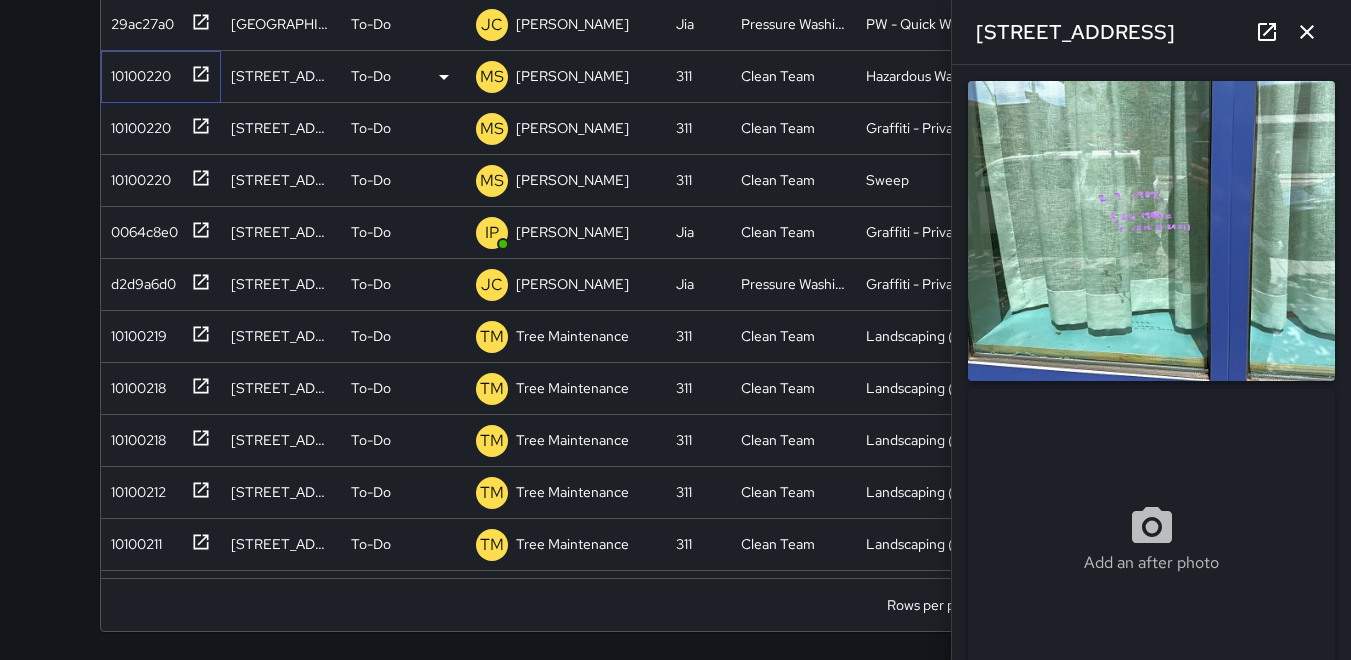 click on "10100220" at bounding box center (137, 72) 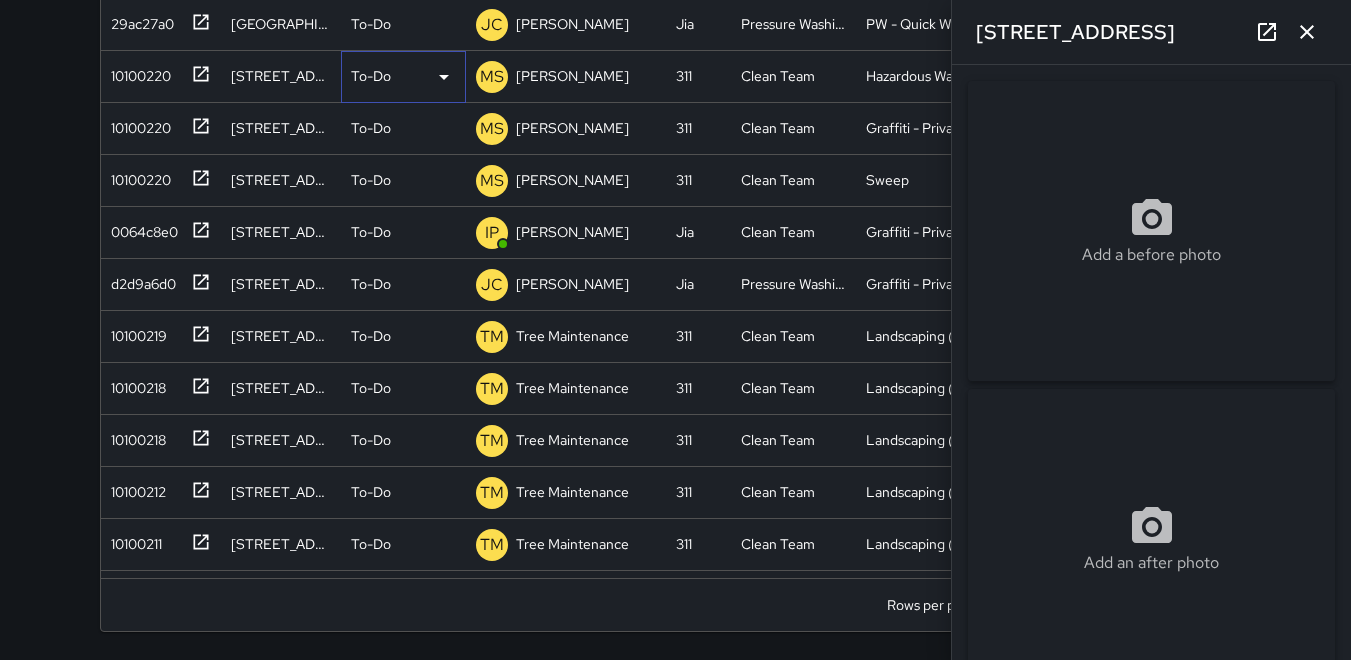 click 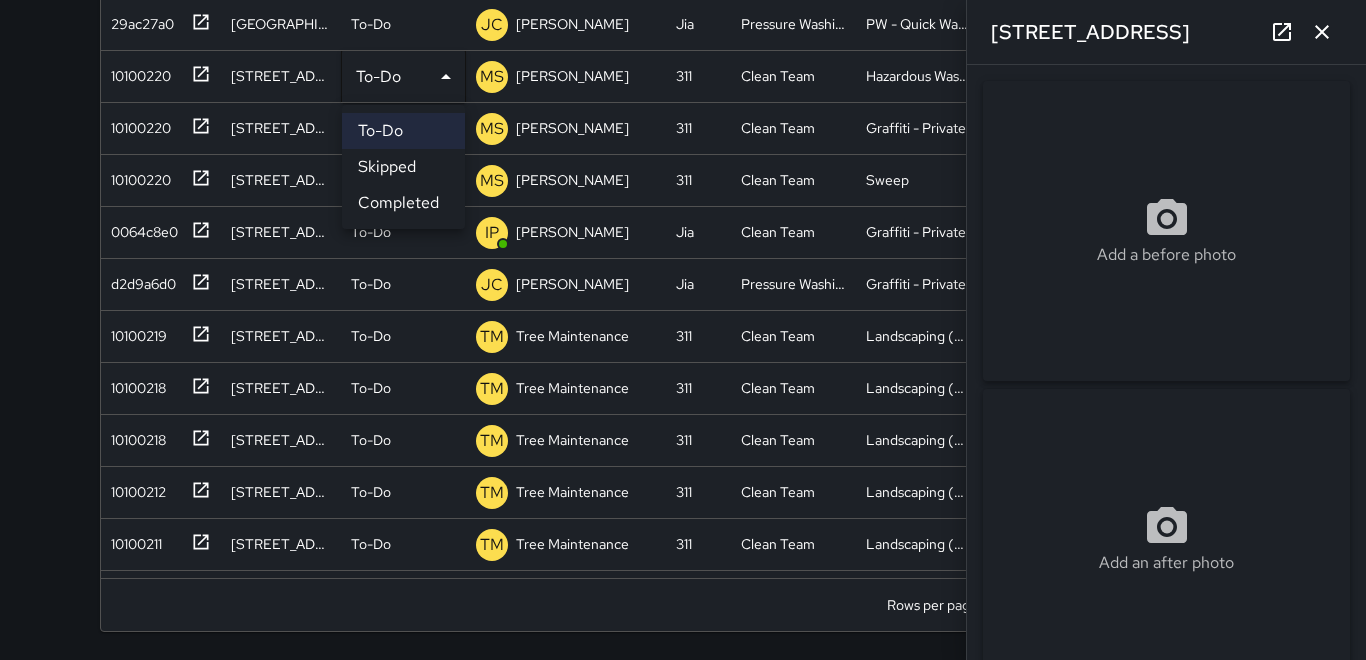 click on "Completed" at bounding box center [403, 203] 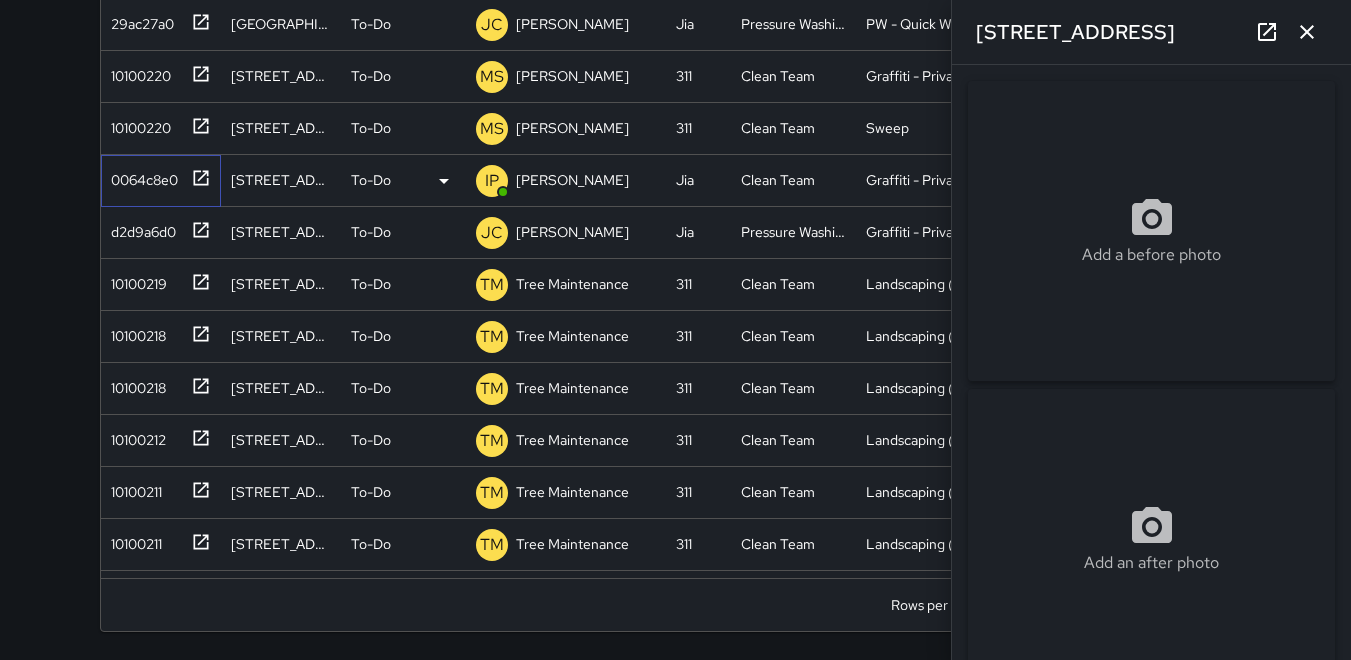 click on "0064c8e0" at bounding box center [140, 176] 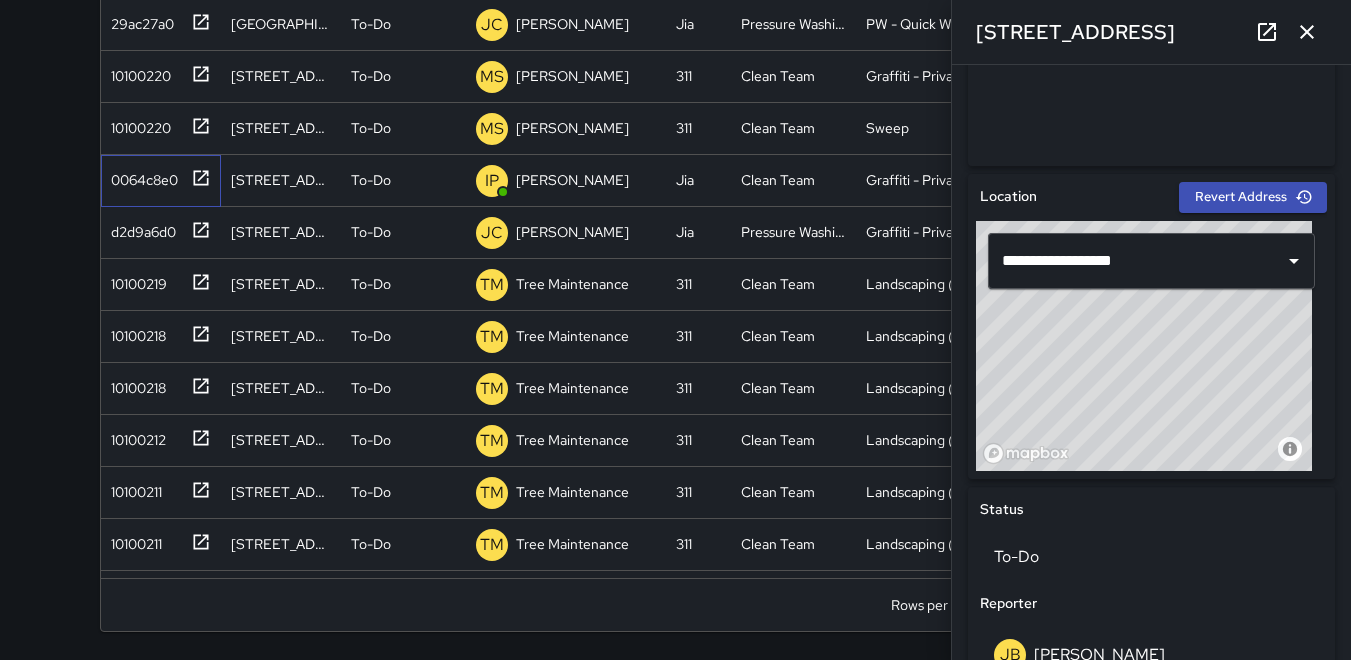 scroll, scrollTop: 500, scrollLeft: 0, axis: vertical 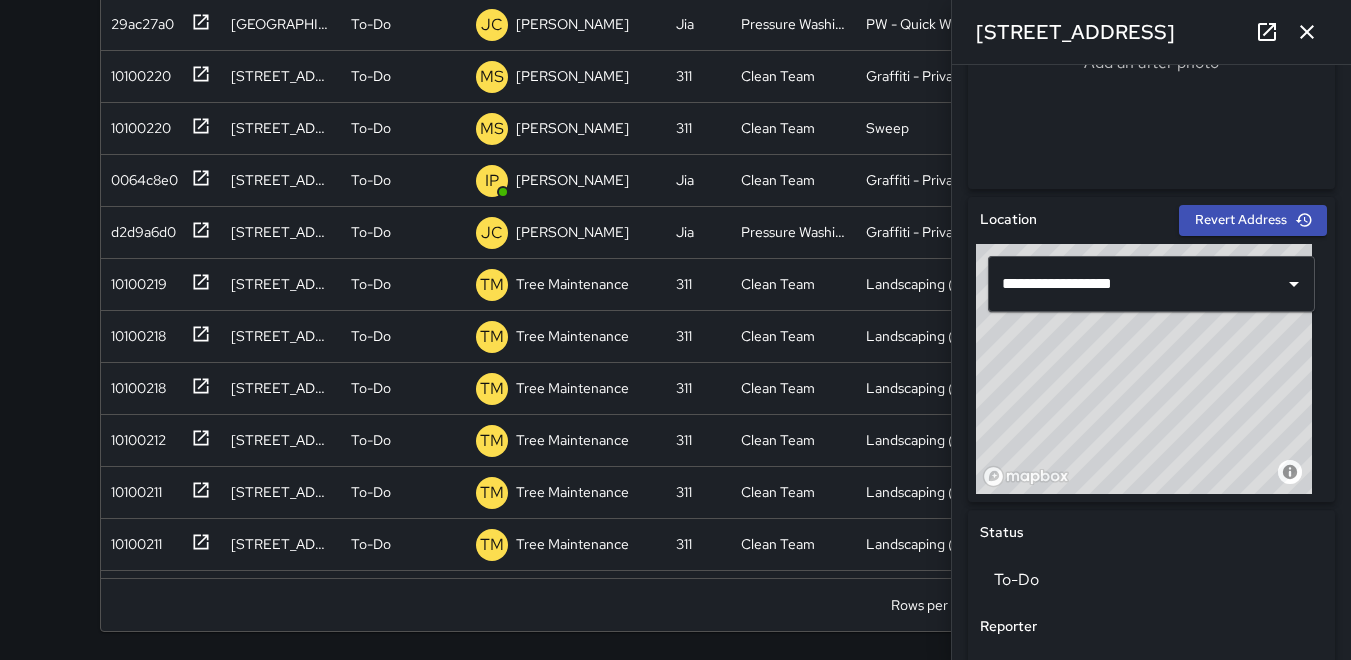 click 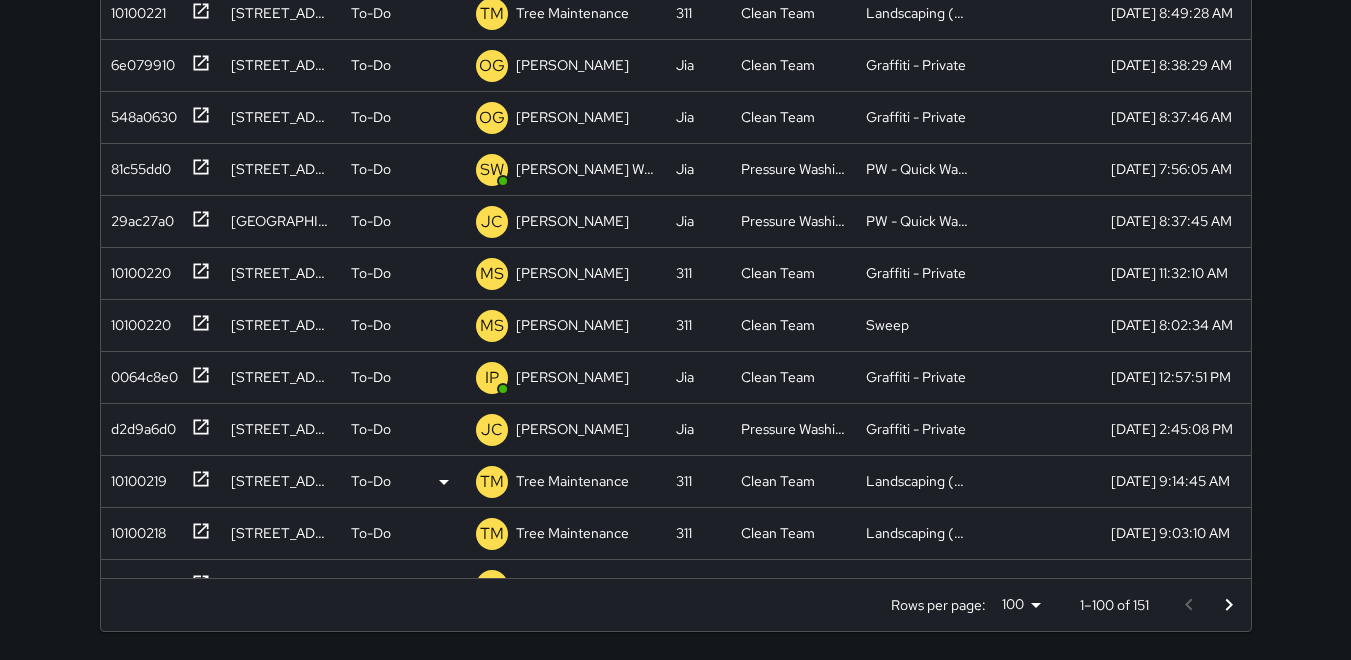 scroll, scrollTop: 2136, scrollLeft: 0, axis: vertical 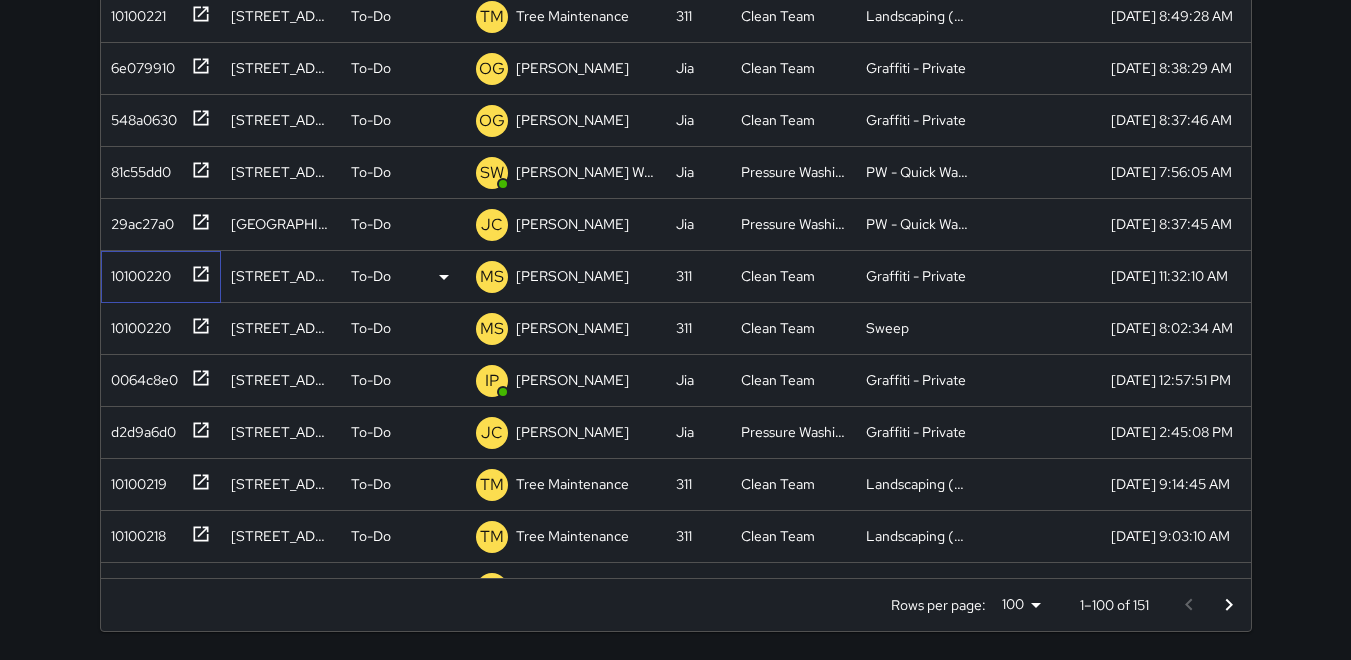click on "10100220" at bounding box center [137, 272] 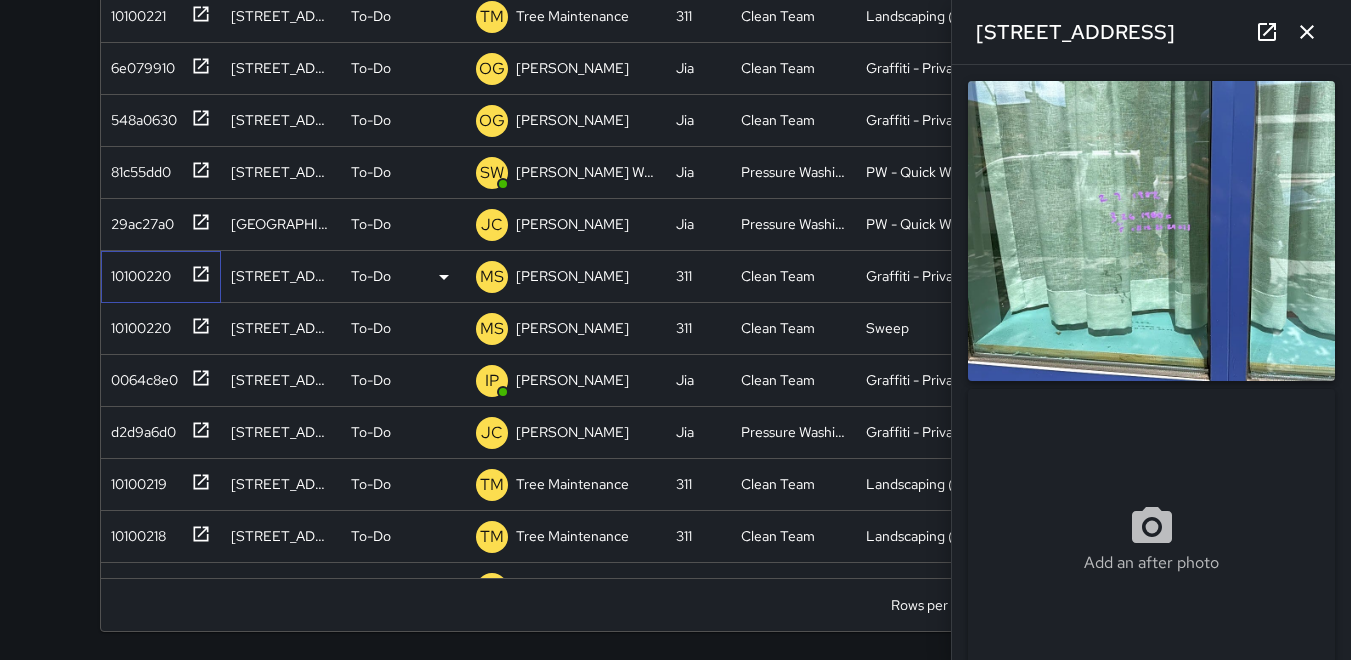 type on "**********" 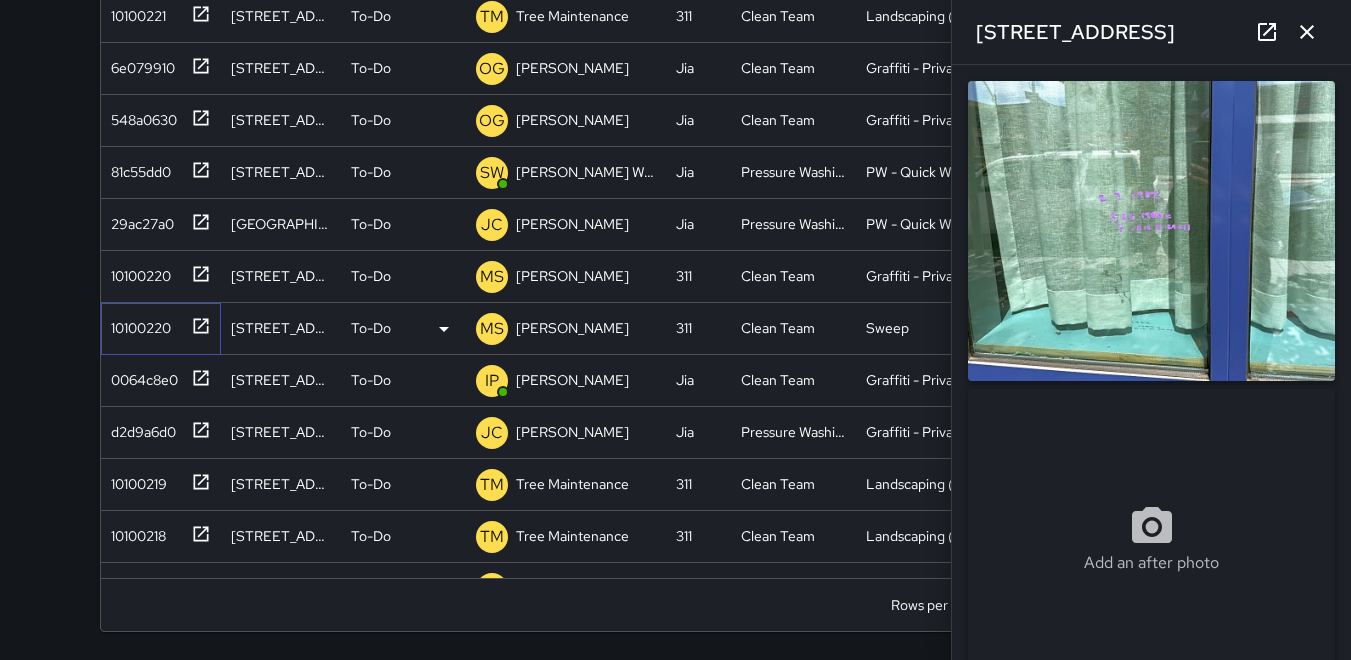 click on "10100220" at bounding box center (137, 324) 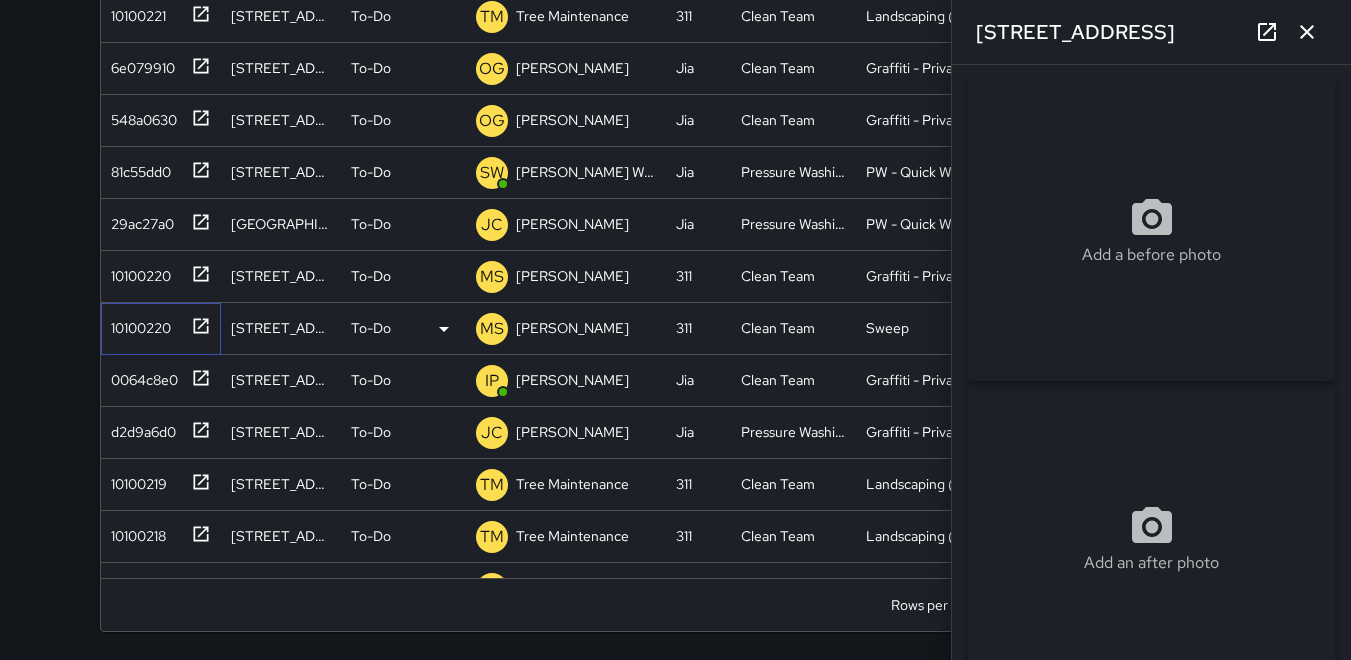 type on "**********" 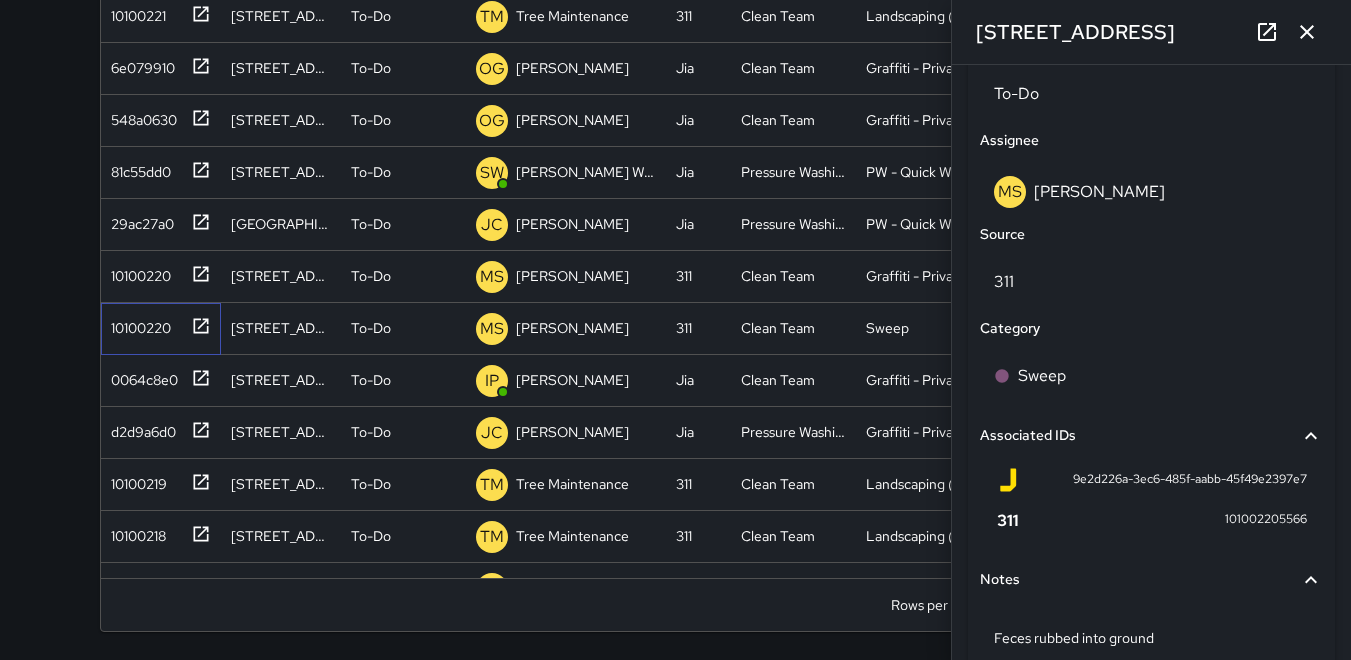 scroll, scrollTop: 1078, scrollLeft: 0, axis: vertical 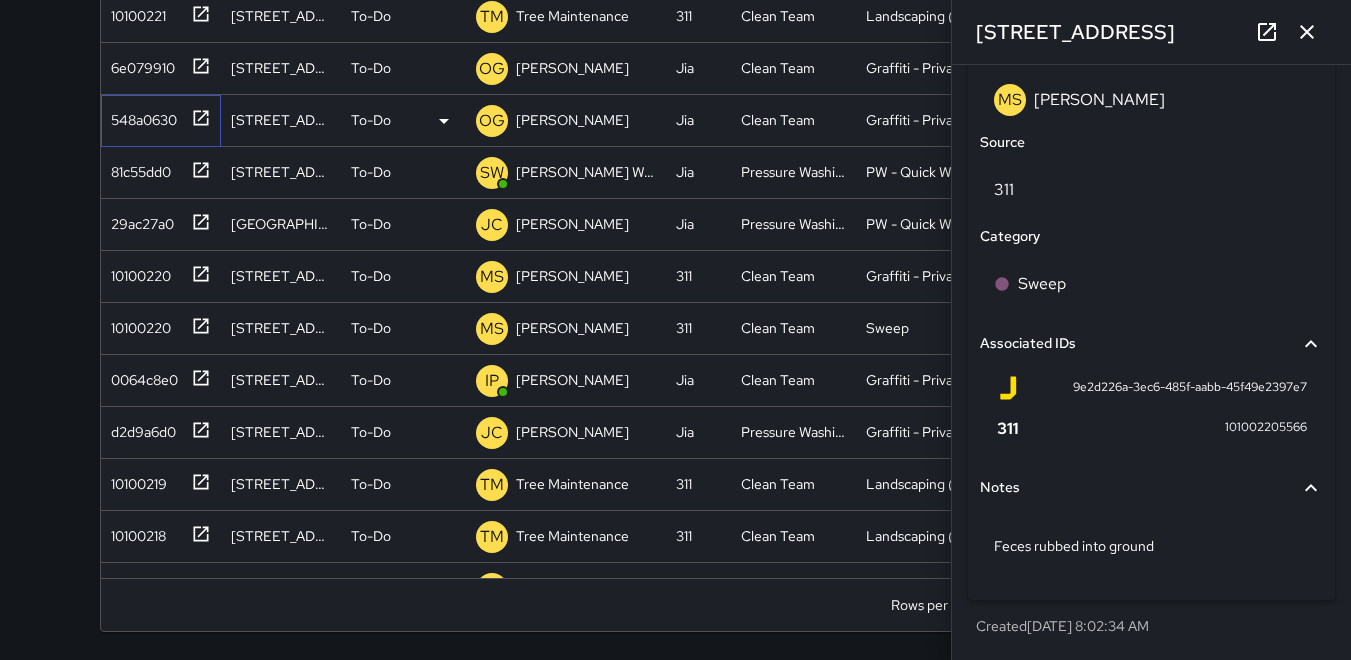 click on "548a0630" at bounding box center (140, 116) 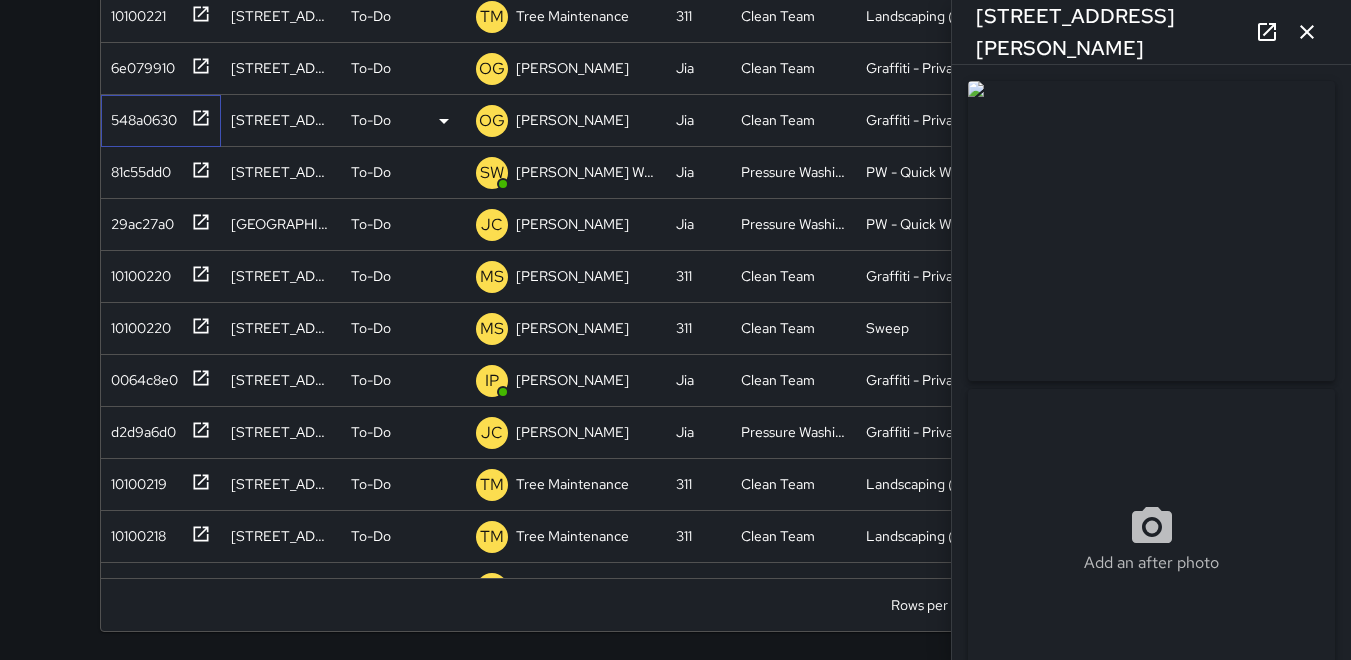 type on "**********" 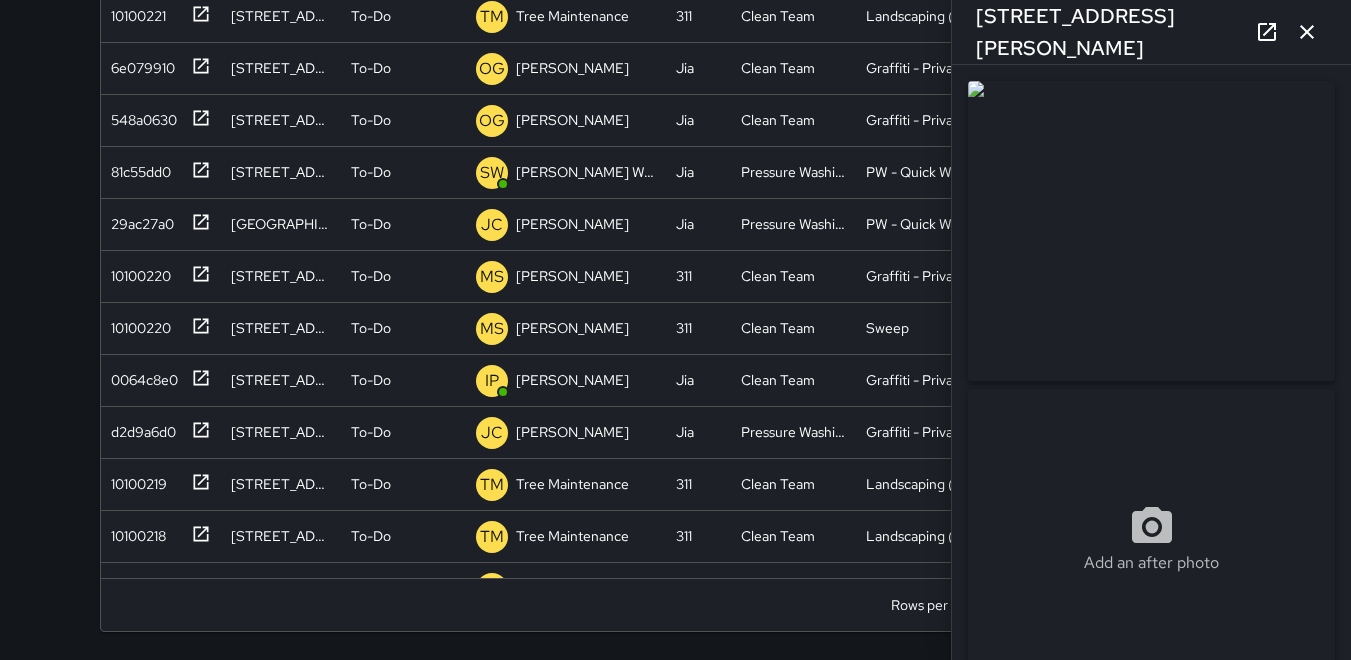 click 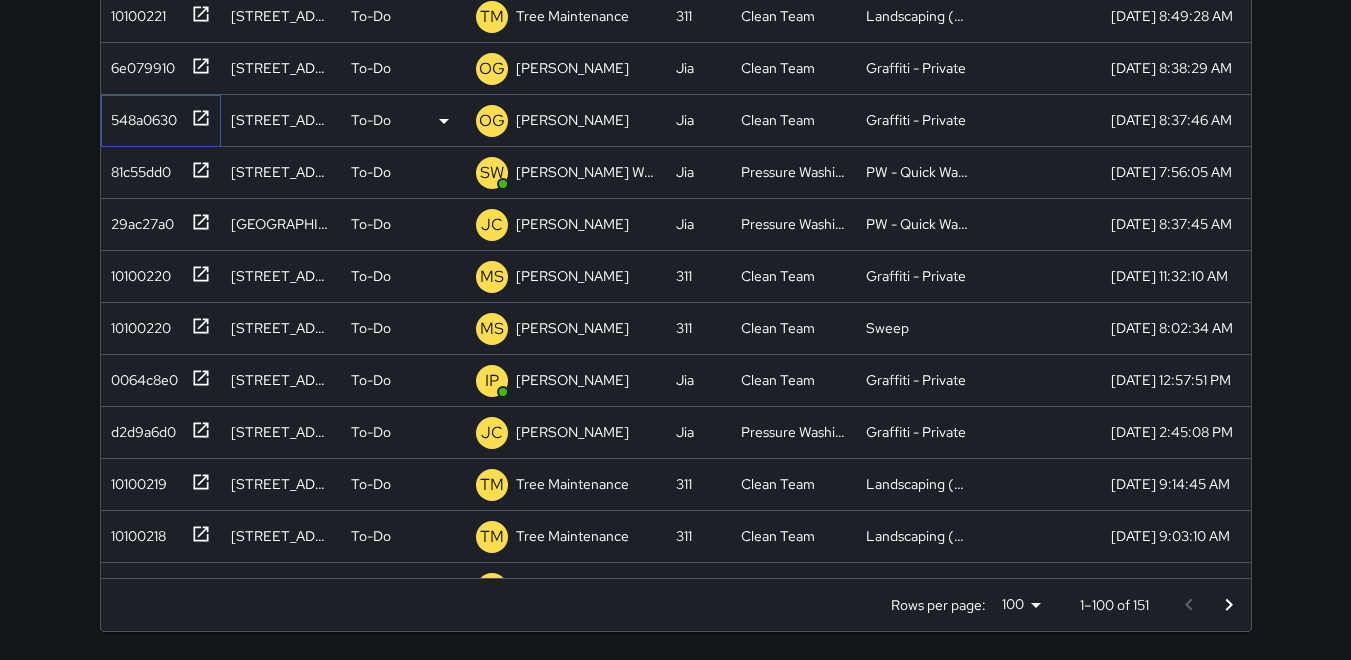 click on "548a0630" at bounding box center [140, 116] 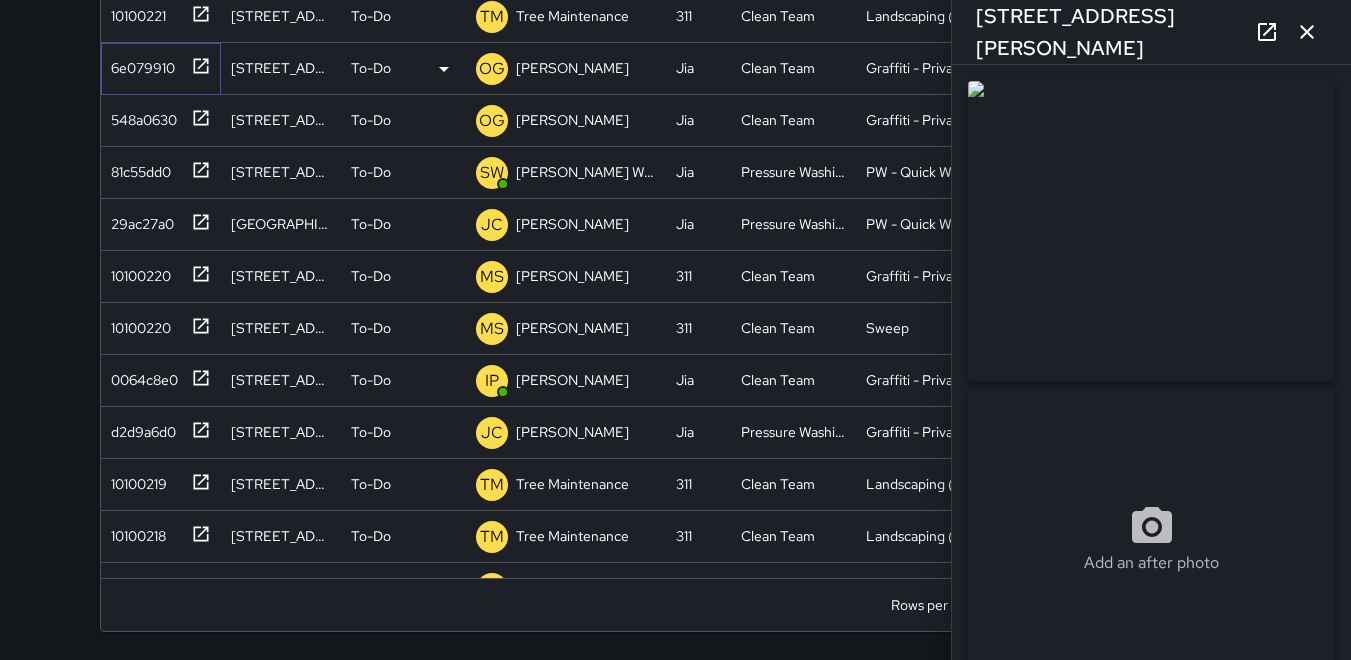 click on "6e079910" at bounding box center (139, 64) 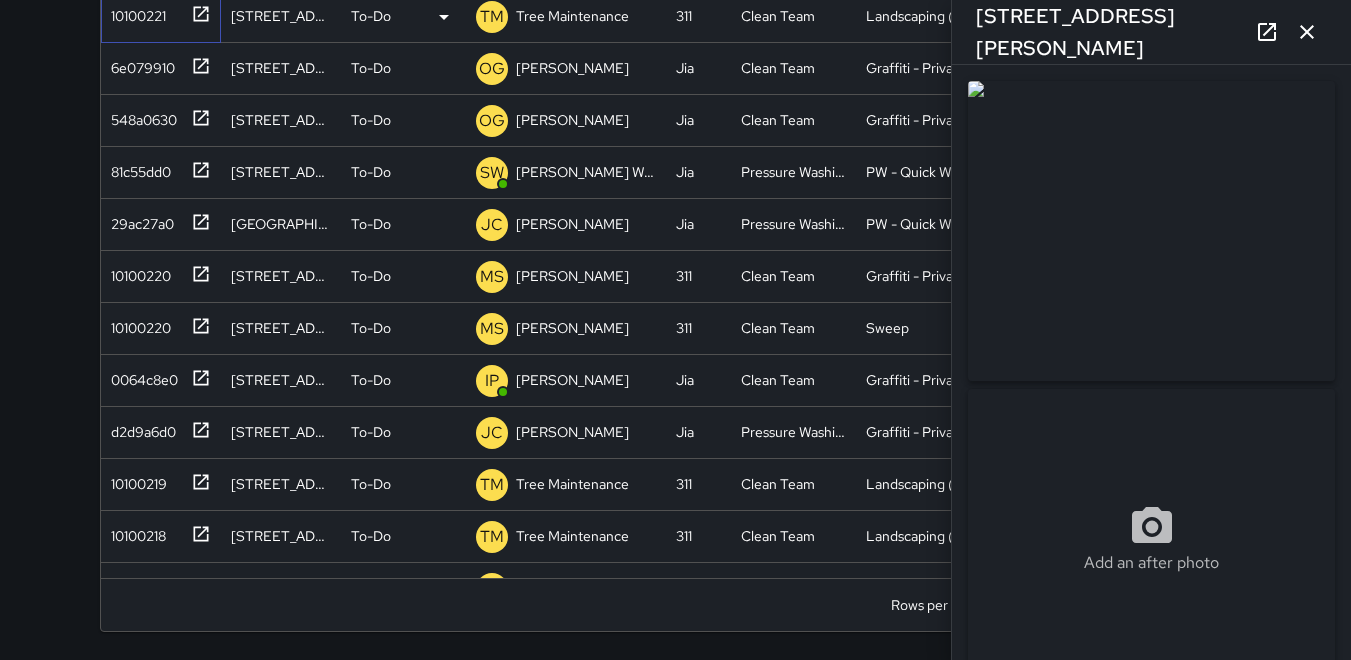 click on "10100221" at bounding box center [134, 12] 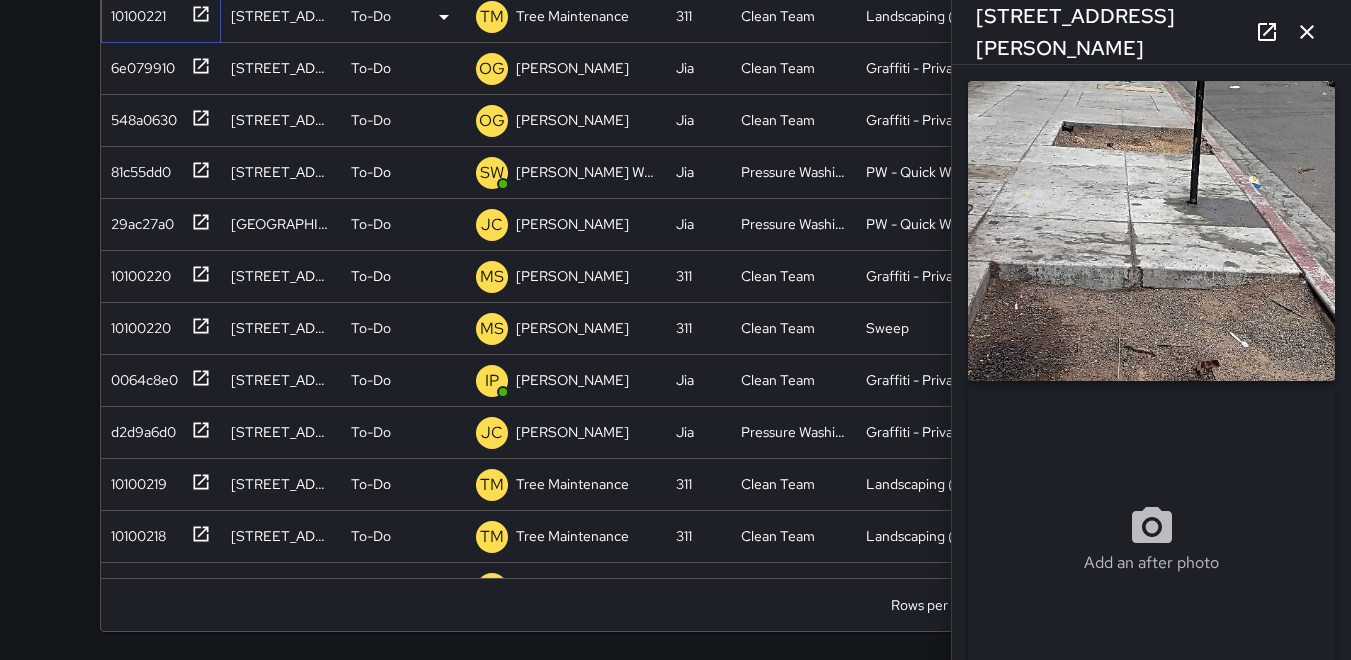 type on "**********" 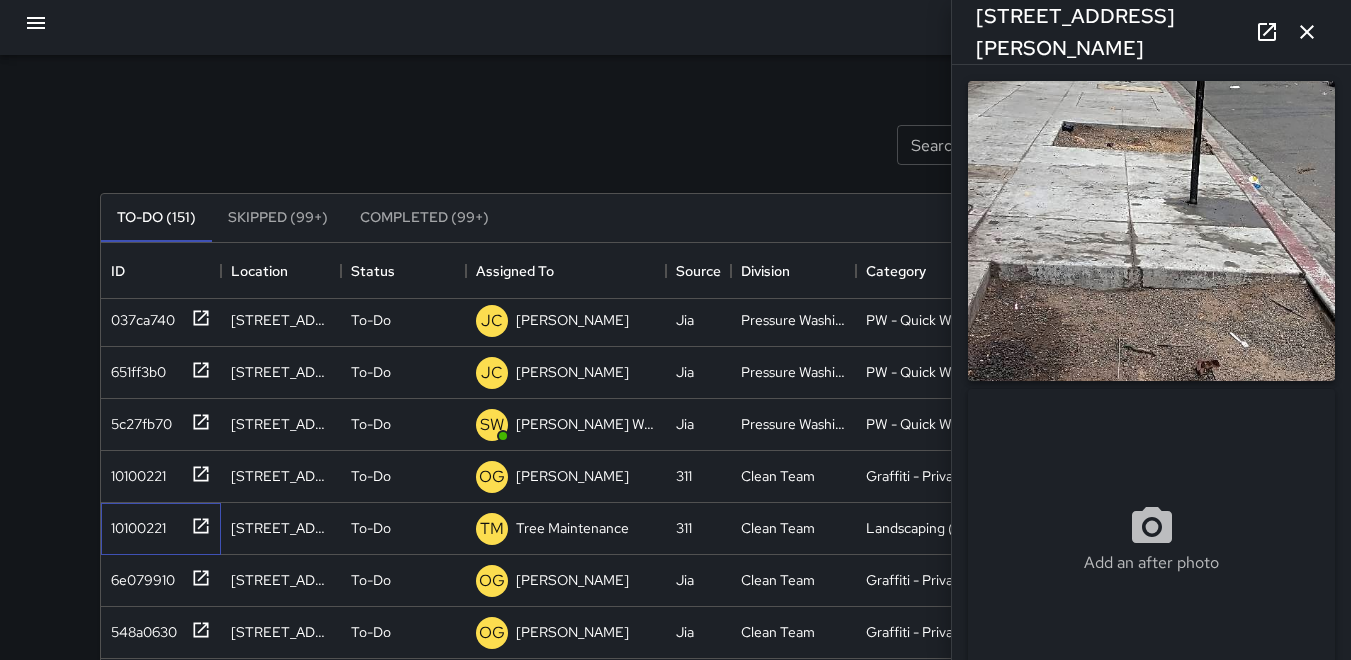 scroll, scrollTop: 0, scrollLeft: 0, axis: both 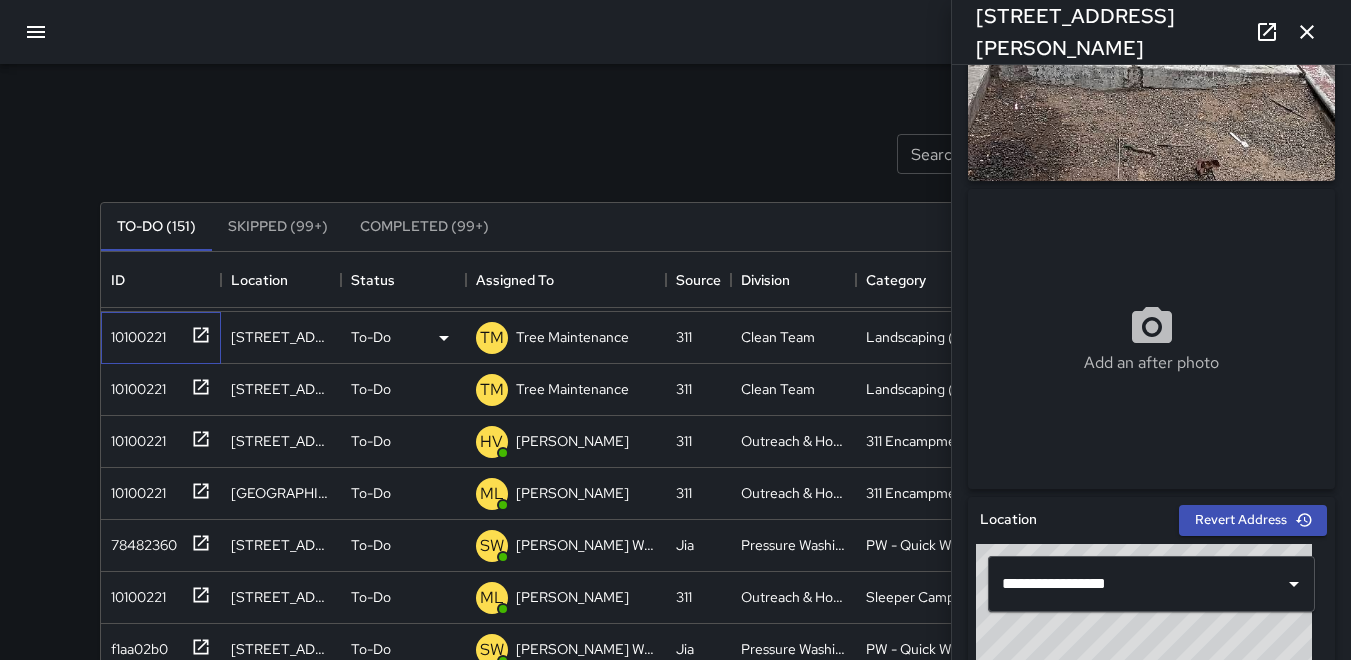 click on "10100221" at bounding box center [161, 338] 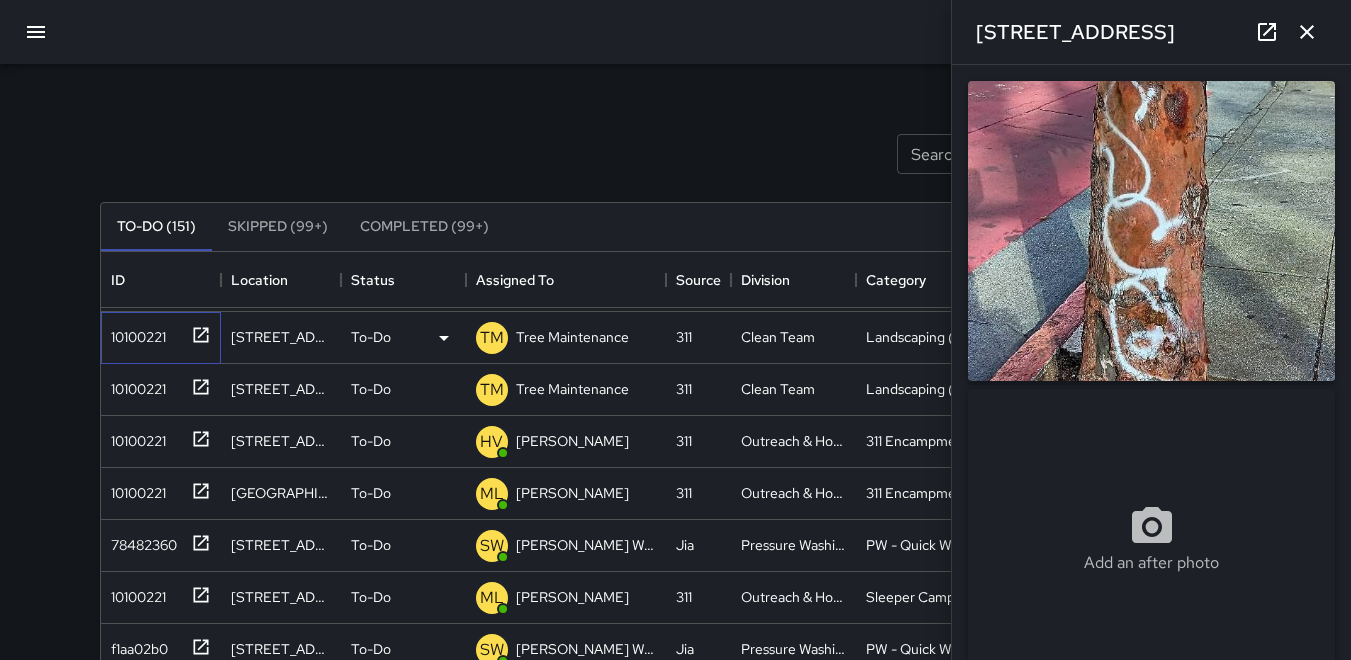 type on "**********" 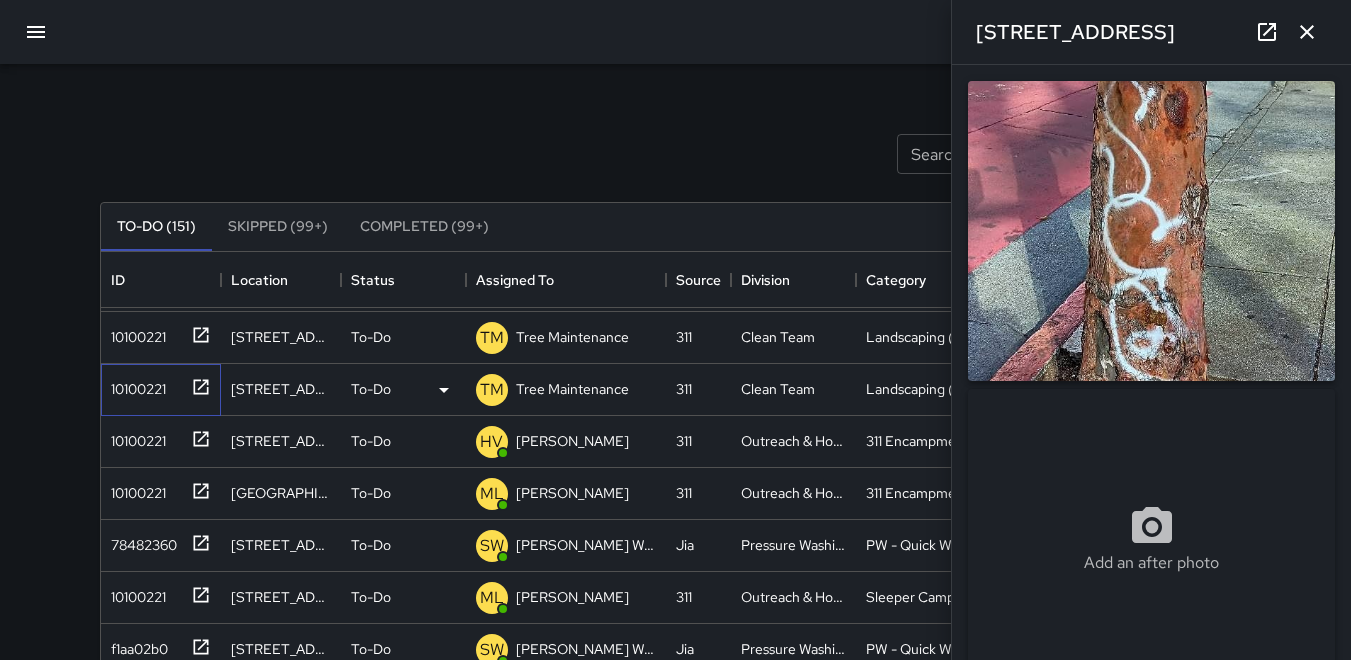 click on "10100221" at bounding box center (134, 385) 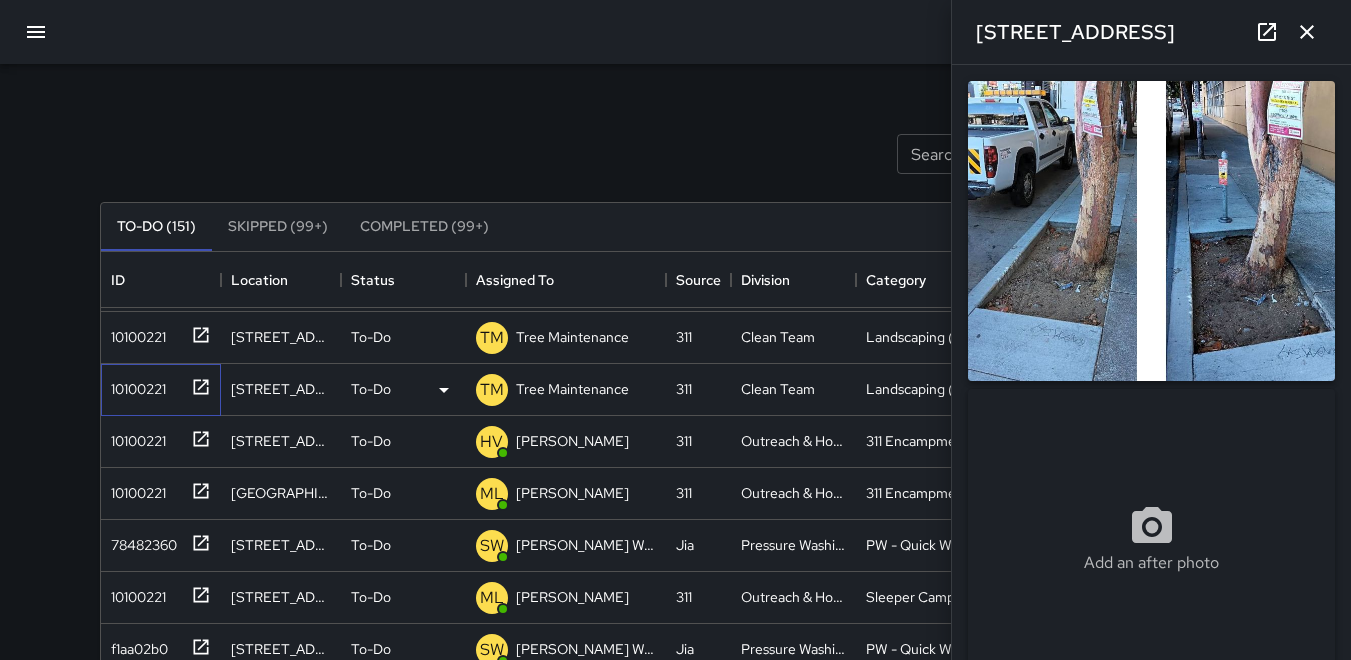 type on "**********" 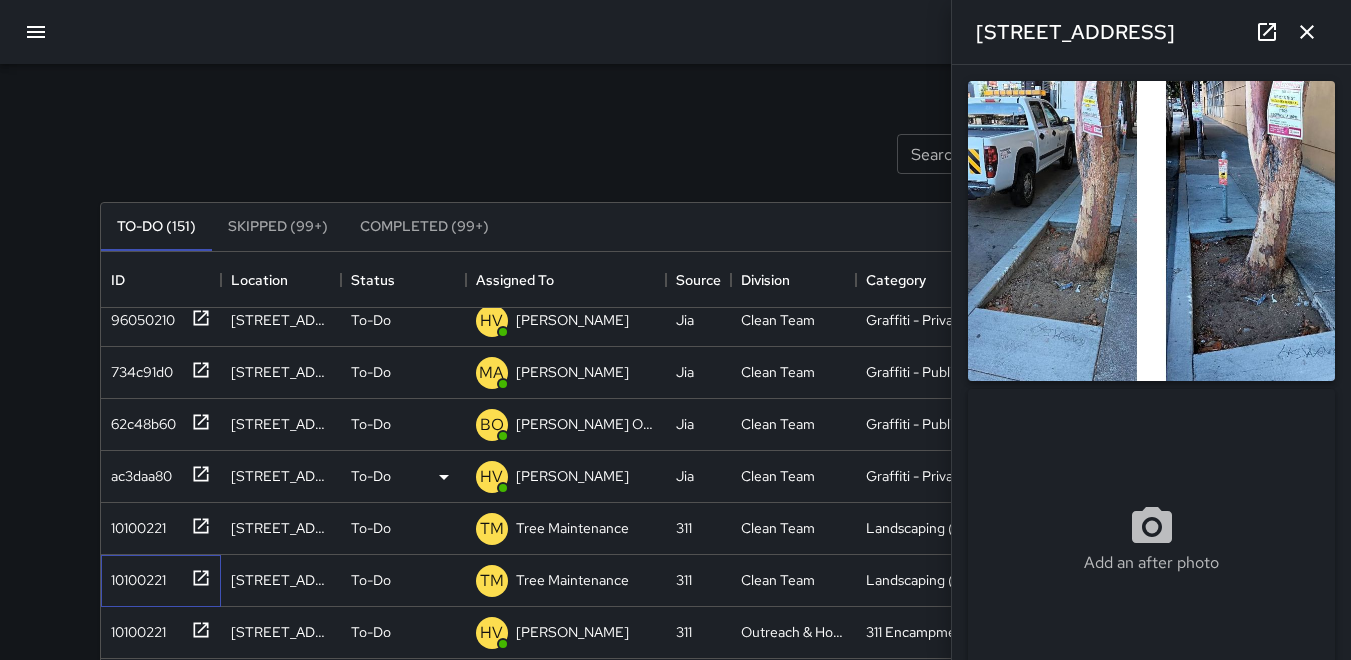 scroll, scrollTop: 1252, scrollLeft: 0, axis: vertical 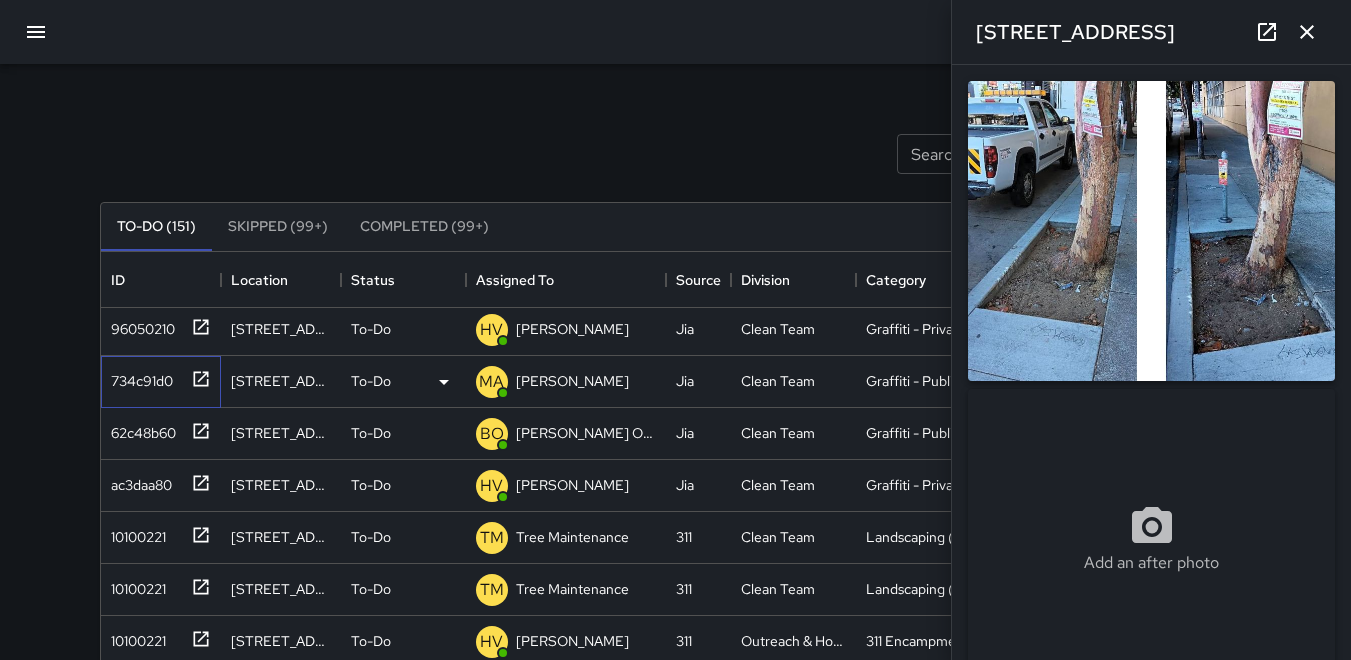 click on "734c91d0" at bounding box center (138, 377) 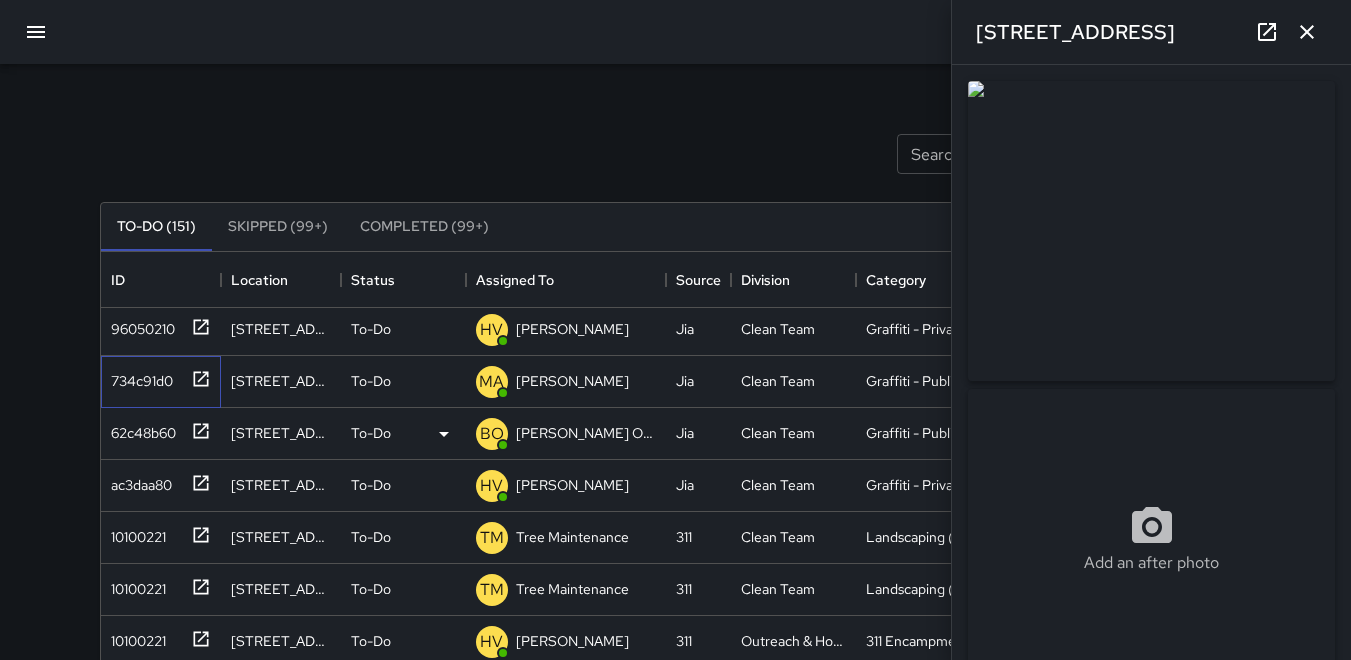 type on "**********" 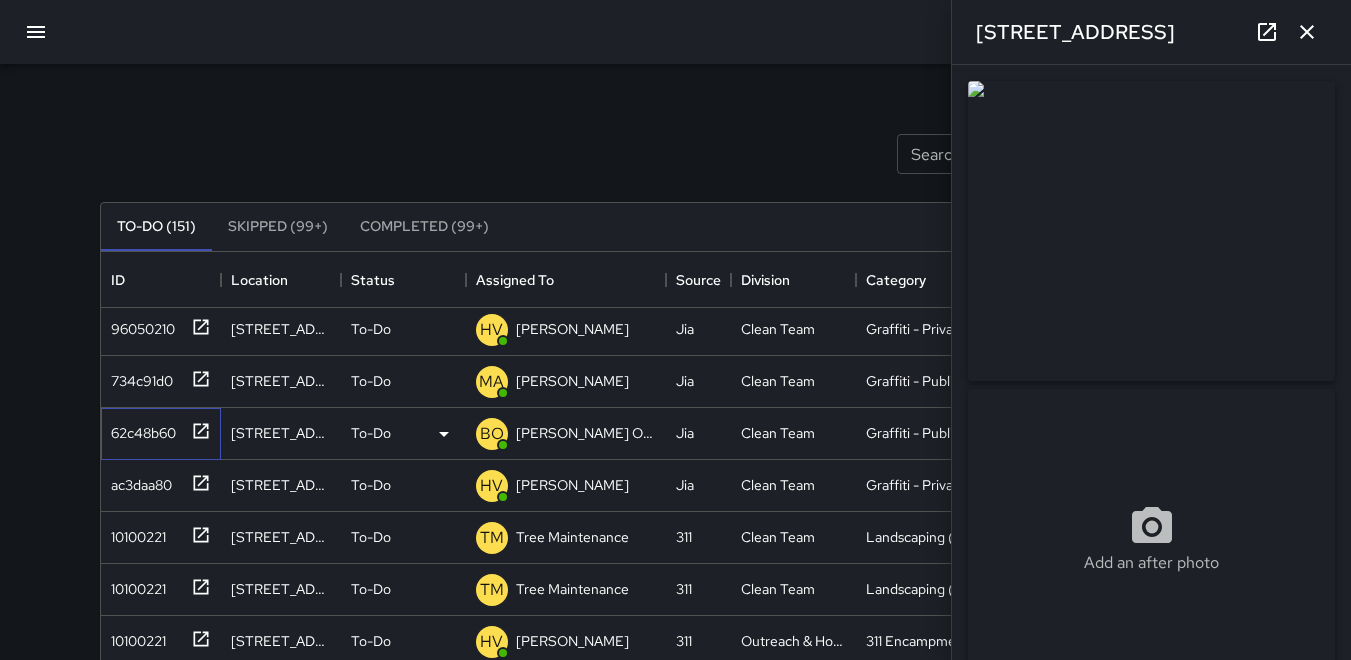 click on "62c48b60" at bounding box center [161, 434] 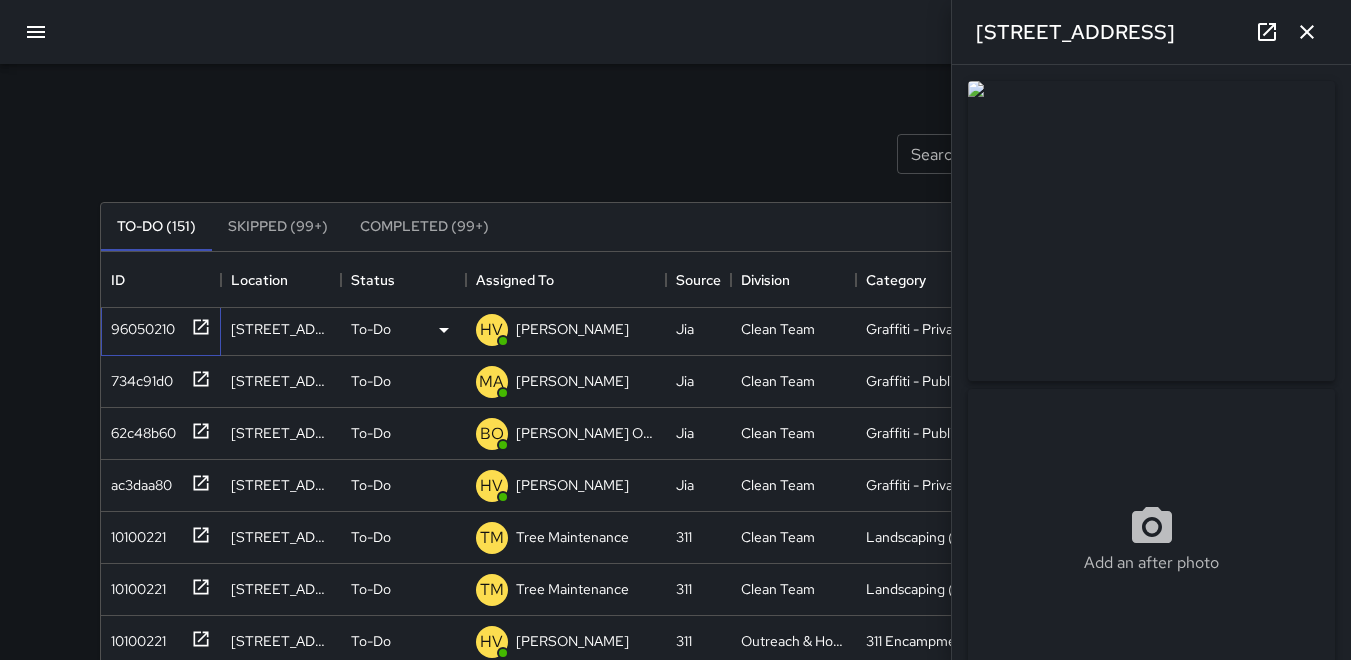 click on "96050210" at bounding box center [157, 325] 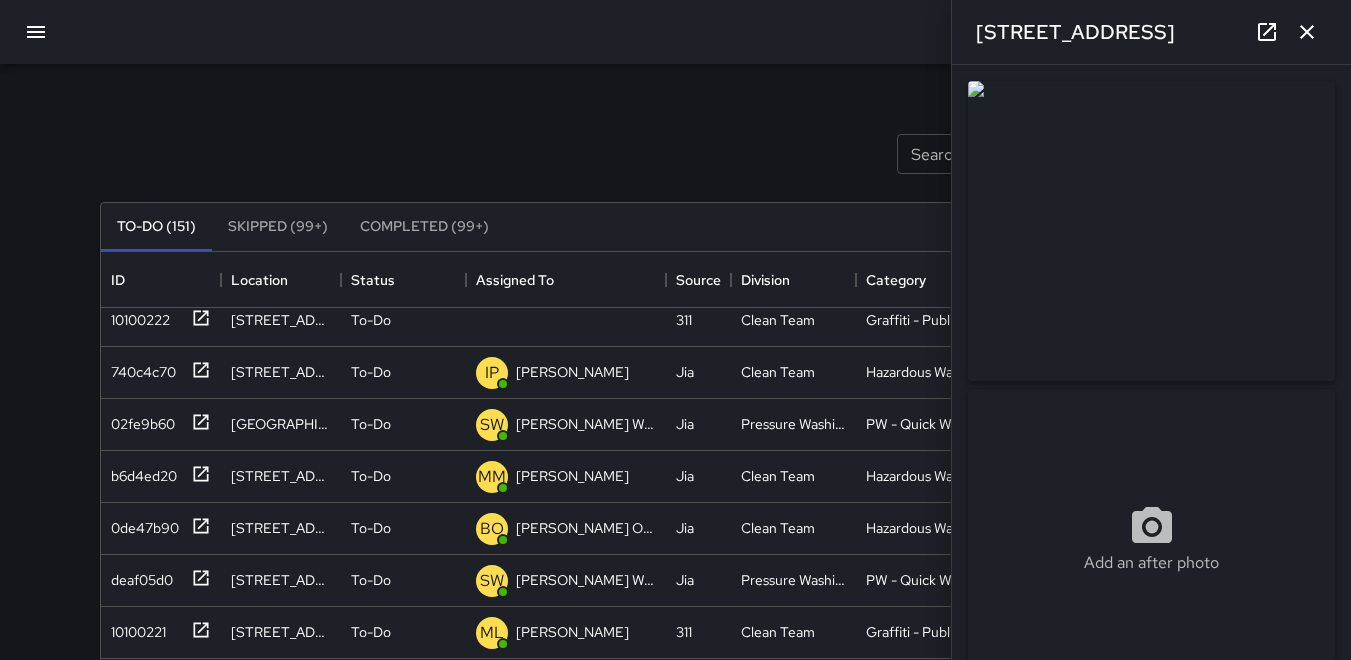 scroll, scrollTop: 216, scrollLeft: 0, axis: vertical 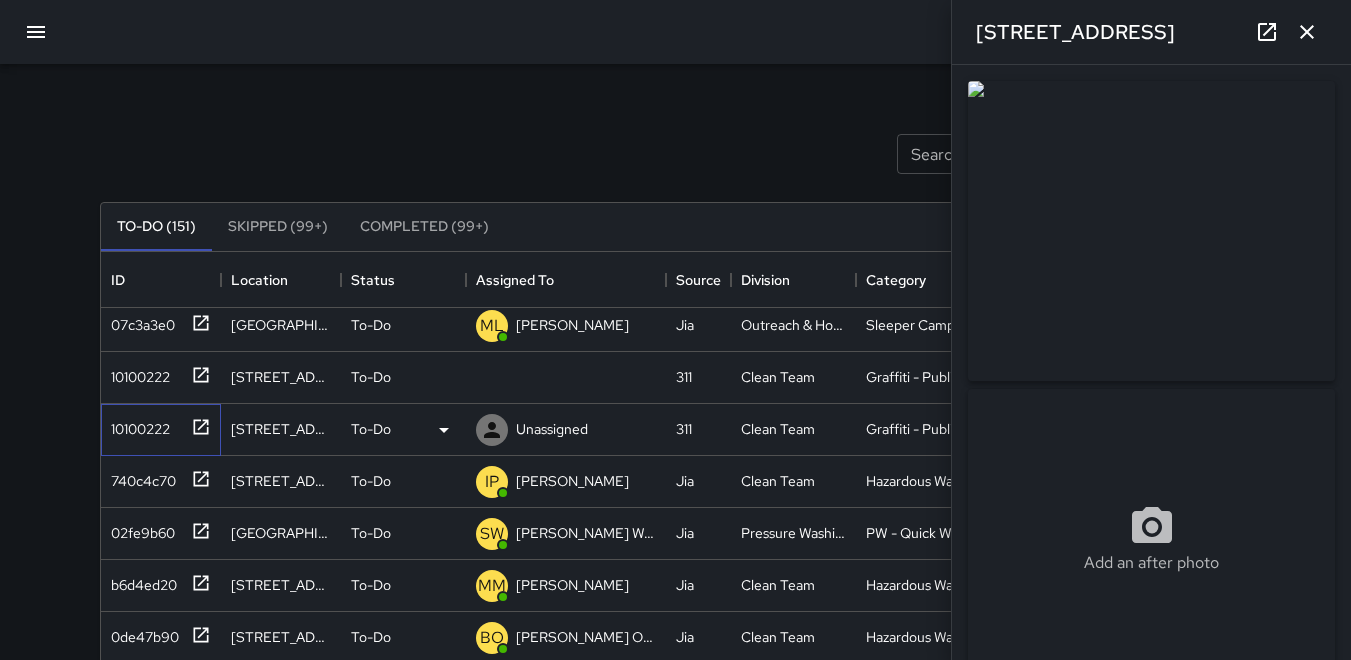 click on "10100222" at bounding box center [136, 425] 